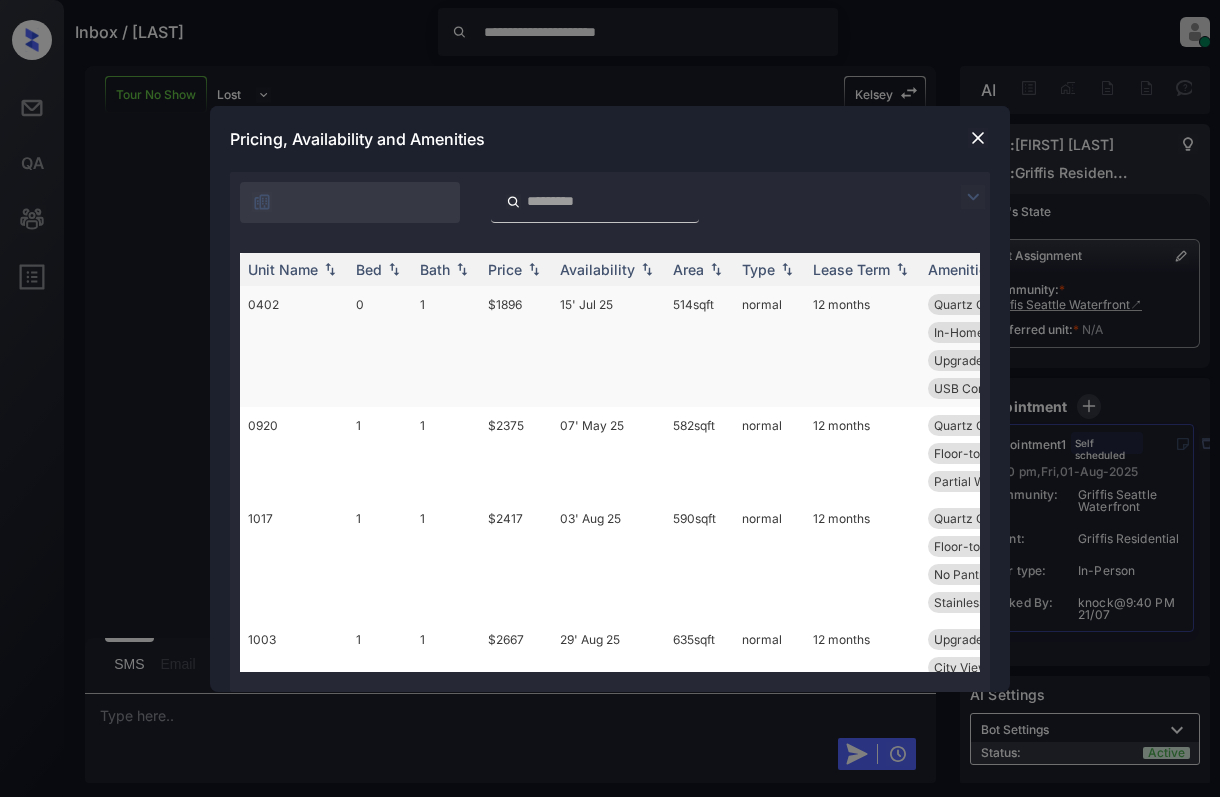 scroll, scrollTop: 0, scrollLeft: 0, axis: both 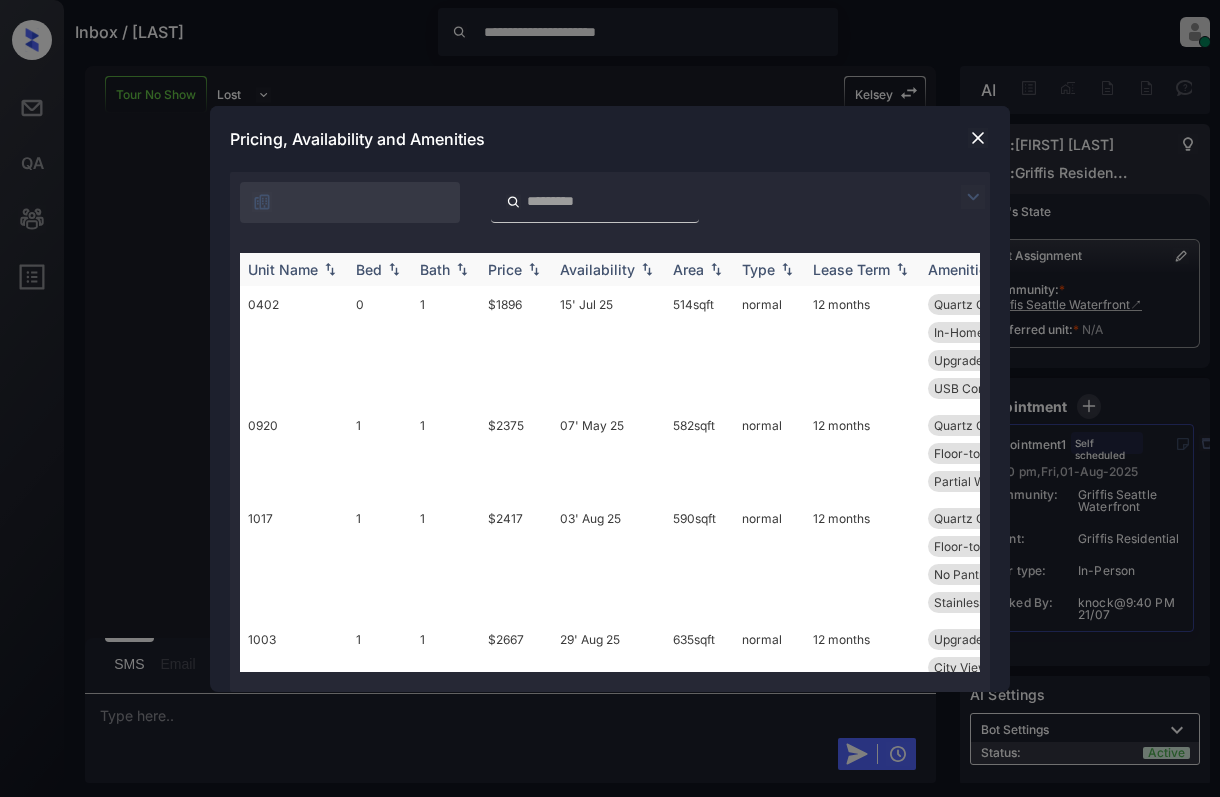 click at bounding box center (394, 269) 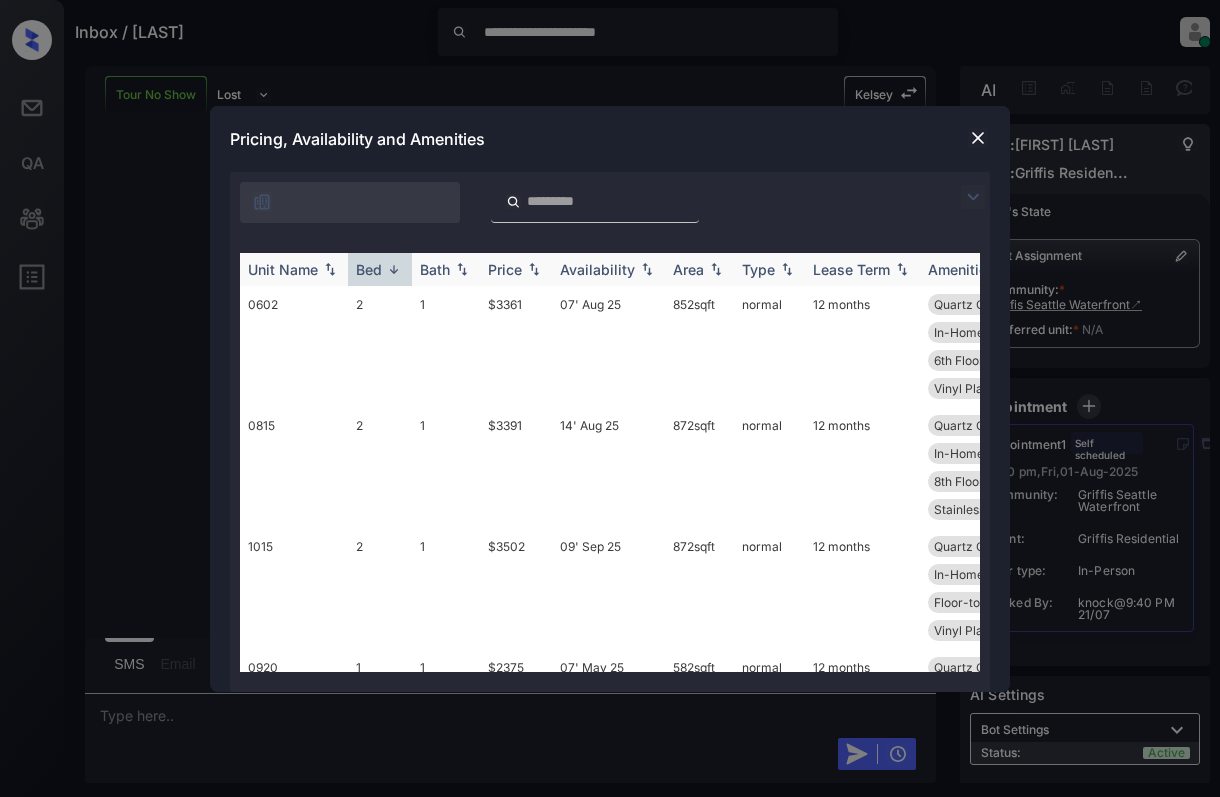 click at bounding box center [394, 269] 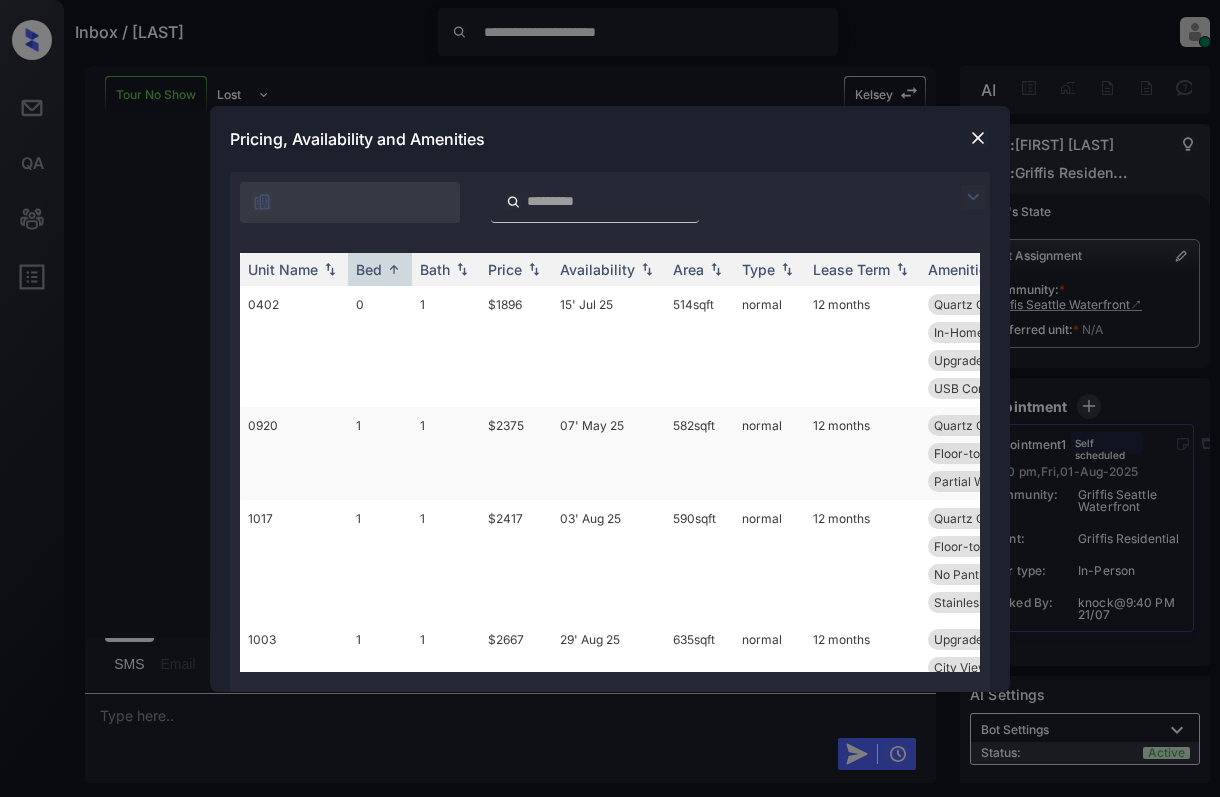 click on "0920" at bounding box center (294, 453) 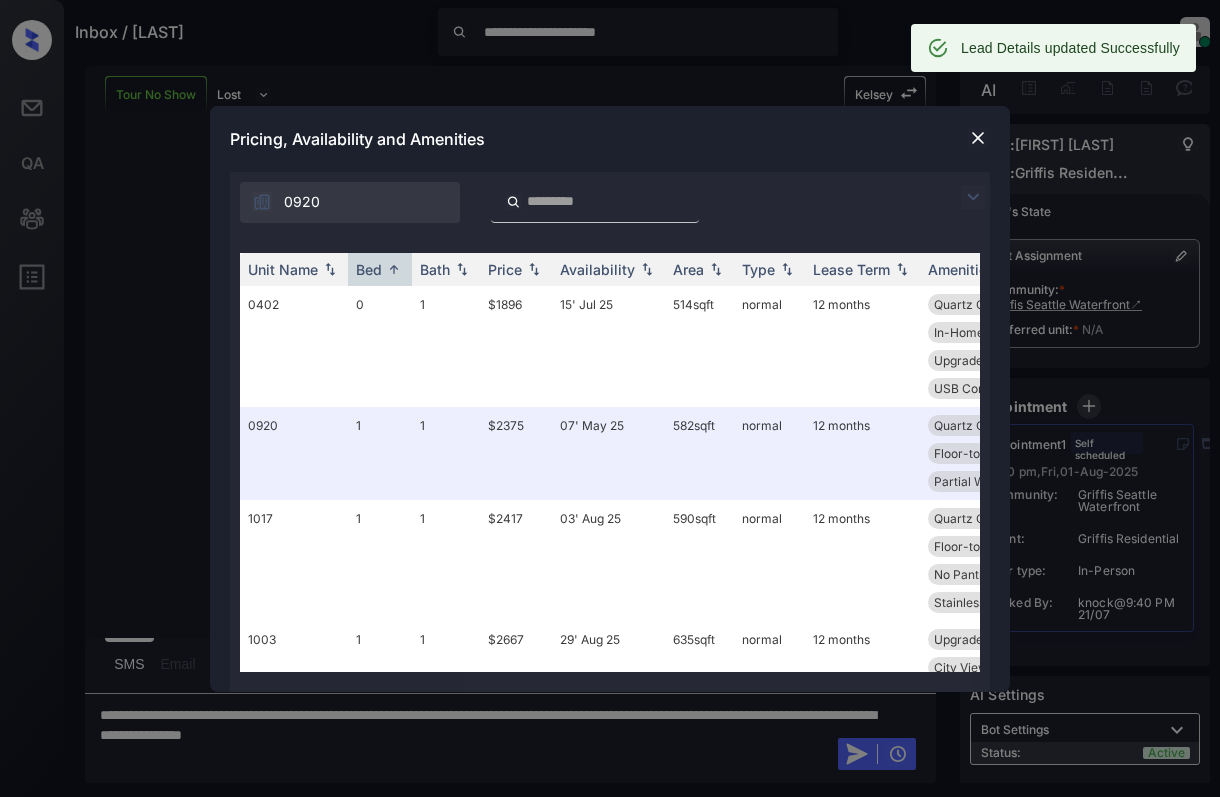 click at bounding box center [978, 138] 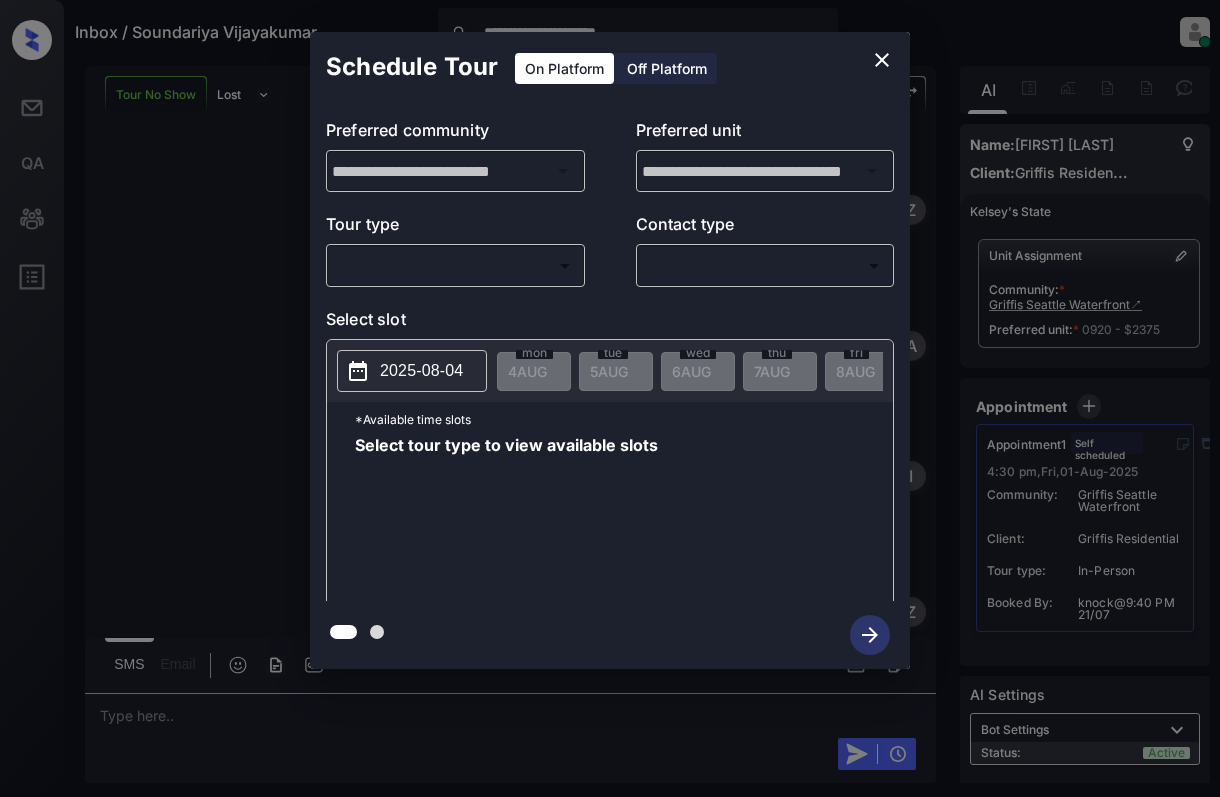 click on "**********" at bounding box center (610, 398) 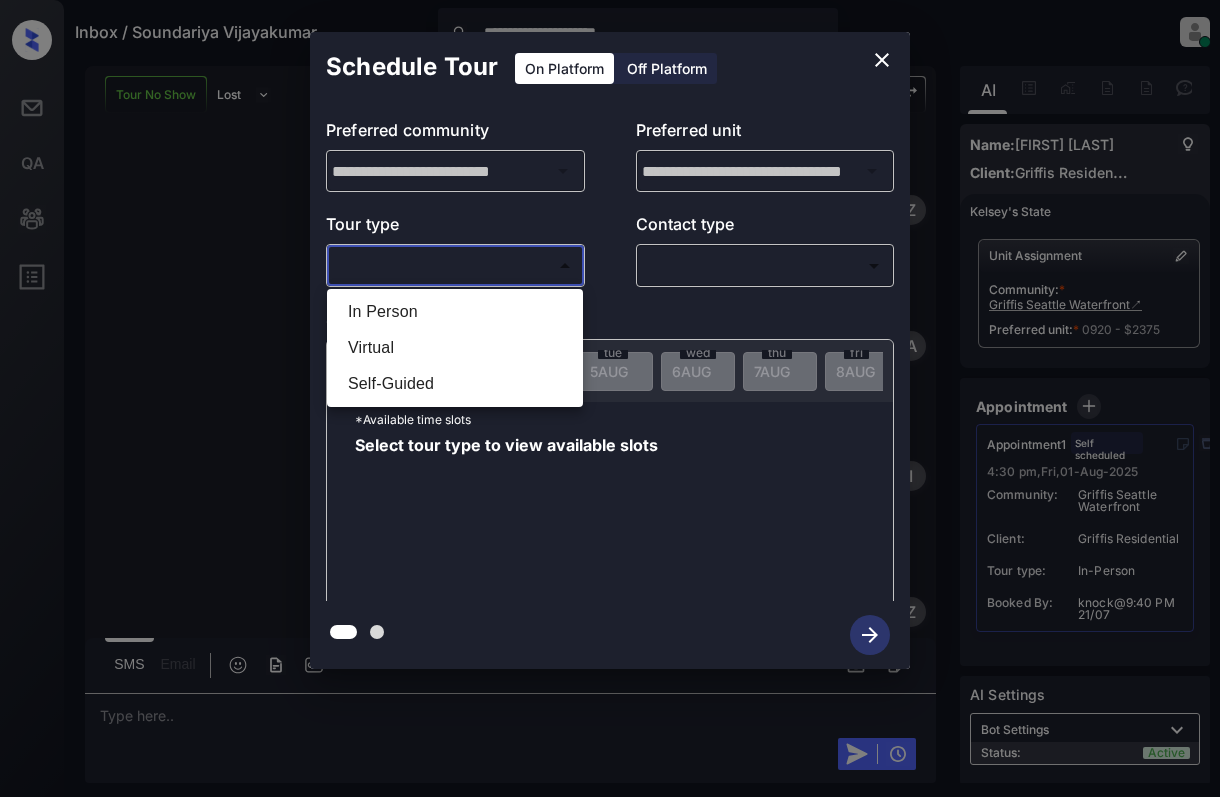 scroll, scrollTop: 0, scrollLeft: 0, axis: both 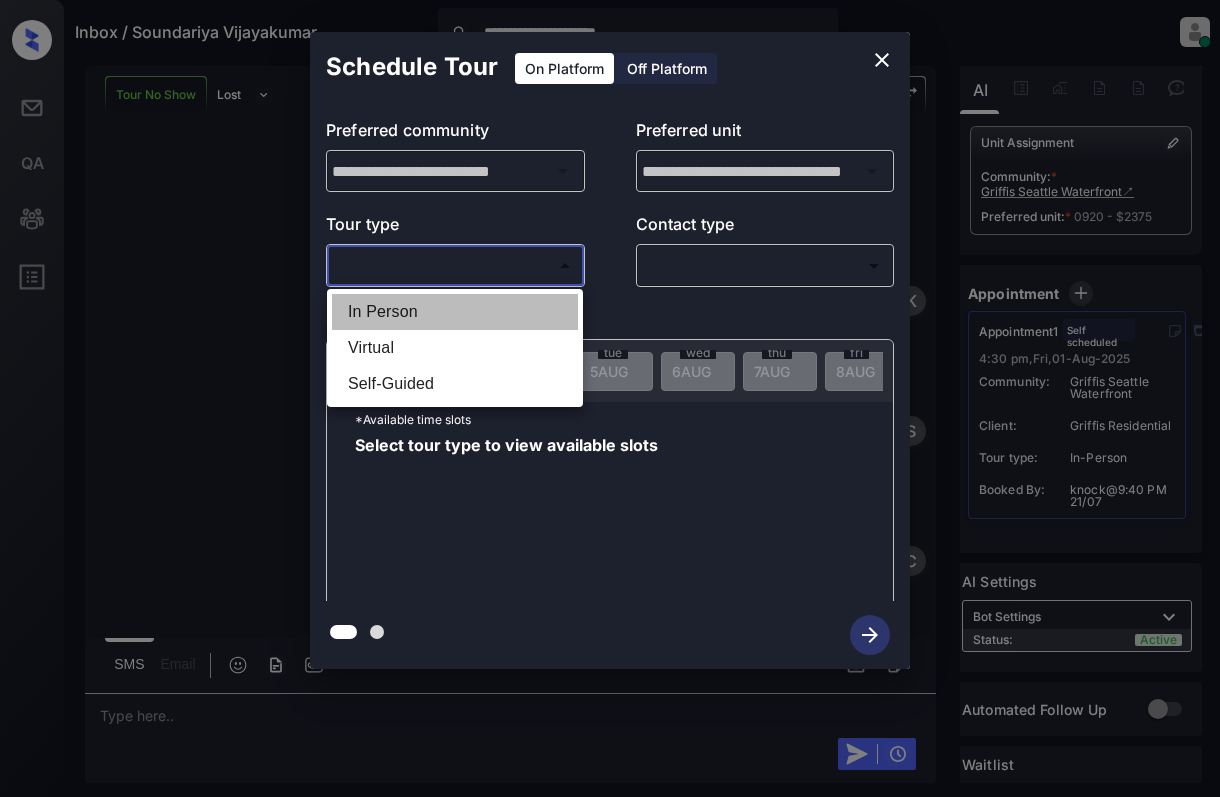 click on "In Person" at bounding box center [455, 312] 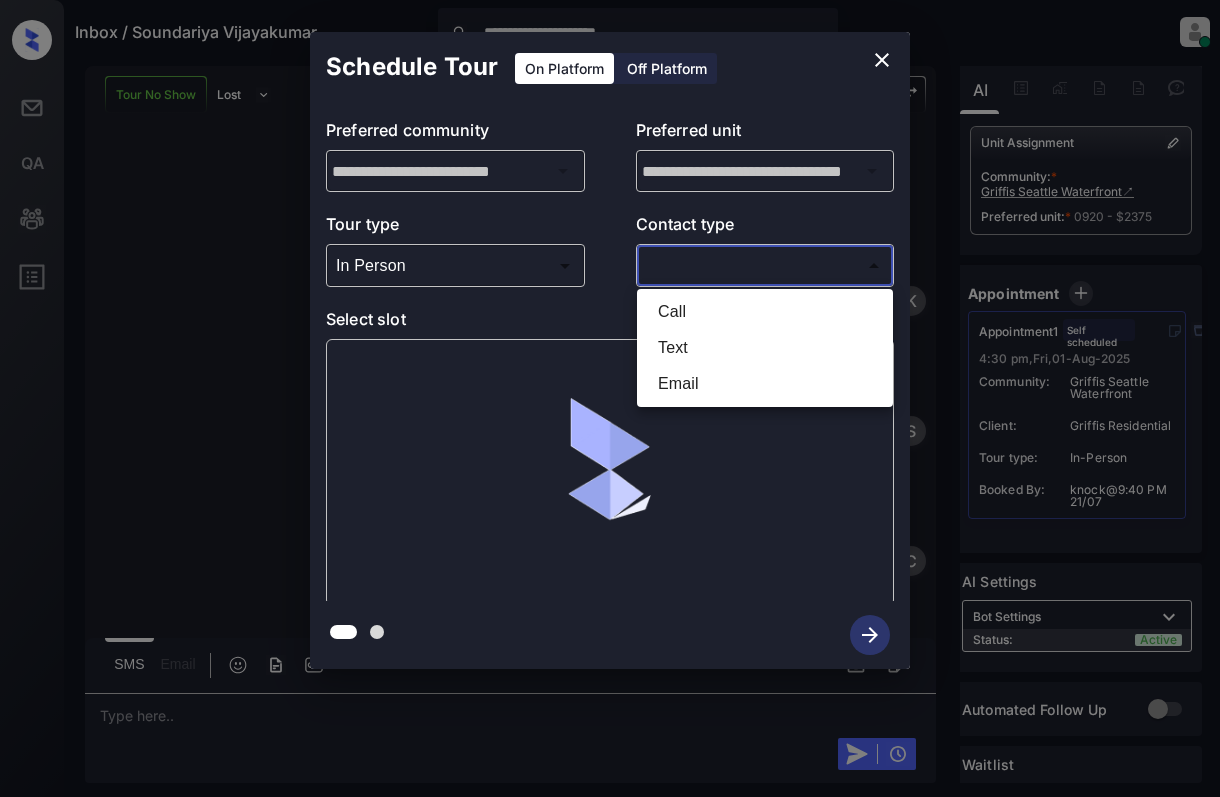 click on "**********" at bounding box center [610, 398] 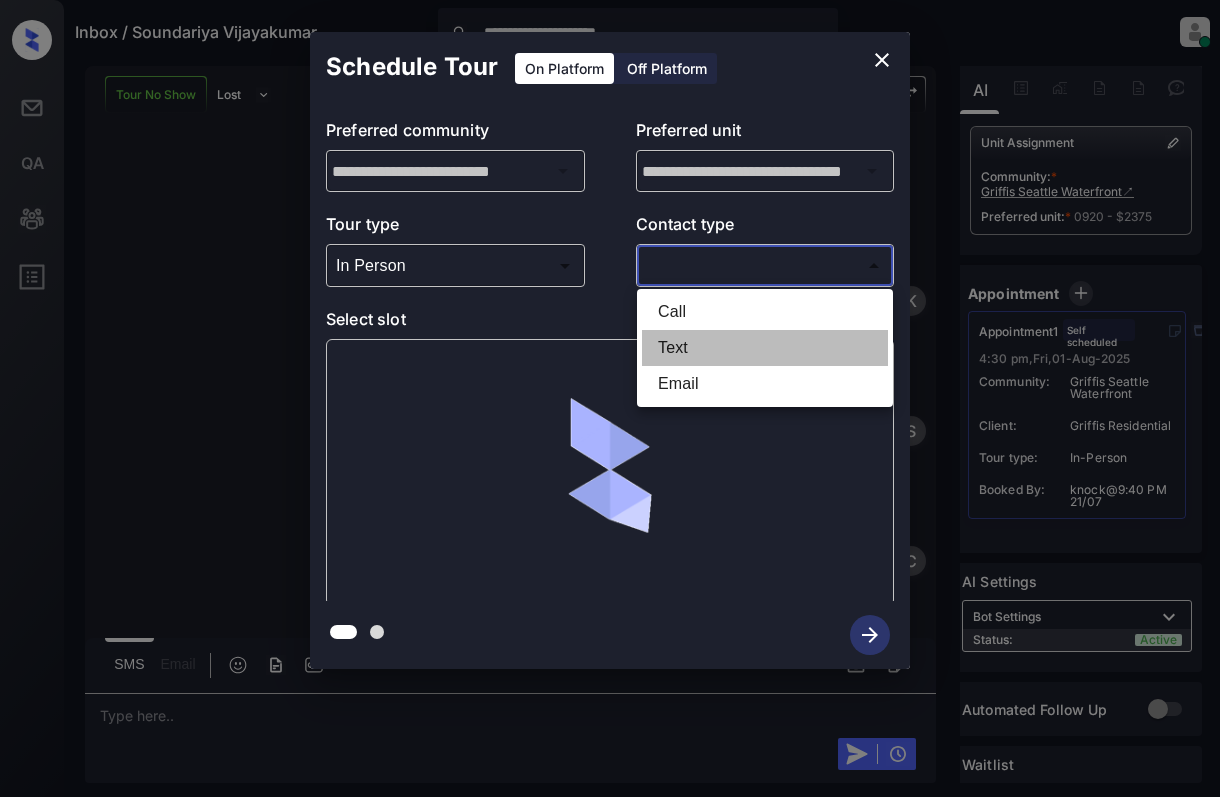 click on "Text" at bounding box center [765, 348] 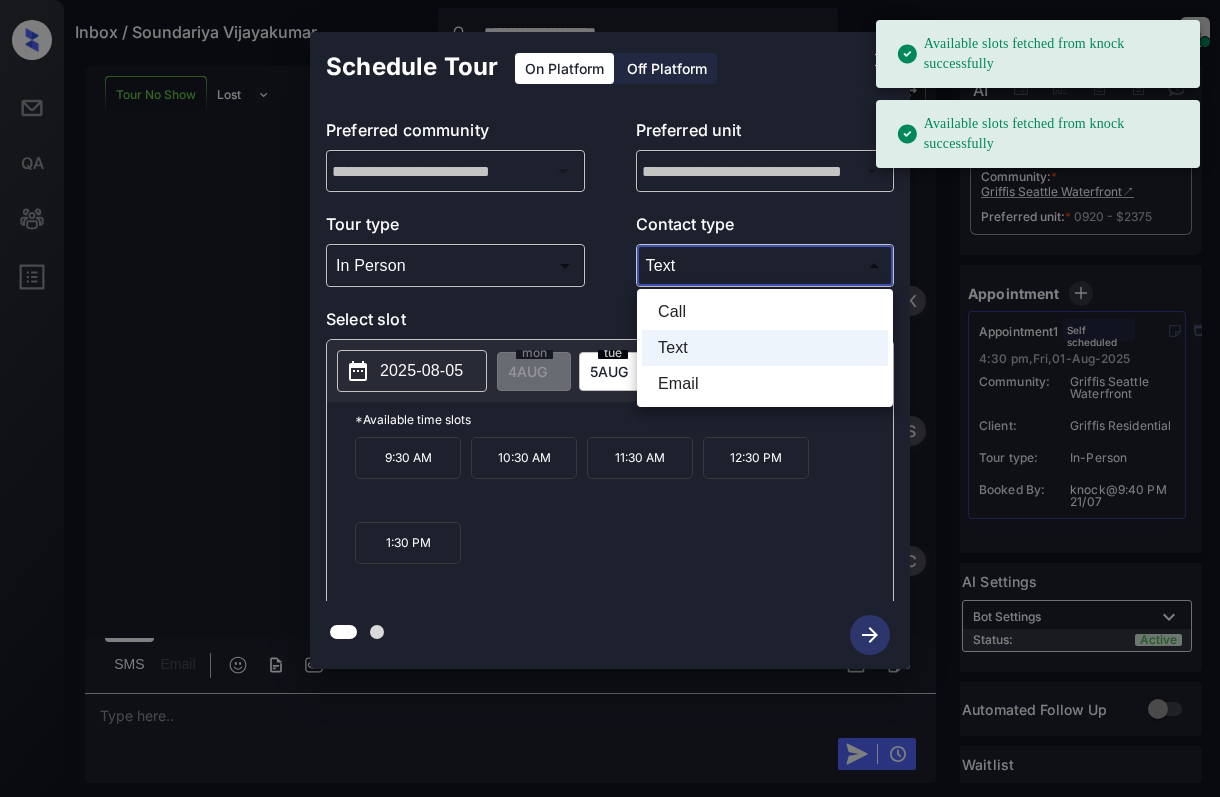 click on "**********" at bounding box center [610, 398] 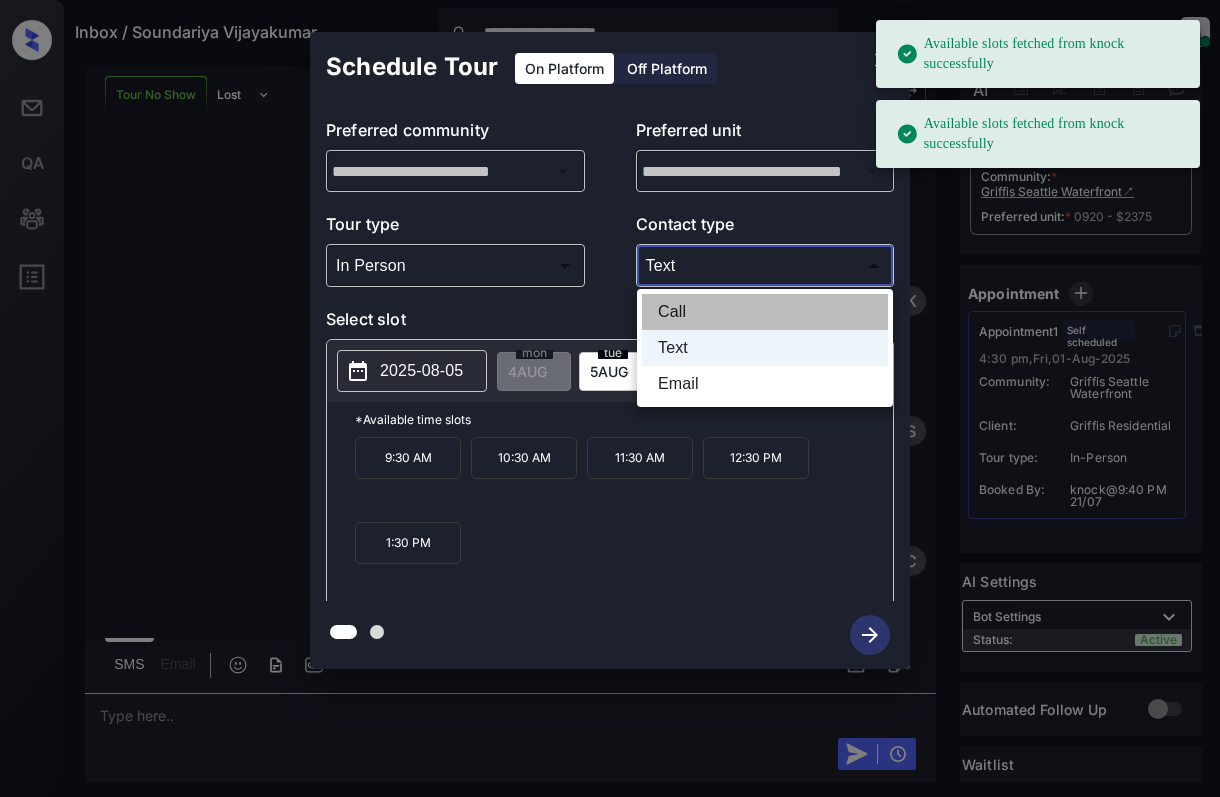 click on "Call" at bounding box center (765, 312) 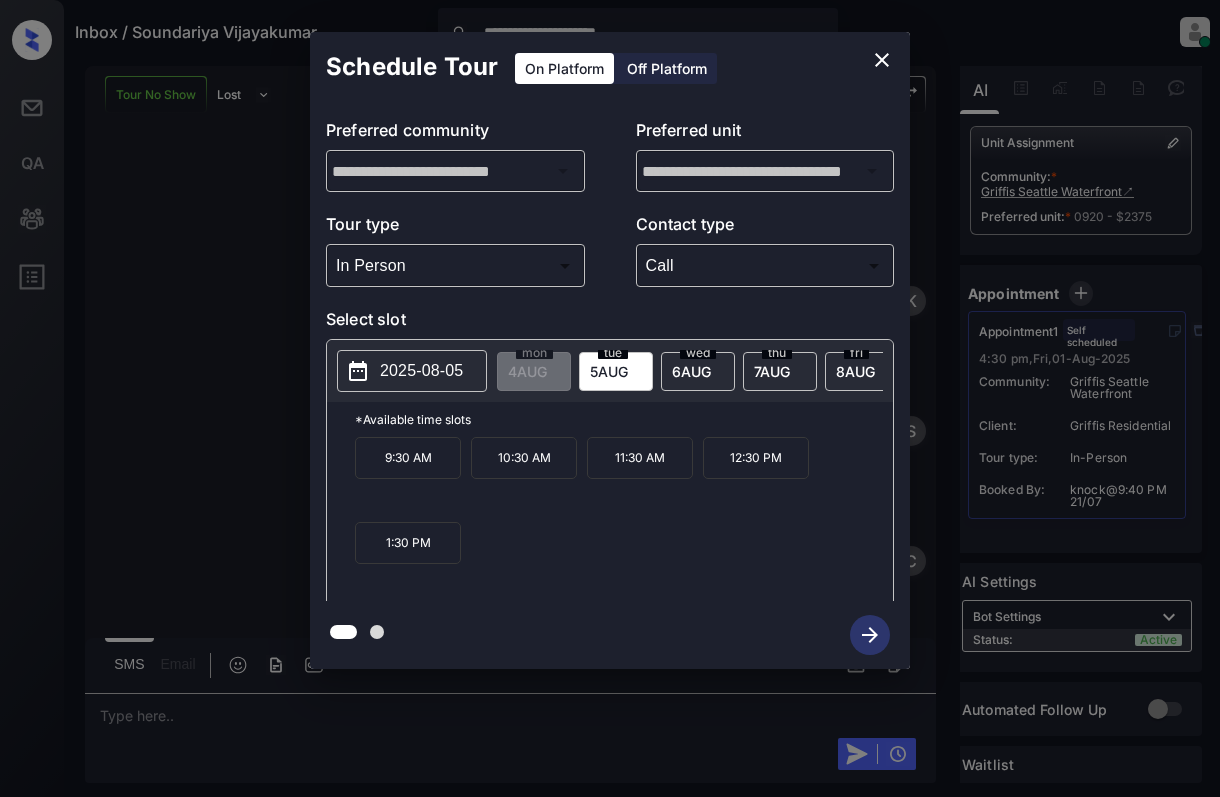 click 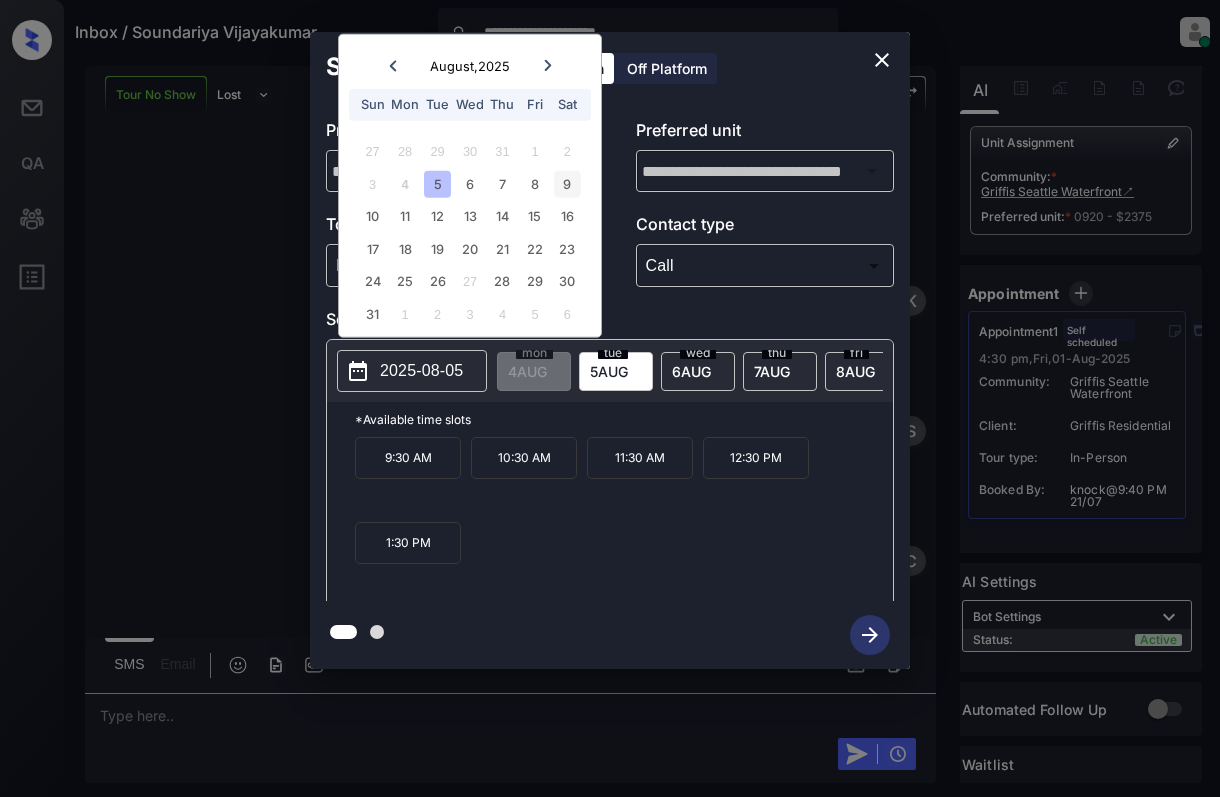 click on "9" at bounding box center [567, 183] 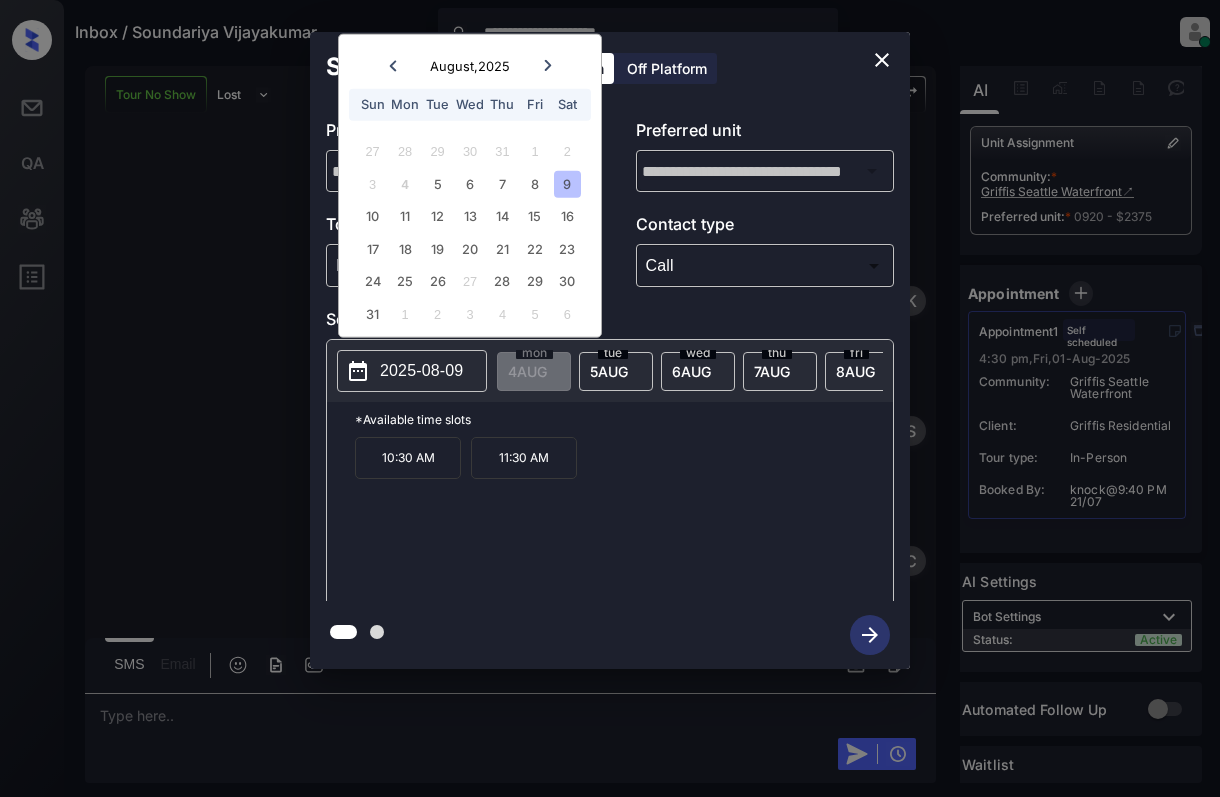 click on "11:30 AM" at bounding box center (524, 458) 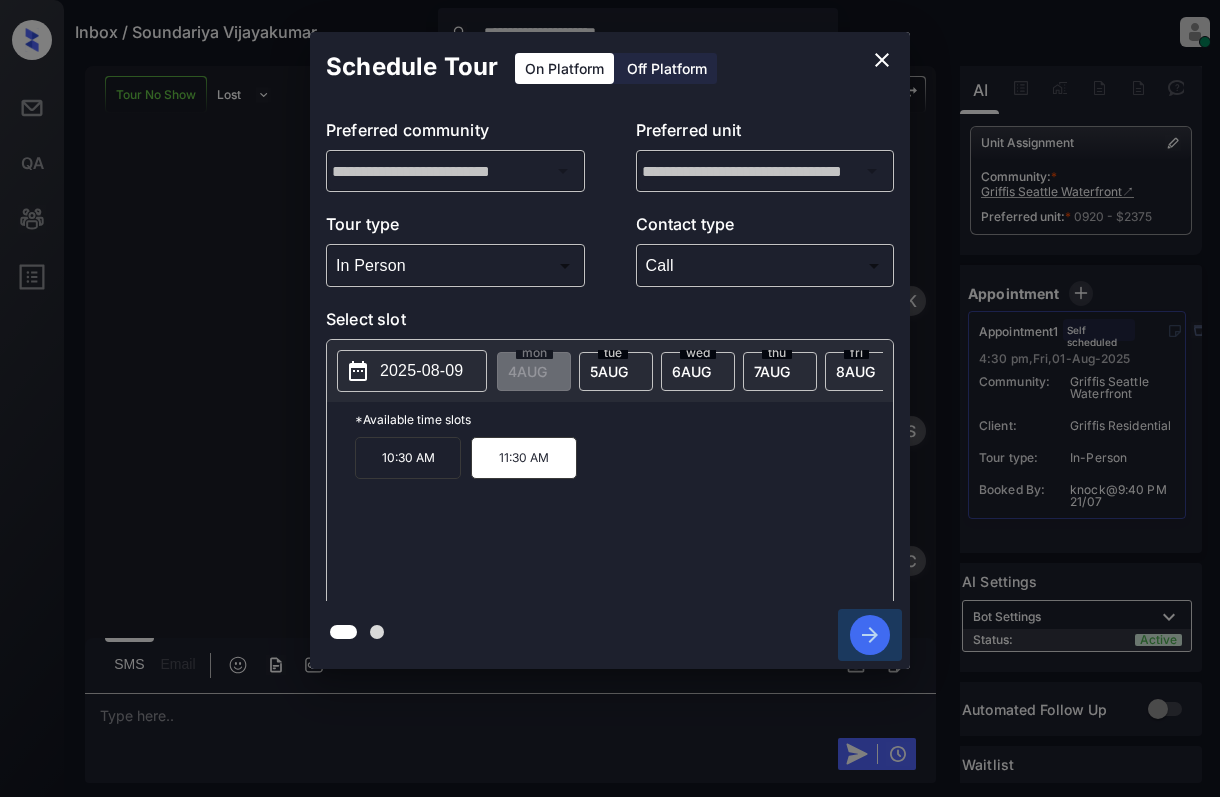 click 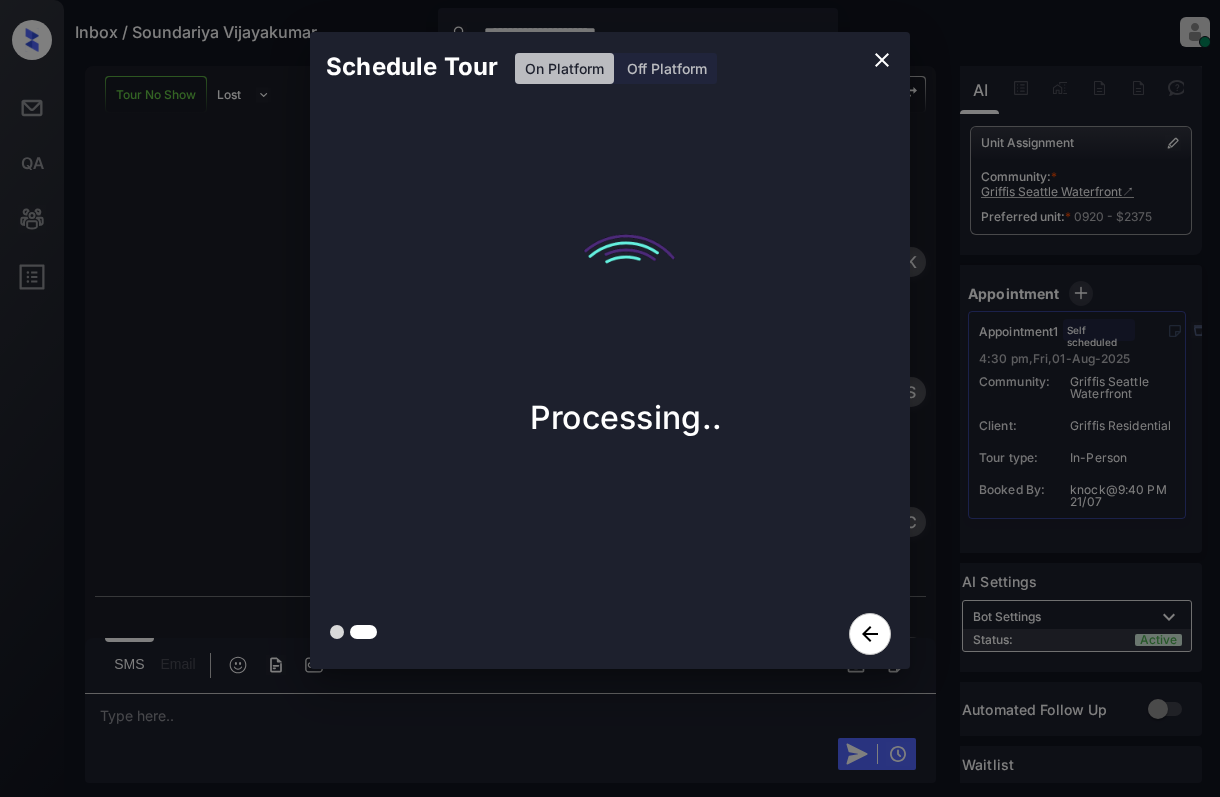 scroll, scrollTop: 3029, scrollLeft: 0, axis: vertical 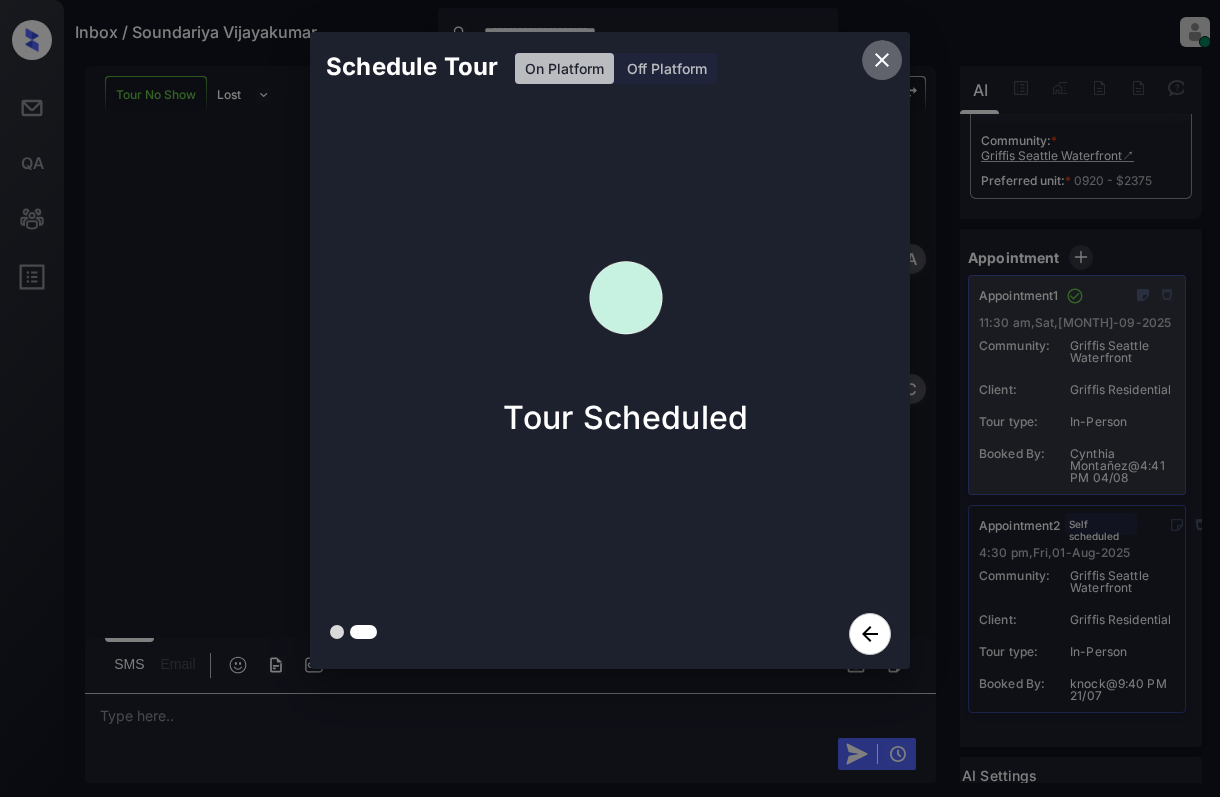 click 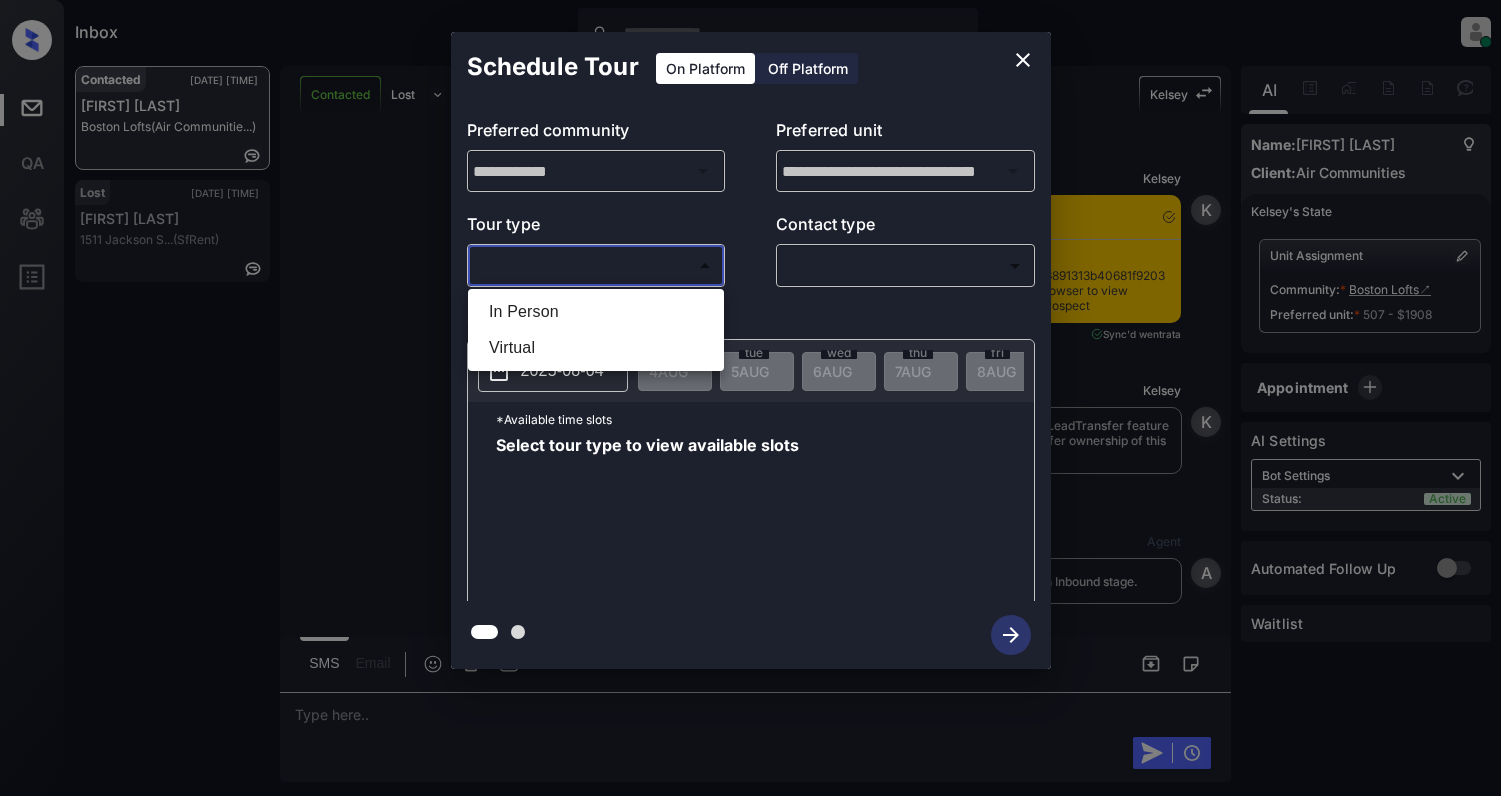 scroll, scrollTop: 0, scrollLeft: 0, axis: both 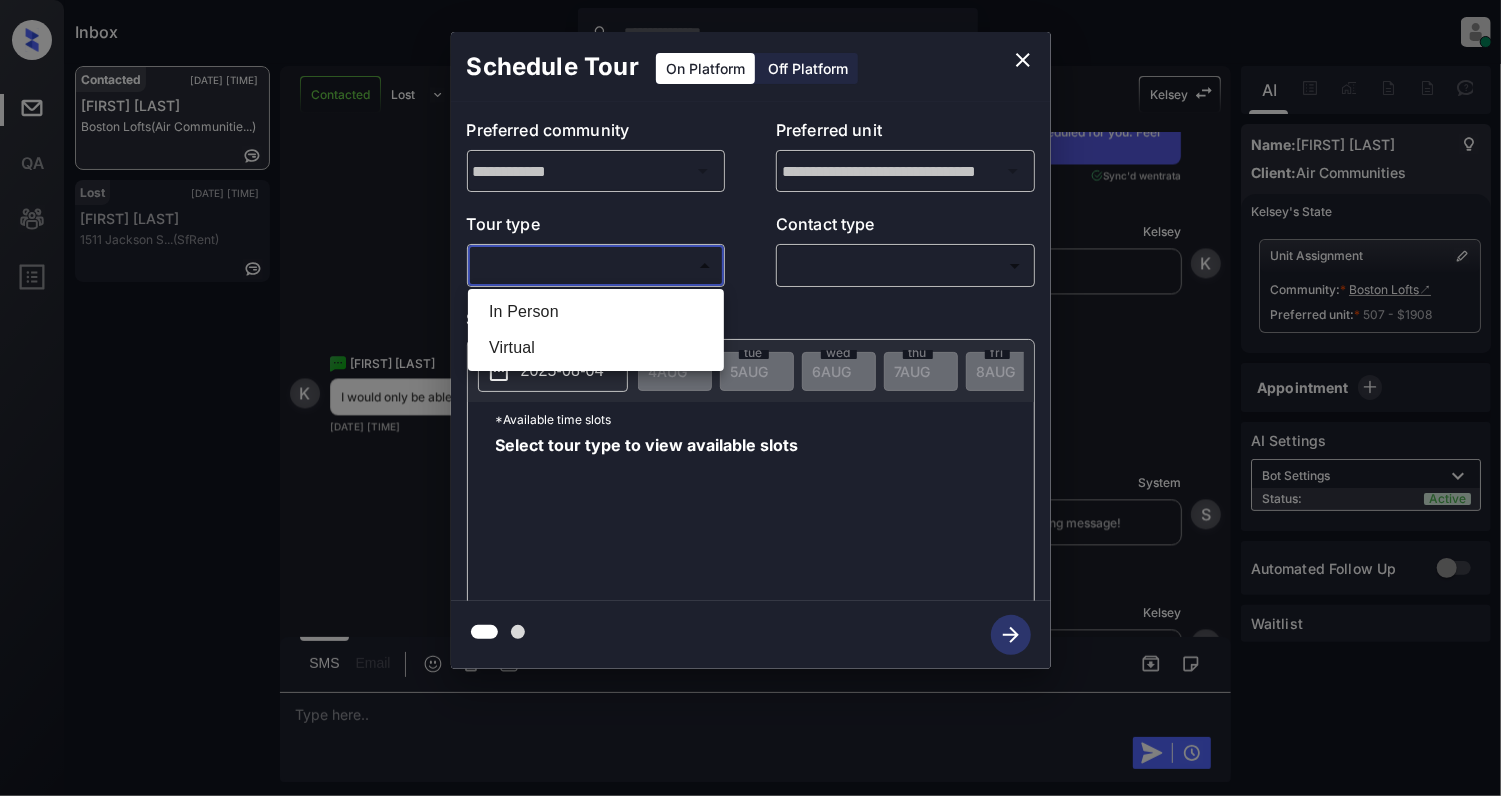 click at bounding box center [750, 398] 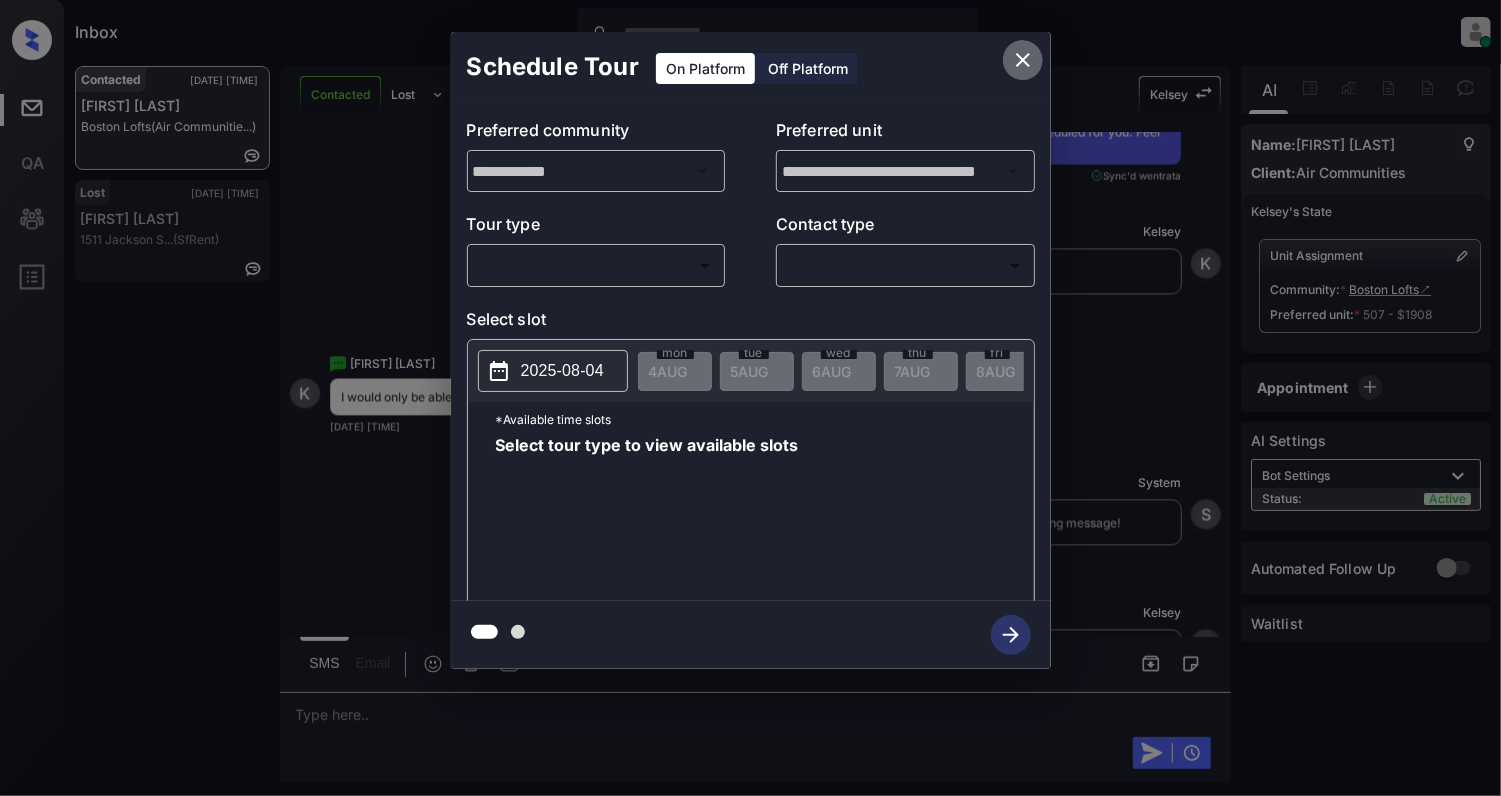 click 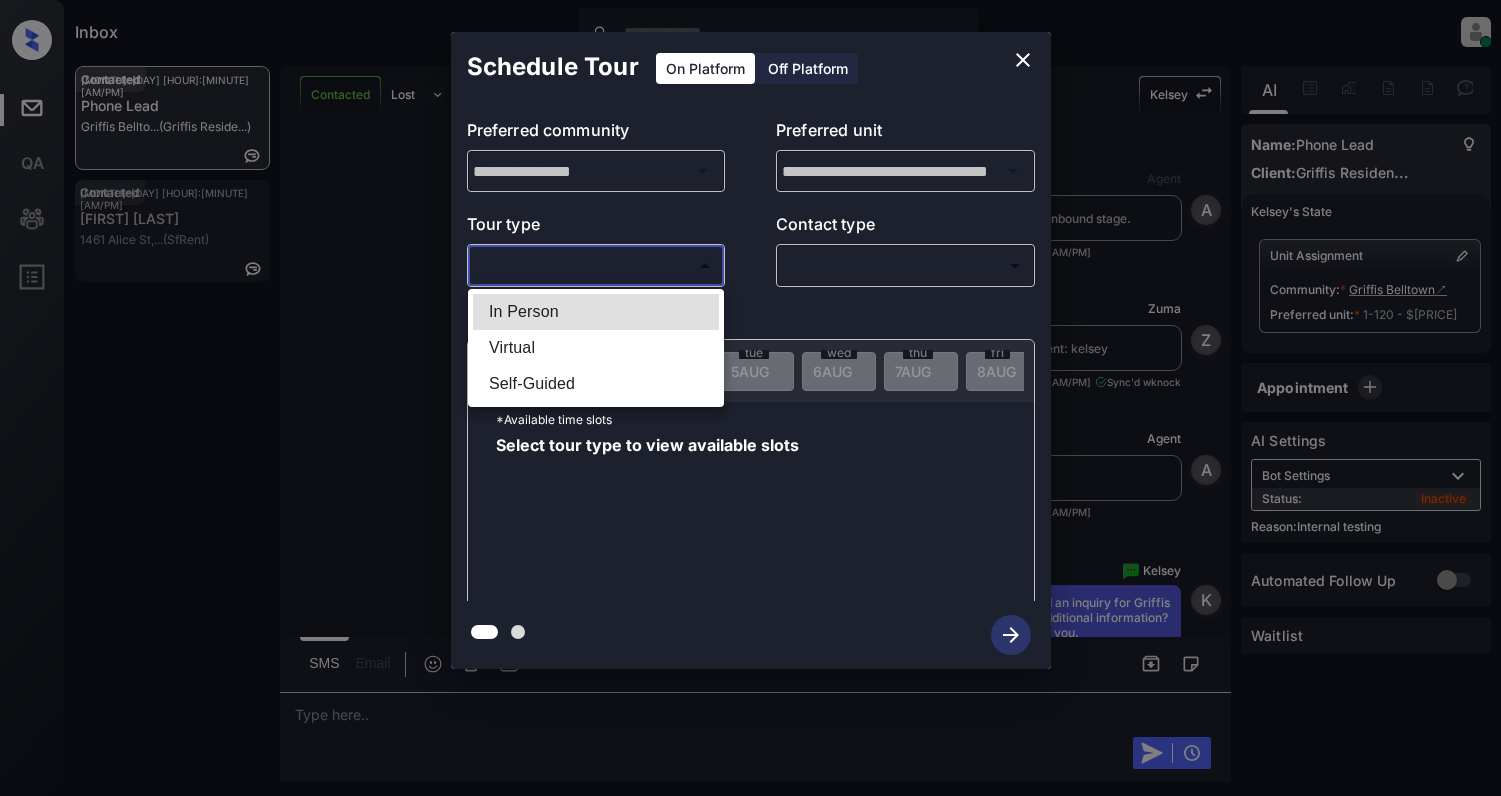 scroll, scrollTop: 0, scrollLeft: 0, axis: both 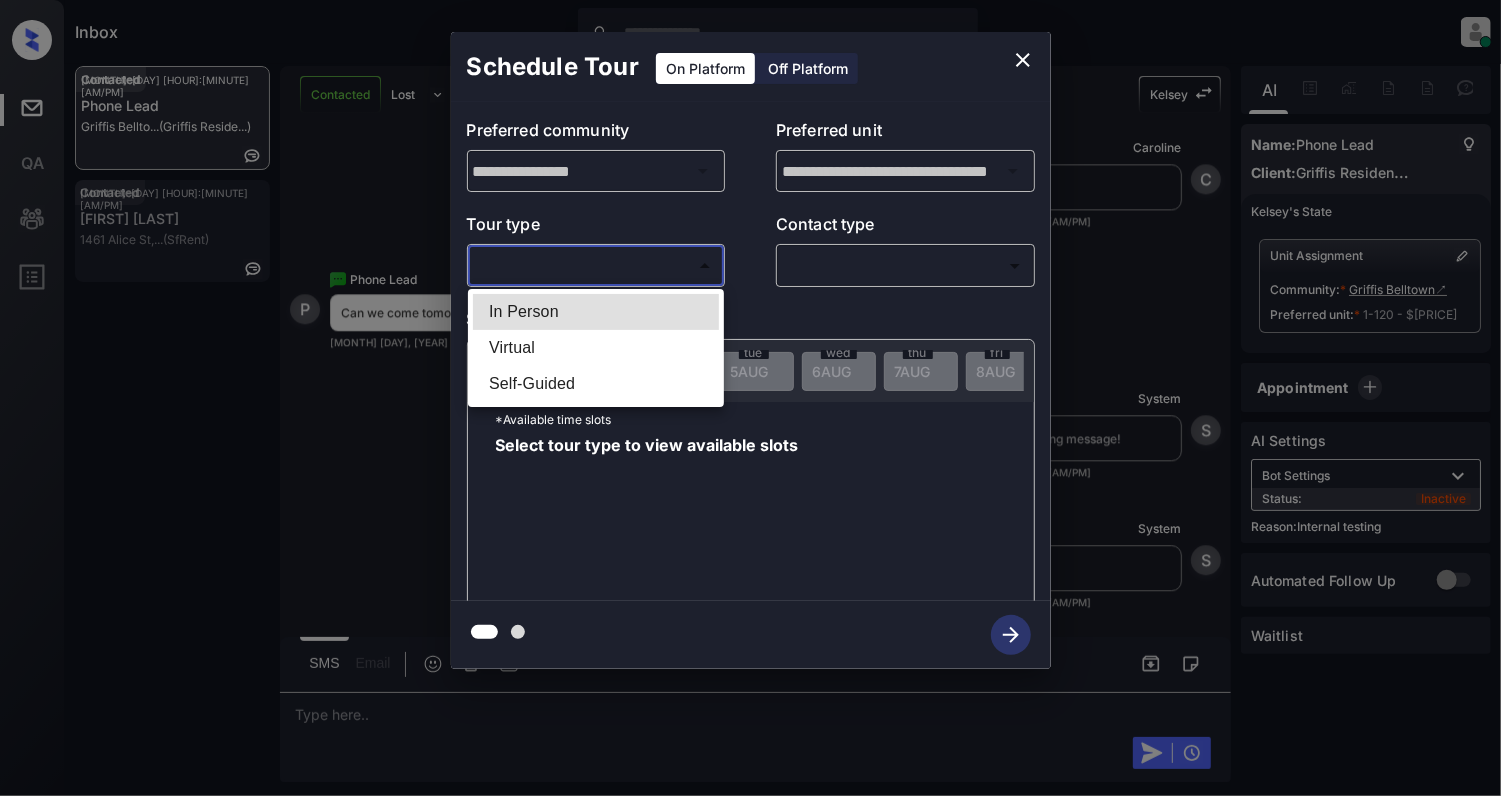 click on "In Person" at bounding box center (596, 312) 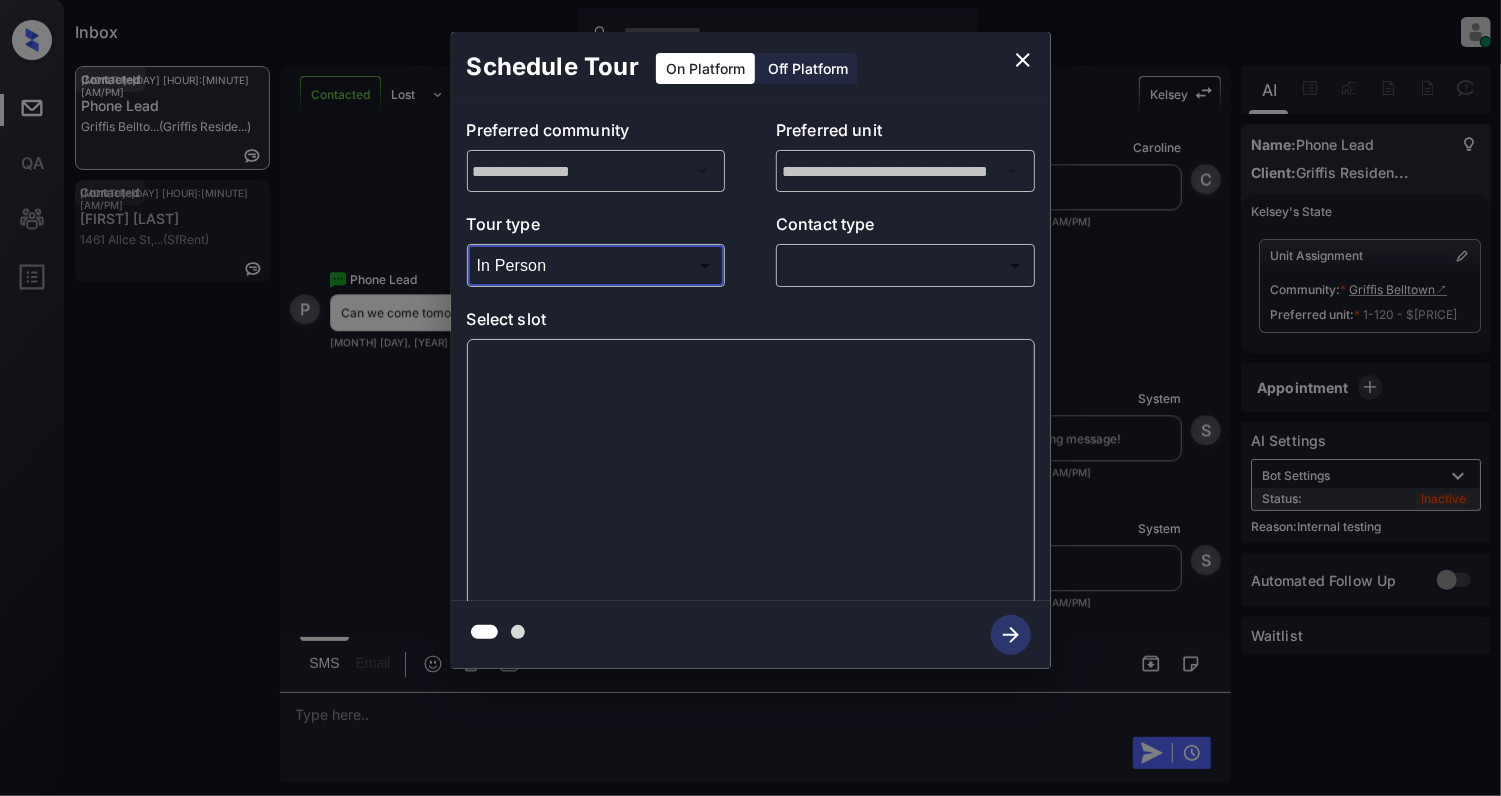 click on "Inbox [NAME] Online Set yourself   offline Set yourself   on break Profile Switch to  light  mode Sign out Contacted [MONTH]-[DAY] [HOUR]:[MINUTE]   Phone Lead Griffis Bellto...  (Griffis Reside...) Contacted [MONTH]-[DAY] [HOUR]:[MINUTE]   [NAME] [NUMBER] [STREET],...  (SfRent) Contacted Lost Lead Sentiment: Angry Upon sliding the acknowledgement:  Lead will move to lost stage. * ​ SMS and call option will be set to opt out. AFM will be turned off for the lead. Kelsey New Message Agent Lead created via callToText in Inbound stage. [MONTH] [DAY], [YEAR] [HOUR]:[MINUTE] A New Message Zuma Lead transferred to leasing agent: kelsey [MONTH] [DAY], [YEAR] [HOUR]:[MINUTE]  Sync'd w  knock Z New Message Agent AFM Request sent to Kelsey. [MONTH] [DAY], [YEAR] [HOUR]:[MINUTE] A New Message Kelsey Hi, this is Kelsey reaching out because I saw you submitted an inquiry for Griffis Belltown. Would you like to schedule a tour or know any additional information? Also, please confirm that this is the best method to contact you. [MONTH] [DAY], [YEAR] [HOUR]:[MINUTE]   | TemplateAFMSms  Sync'd w  knock K" at bounding box center [750, 398] 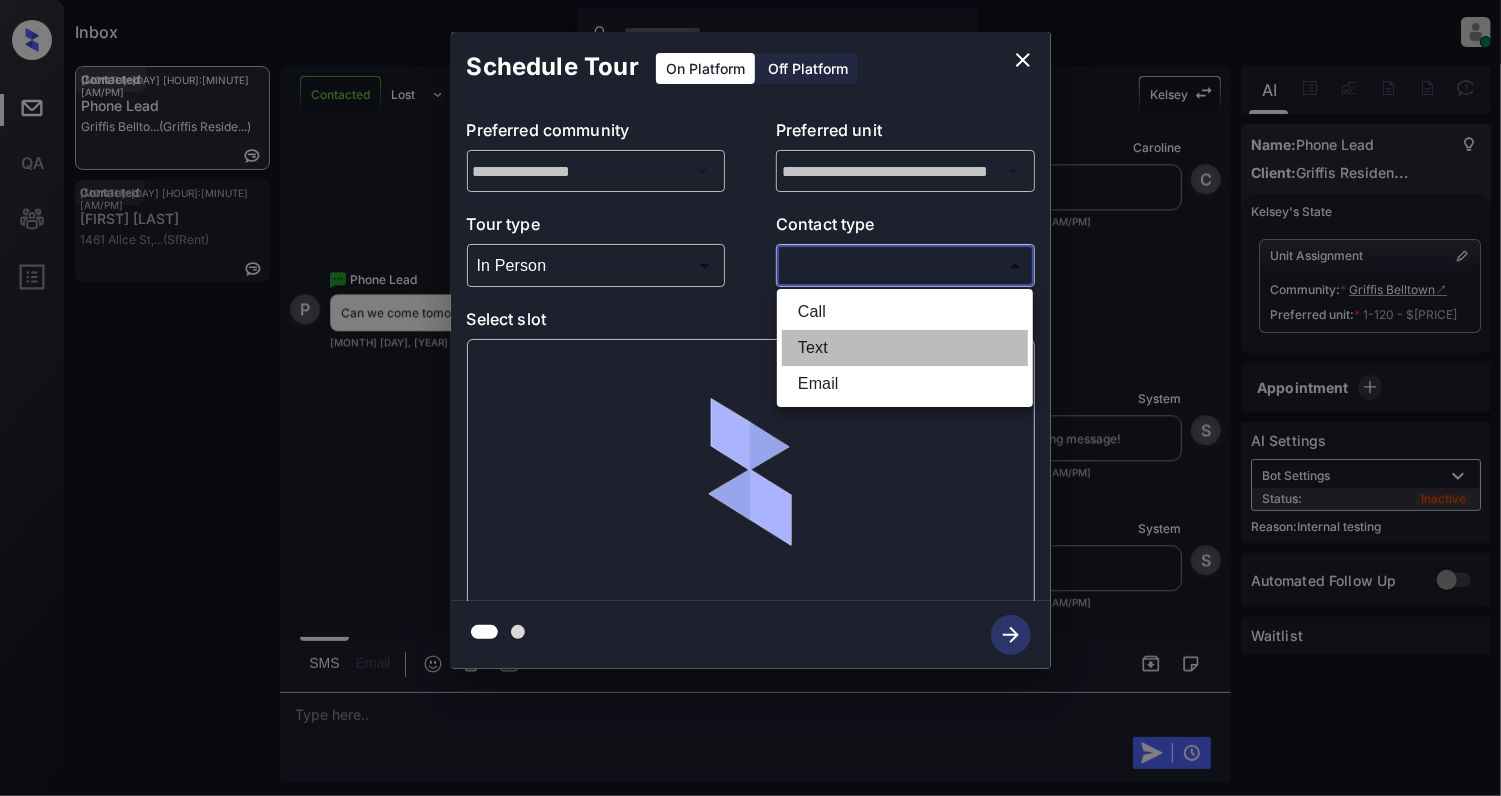 click on "Text" at bounding box center (905, 348) 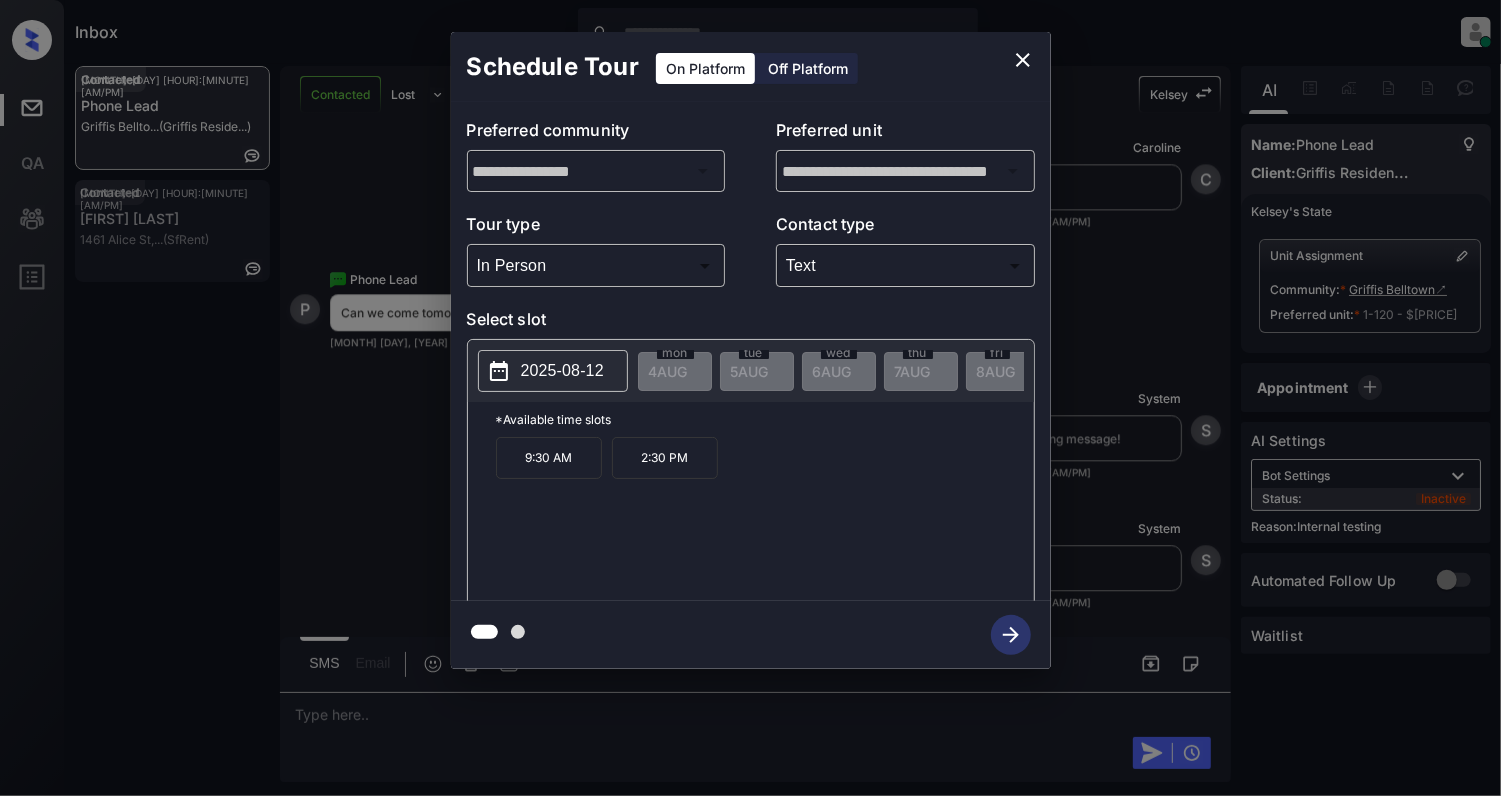 click on "2025-08-12" at bounding box center [562, 371] 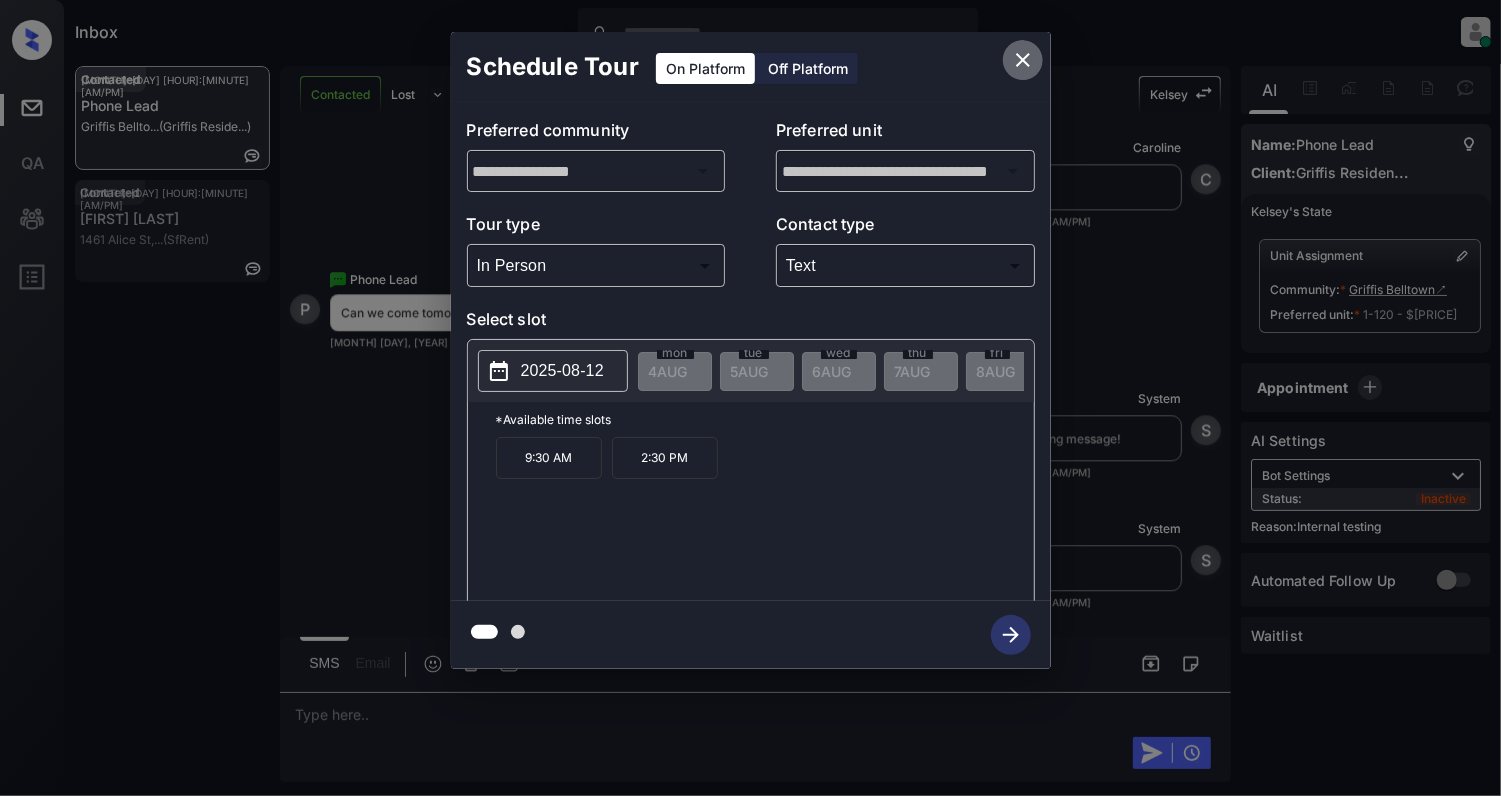 click 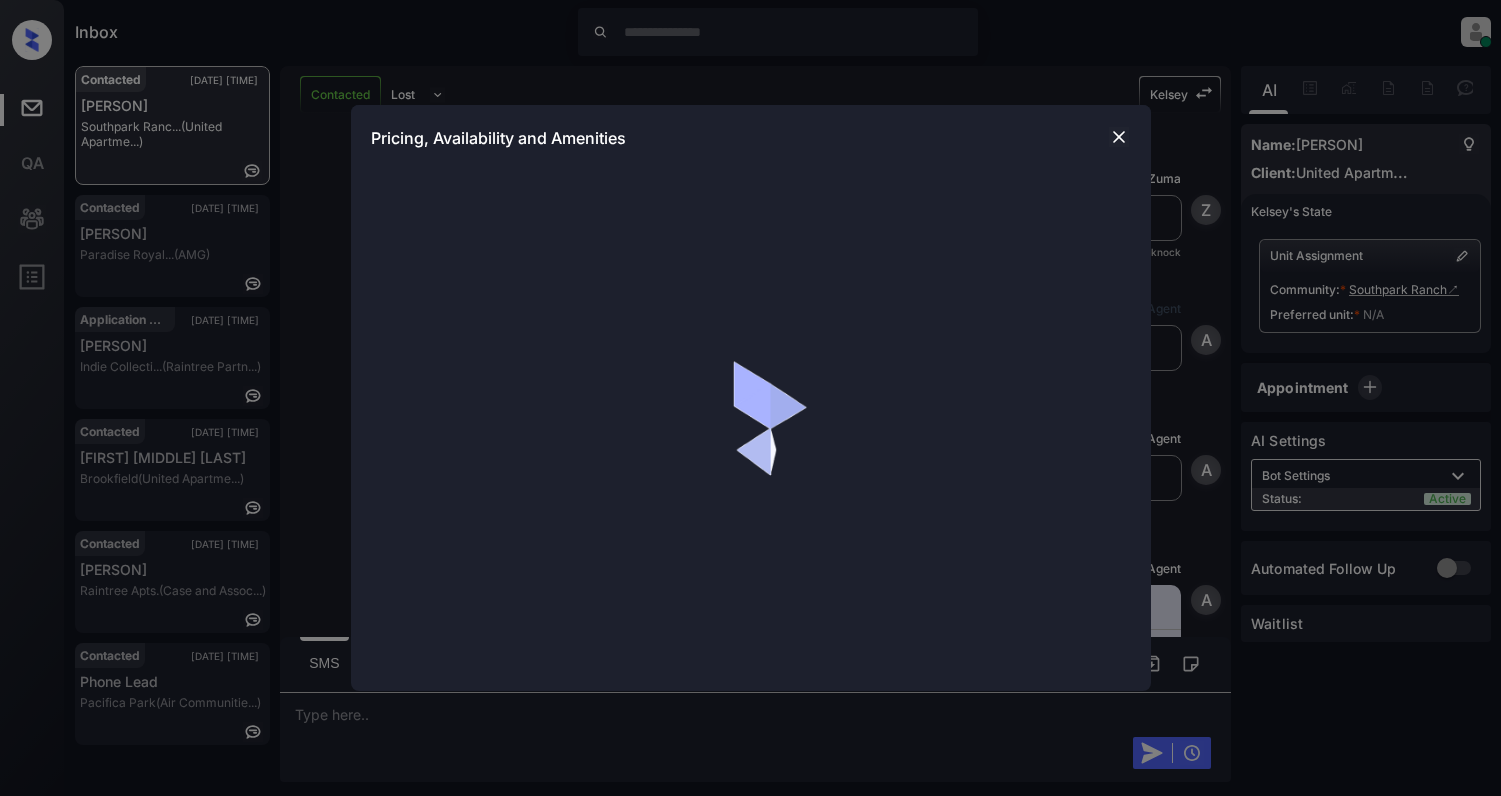 scroll, scrollTop: 0, scrollLeft: 0, axis: both 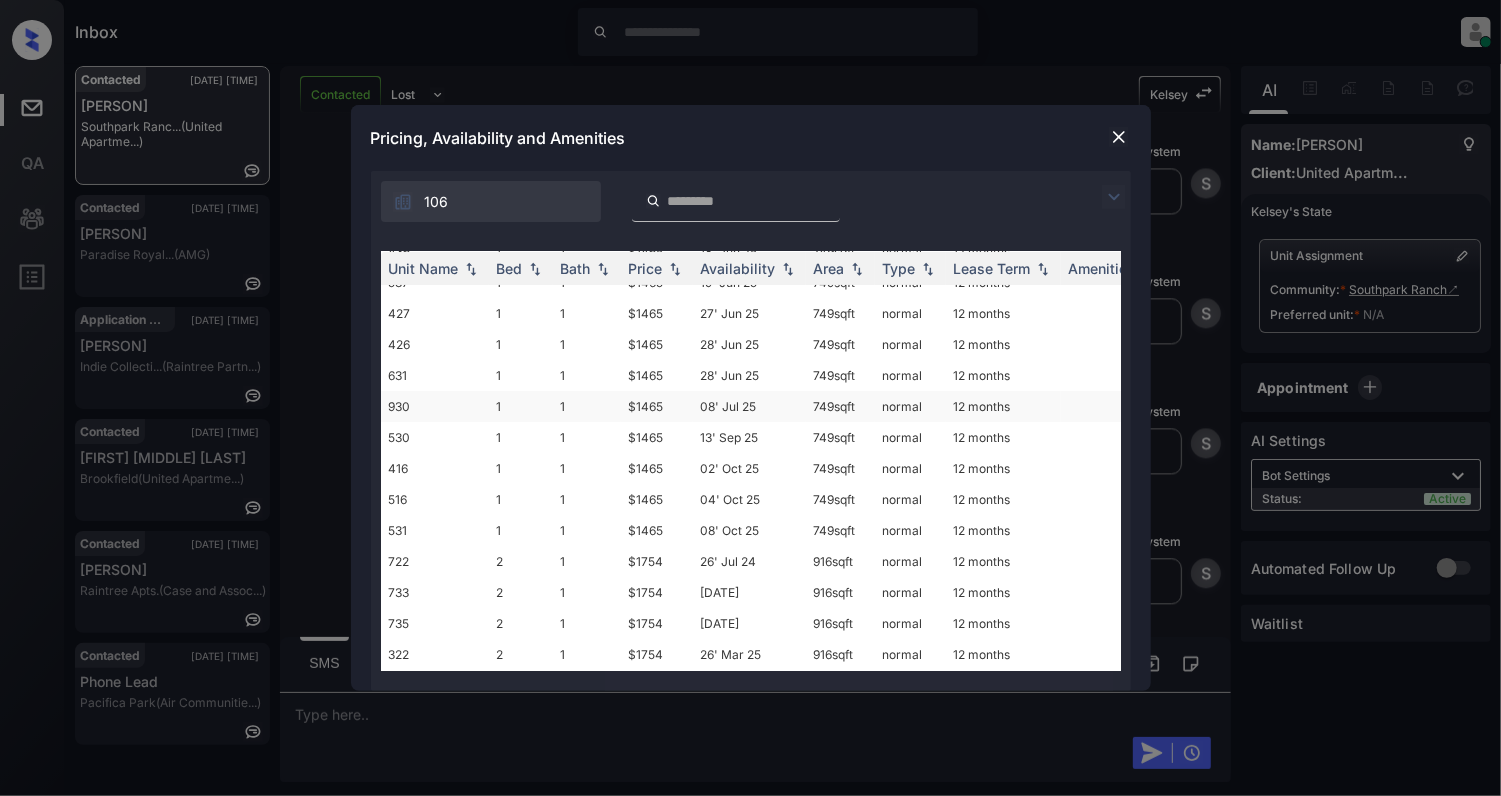 click on "930" at bounding box center [435, 406] 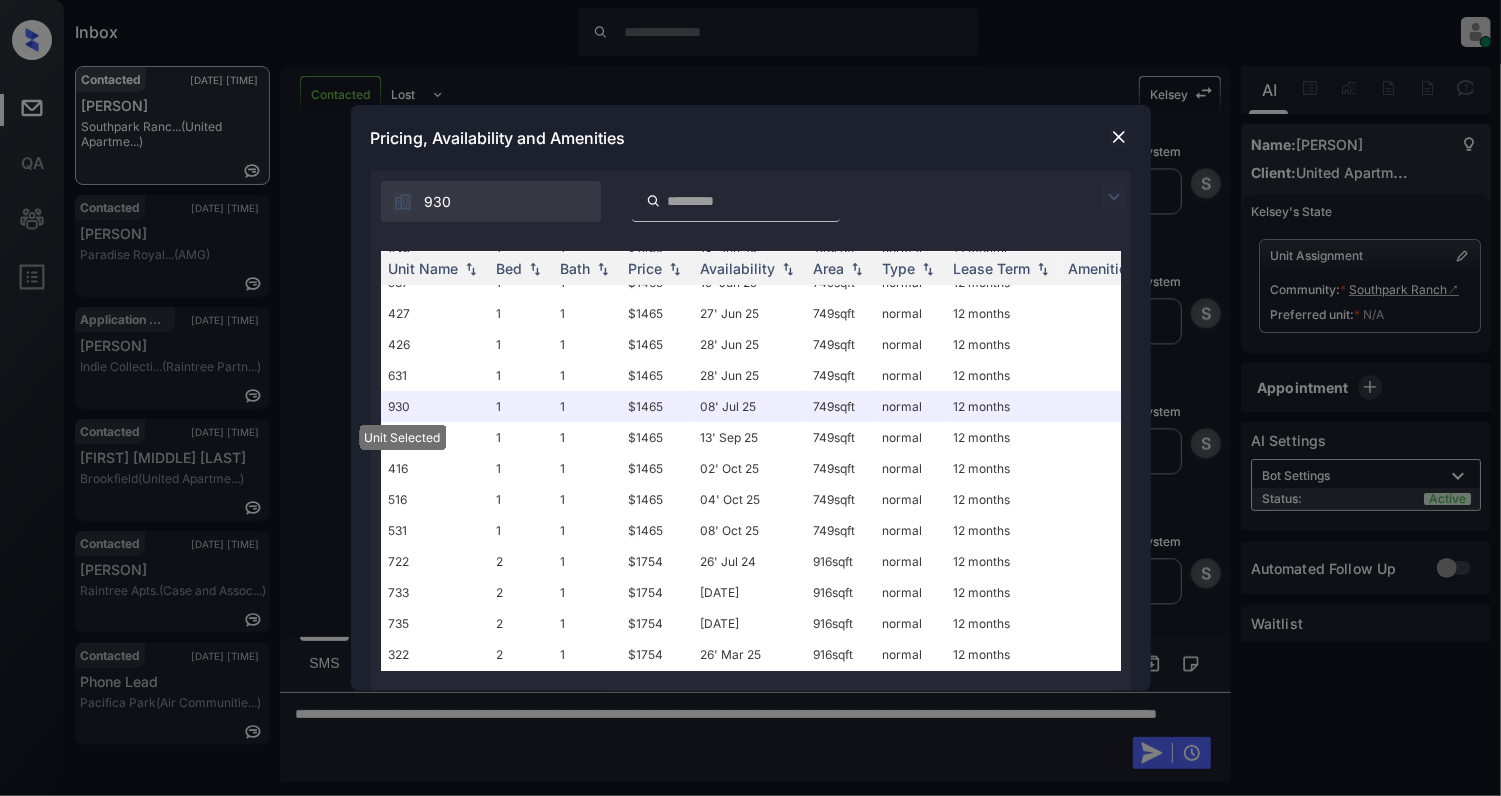 click at bounding box center [1119, 137] 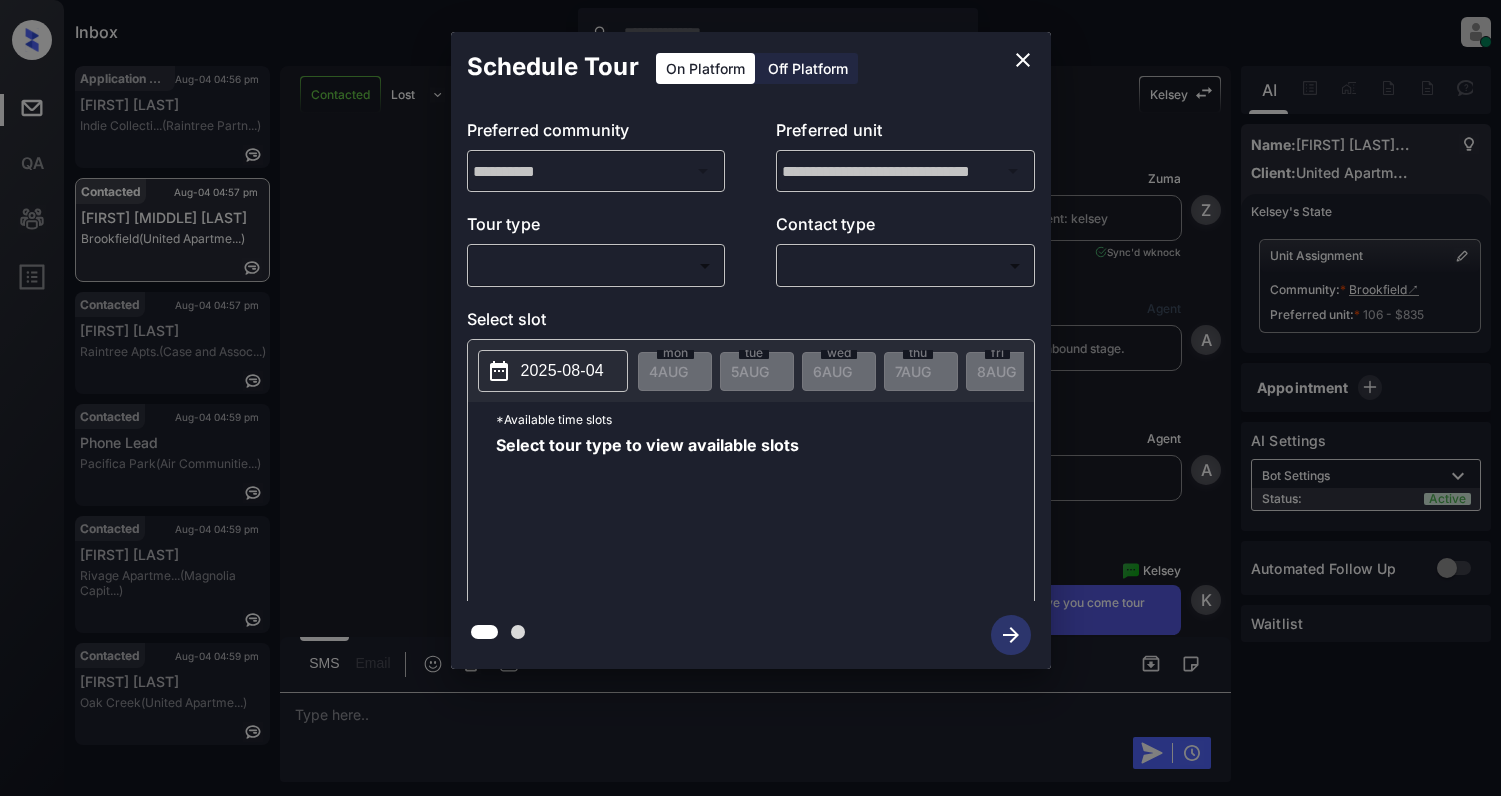 scroll, scrollTop: 0, scrollLeft: 0, axis: both 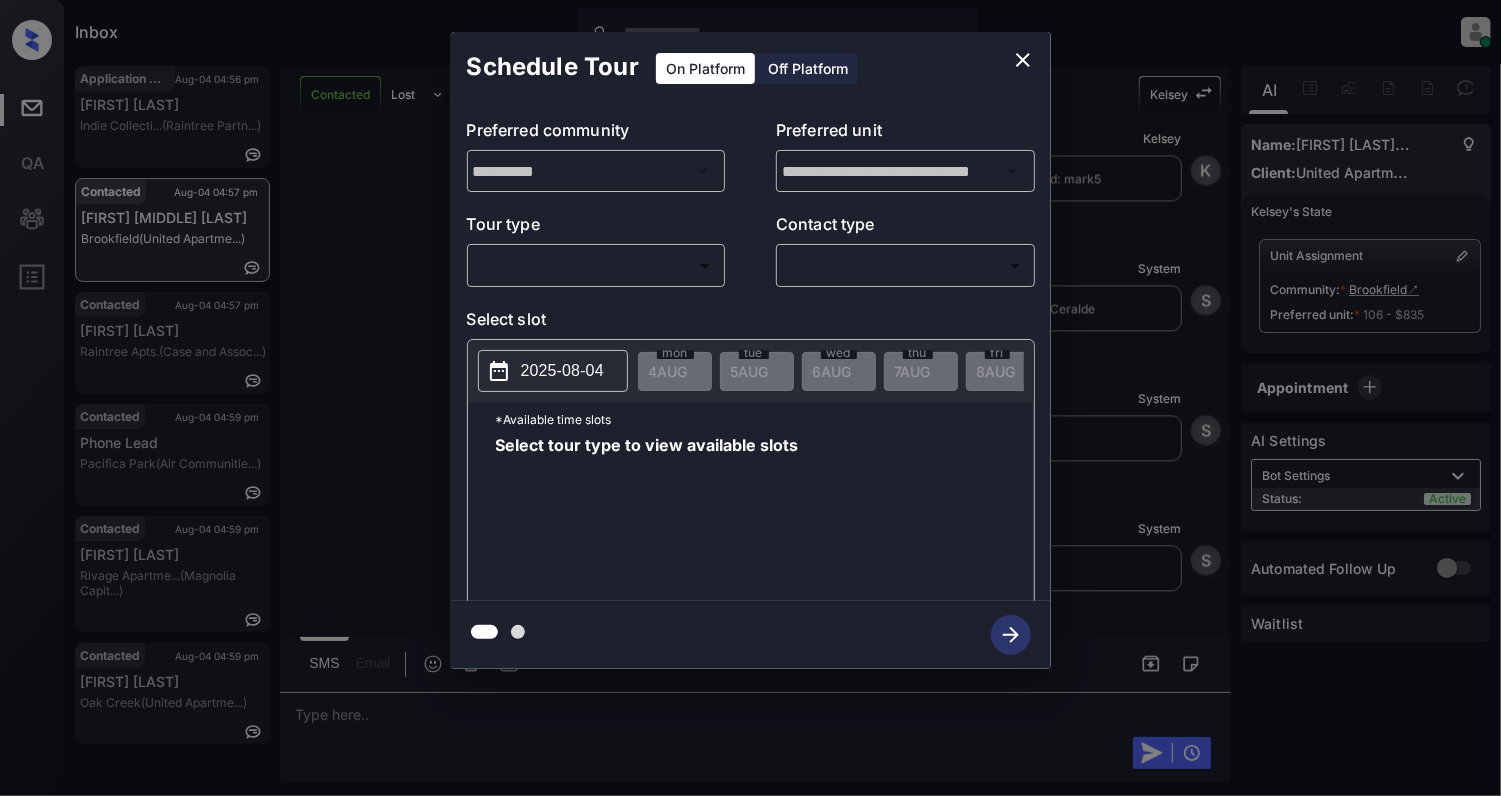 click on "Inbox [LAST] Online Set yourself   offline Set yourself   on break Profile Switch to  light  mode Sign out Application Completed Aug-04 04:56 pm   [FIRST] [LAST] Indie Collecti...  (Raintree Partn...) Contacted Aug-04 04:57 pm   [FIRST] [LAST] Brookfield  (United Apartme...) Contacted Aug-04 04:57 pm   [FIRST] [LAST] Raintree Apts.  (Case and Assoc...) Contacted Aug-04 04:59 pm   Phone Lead Pacifica Park  (Air Communitie...) Contacted Aug-04 04:59 pm   [FIRST] [LAST] Rivage Apartme...  (Magnolia Capit...) Contacted Aug-04 04:59 pm   [FIRST] [LAST] Oak Creek  (United Apartme...) Contacted Lost Lead Sentiment: Angry Upon sliding the acknowledgement:  Lead will move to lost stage. * ​ SMS and call option will be set to opt out. AFM will be turned off for the lead. [FIRST] New Message Zuma Lead transferred to leasing agent: [FIRST] Aug 04, 2025 03:40 pm  Sync'd w  knock Z New Message Agent Lead created via webhook in Inbound stage. Aug 04, 2025 03:40 pm A New Message Agent AFM Request sent to [FIRST]. A" at bounding box center [750, 398] 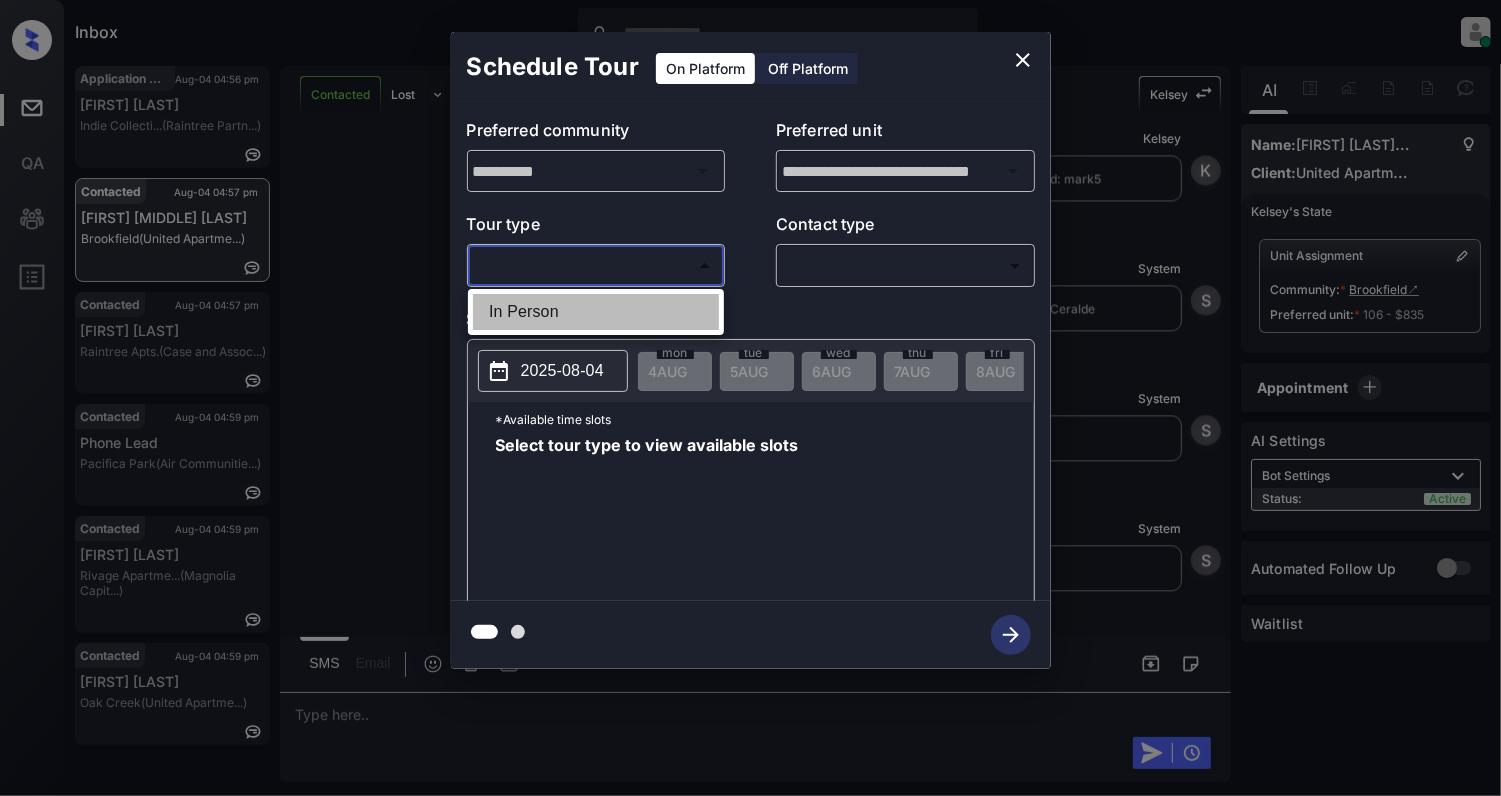click on "In Person" at bounding box center [596, 312] 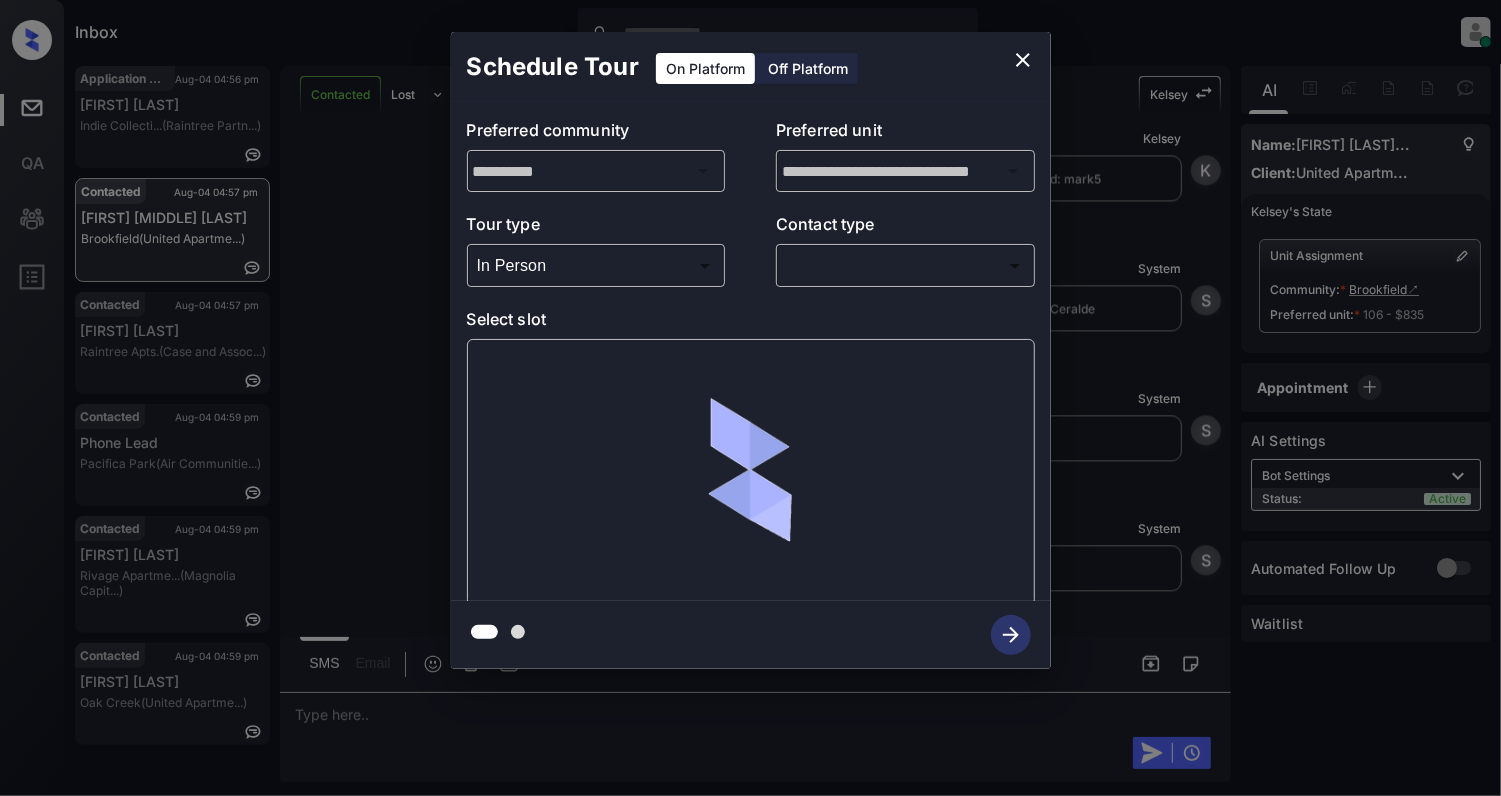click on "​ ​" at bounding box center (905, 265) 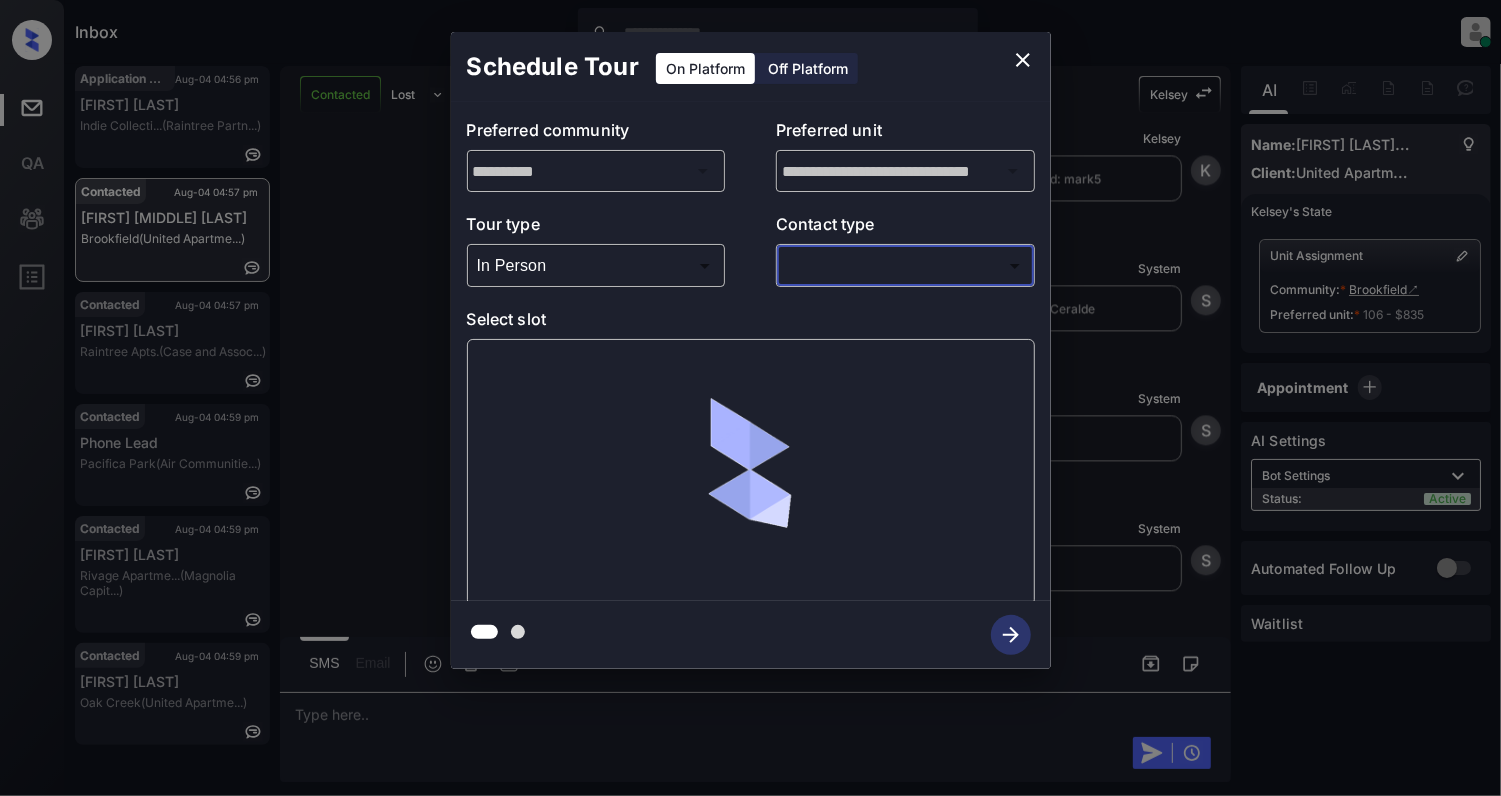 click on "Inbox Cynthia Montañez Online Set yourself   offline Set yourself   on break Profile Switch to  light  mode Sign out Application Completed Aug-04 04:56 pm   Rebecca Campas Indie Collecti...  (Raintree Partn...) Contacted Aug-04 04:57 pm   Trina Maria Ad... Brookfield  (United Apartme...) Contacted Aug-04 04:57 pm   Theresa Caple Raintree Apts.  (Case and Assoc...) Contacted Aug-04 04:59 pm   Phone Lead Pacifica Park  (Air Communitie...) Contacted Aug-04 04:59 pm   Karen Gomez Rivage Apartme...  (Magnolia Capit...) Contacted Aug-04 04:59 pm   Luis Murillo Oak Creek  (United Apartme...) Contacted Lost Lead Sentiment: Angry Upon sliding the acknowledgement:  Lead will move to lost stage. * ​ SMS and call option will be set to opt out. AFM will be turned off for the lead. Kelsey New Message Zuma Lead transferred to leasing agent: kelsey Aug 04, 2025 03:40 pm  Sync'd w  knock Z New Message Agent Lead created via webhook in Inbound stage. Aug 04, 2025 03:40 pm A New Message Agent AFM Request sent to Kelsey. A" at bounding box center (750, 398) 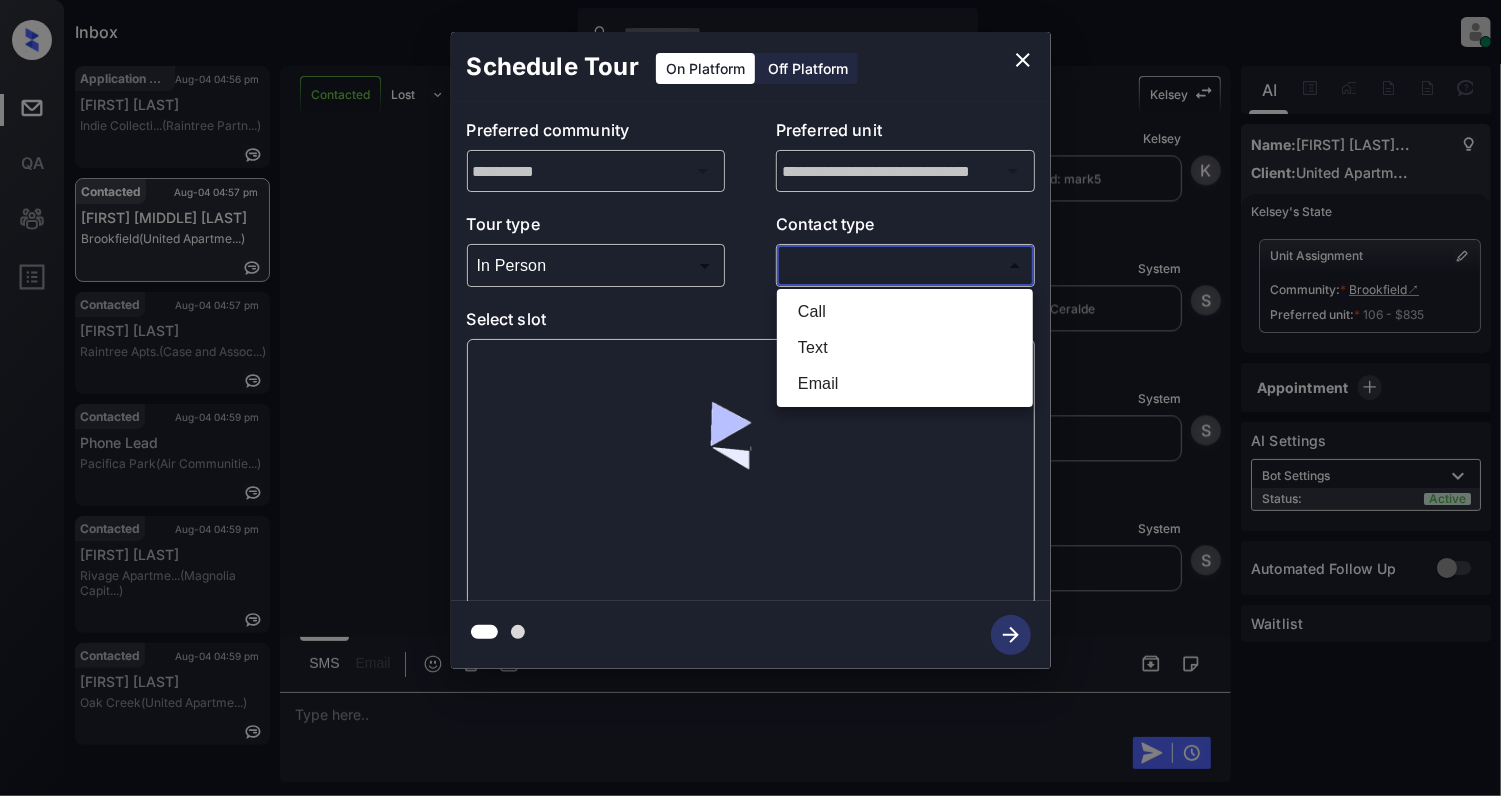 click on "Text" at bounding box center (905, 348) 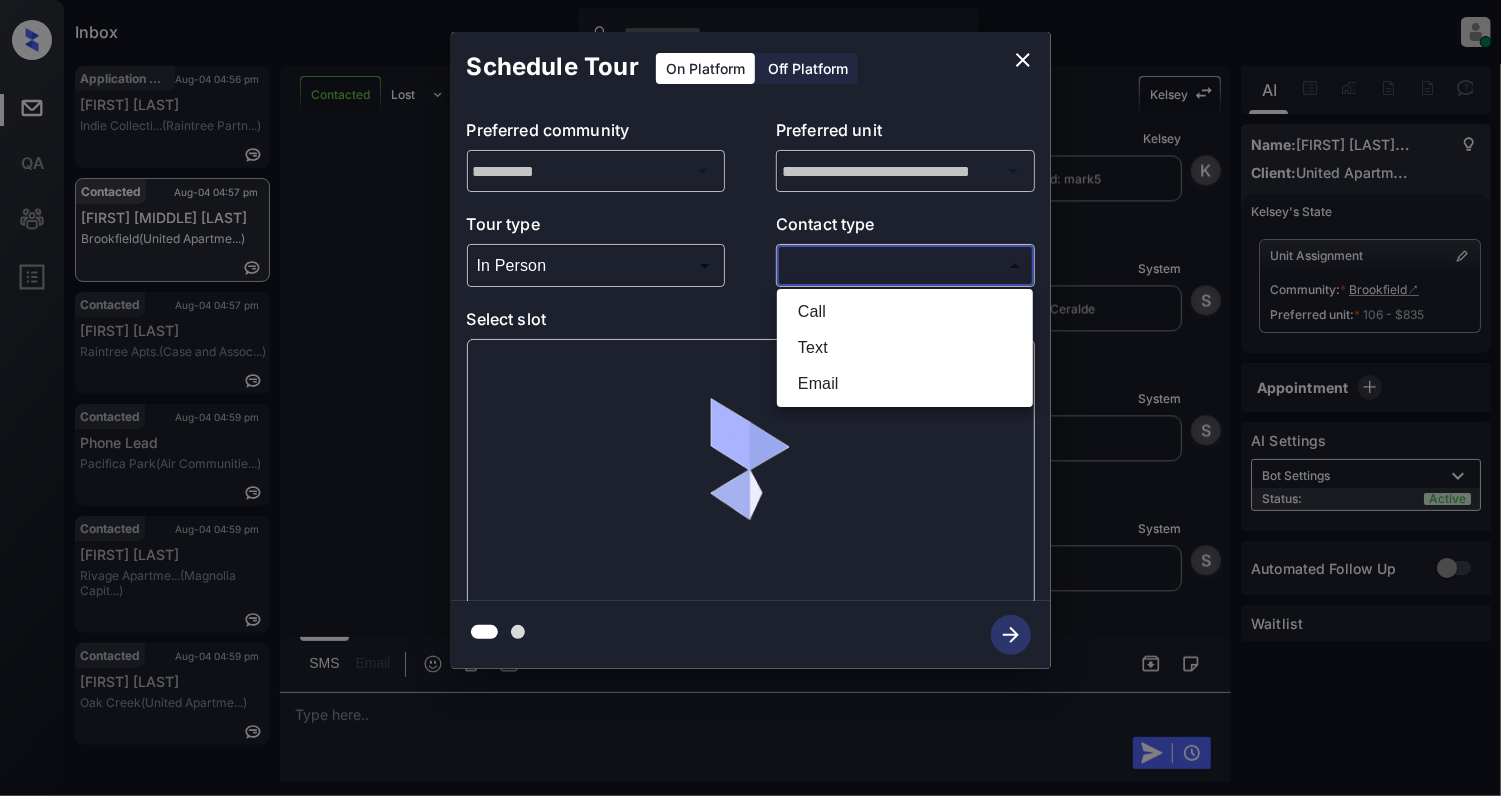 type on "****" 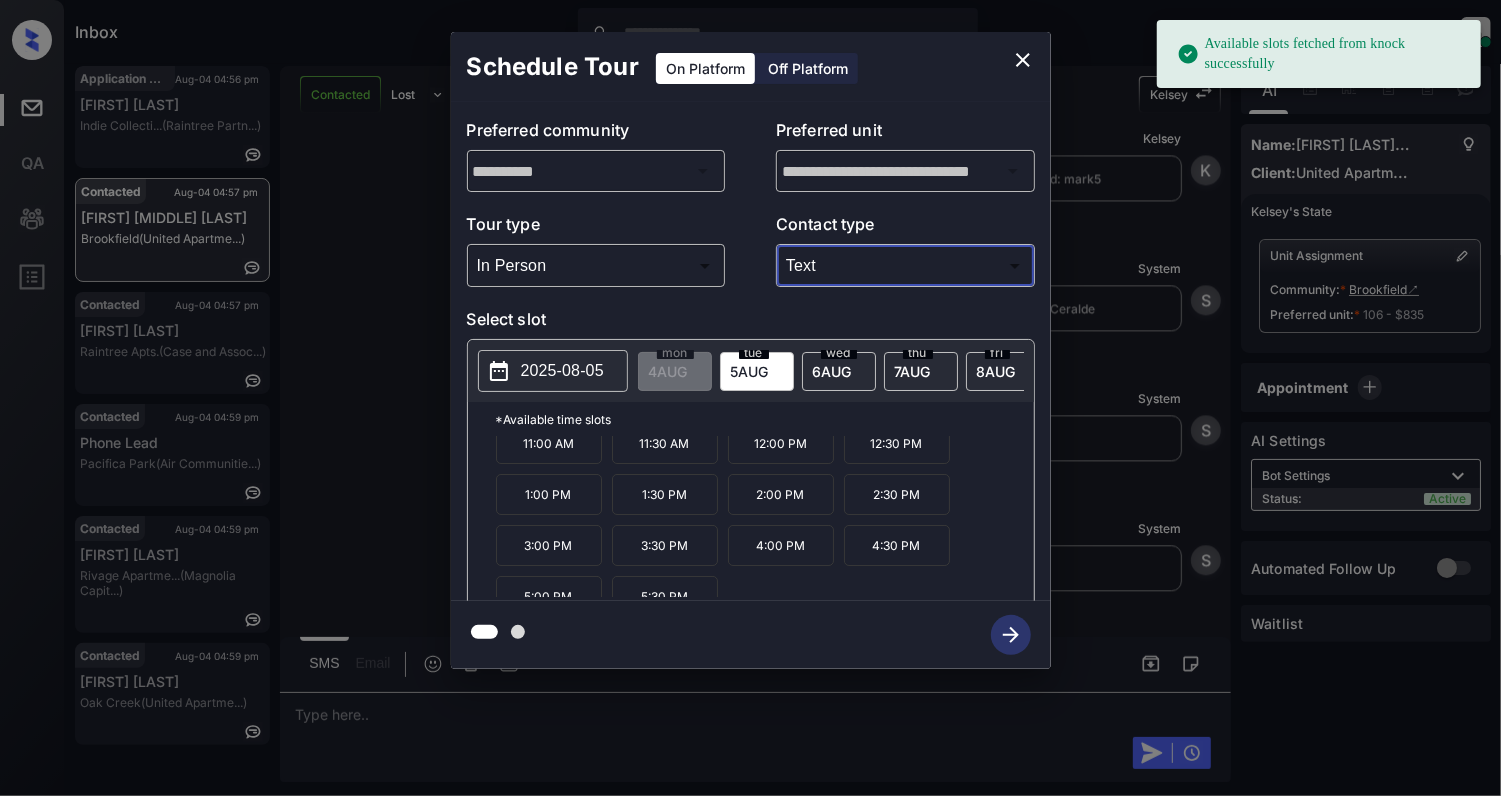 scroll, scrollTop: 88, scrollLeft: 0, axis: vertical 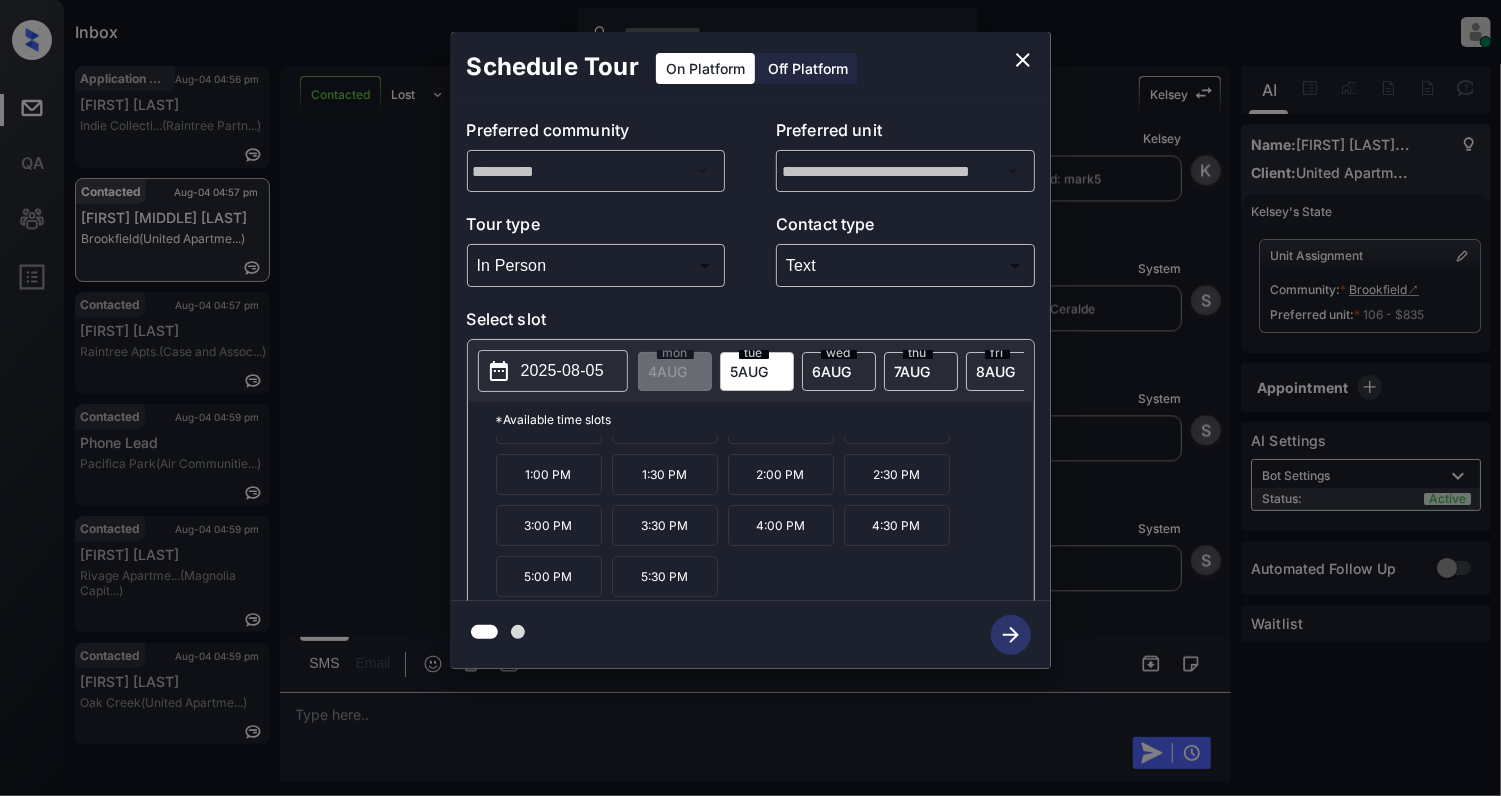 click on "2025-08-05" at bounding box center (562, 371) 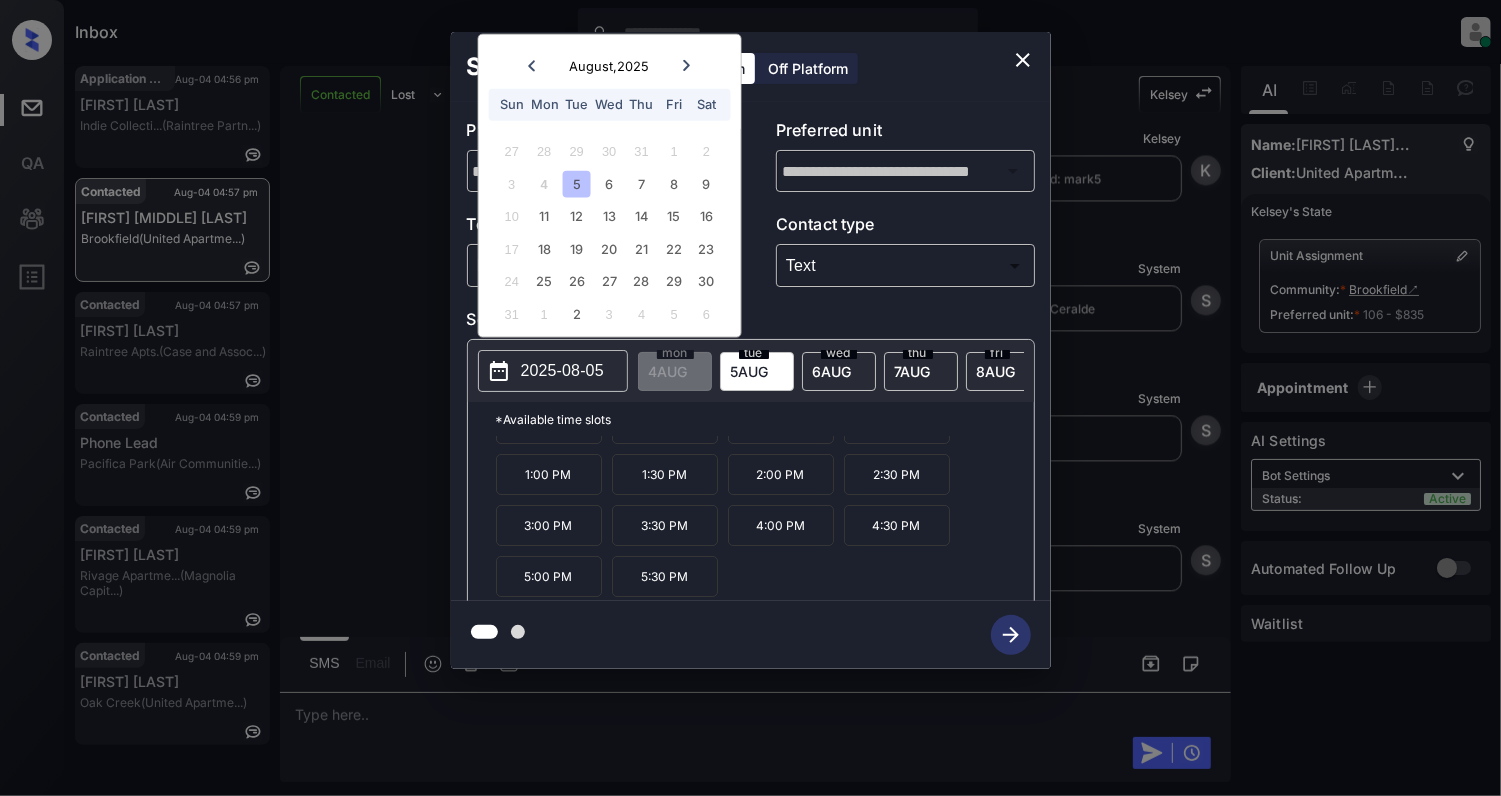 click on "2025-08-05" at bounding box center [562, 371] 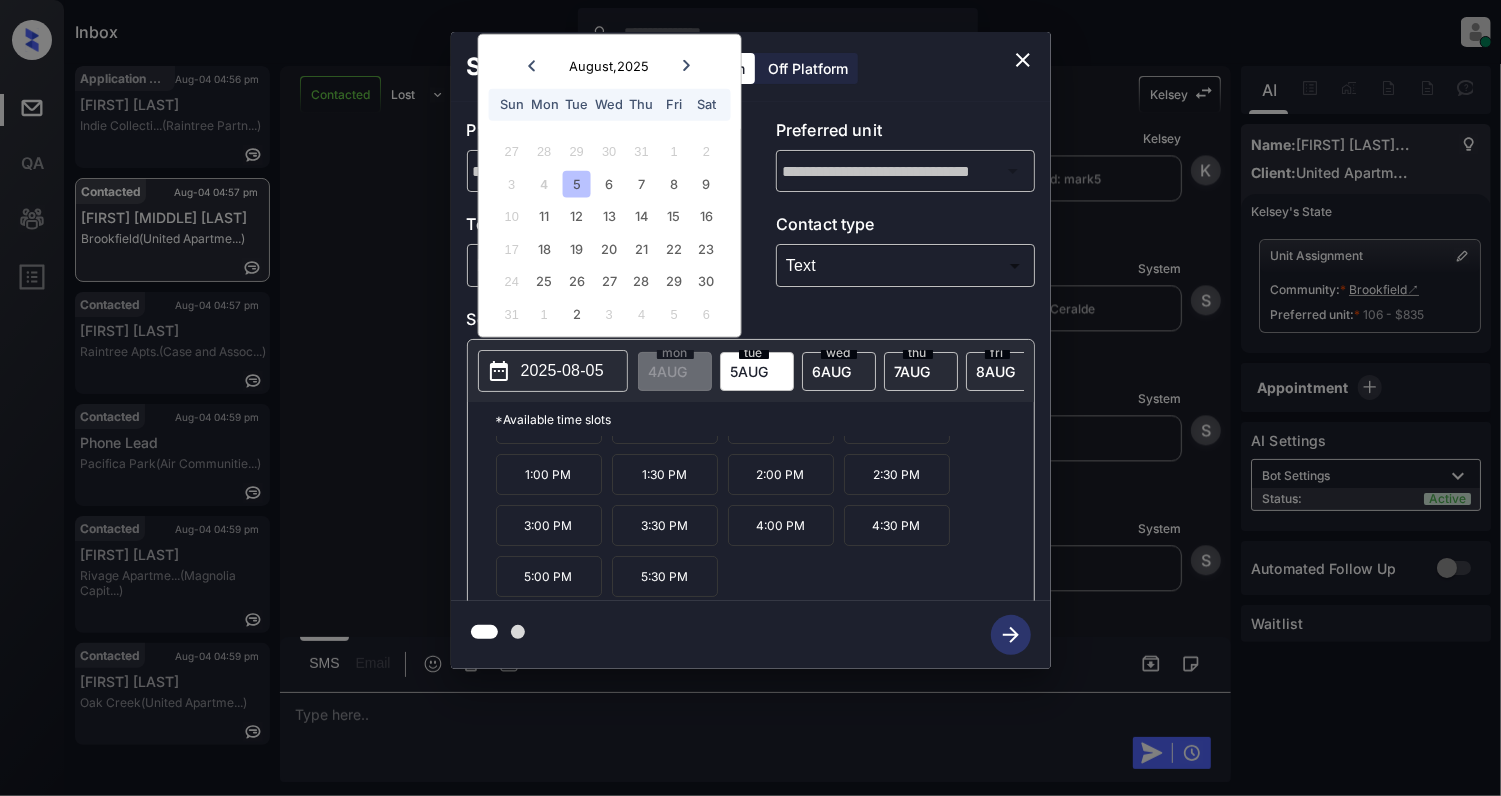 click 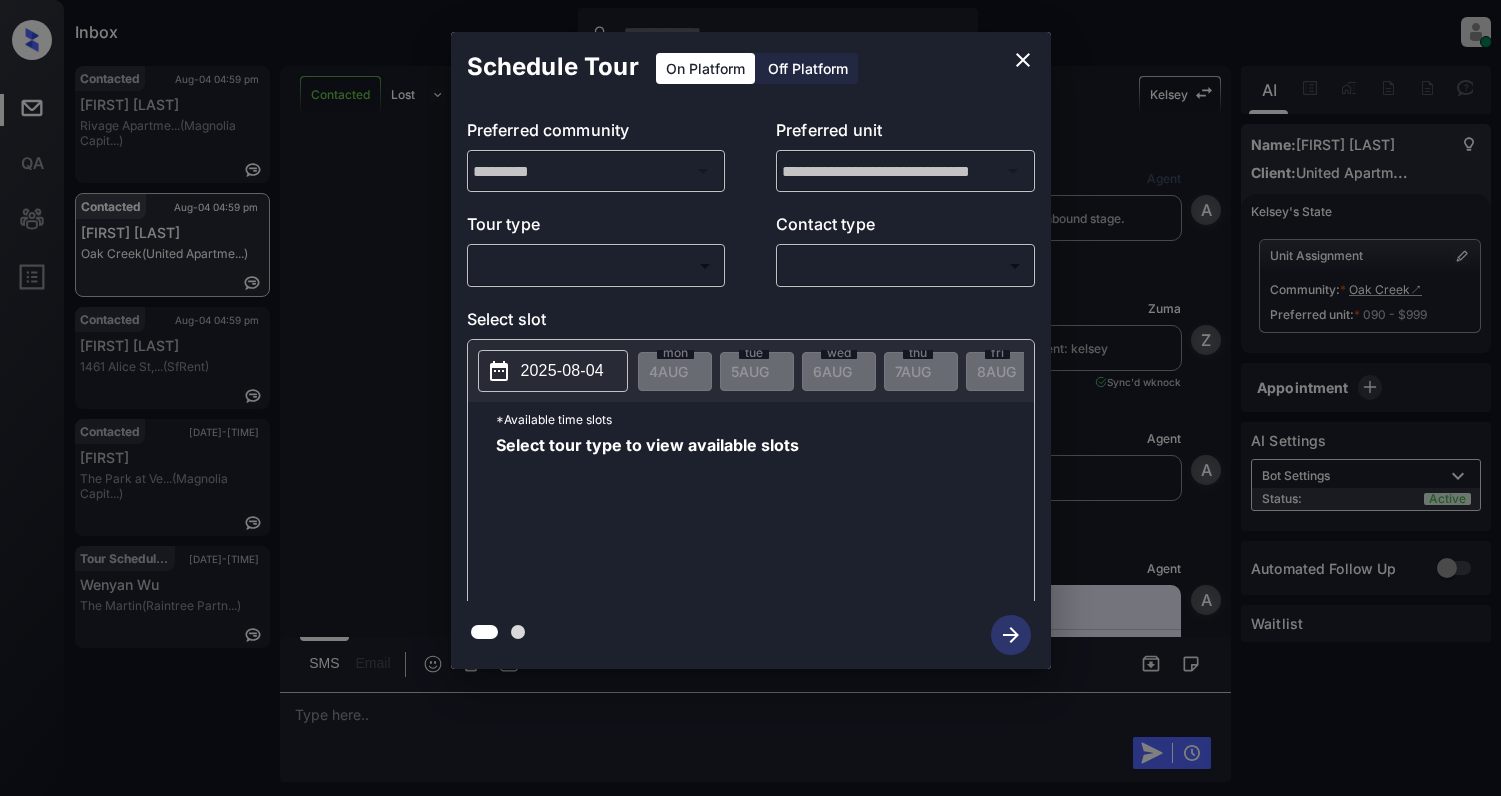 scroll, scrollTop: 0, scrollLeft: 0, axis: both 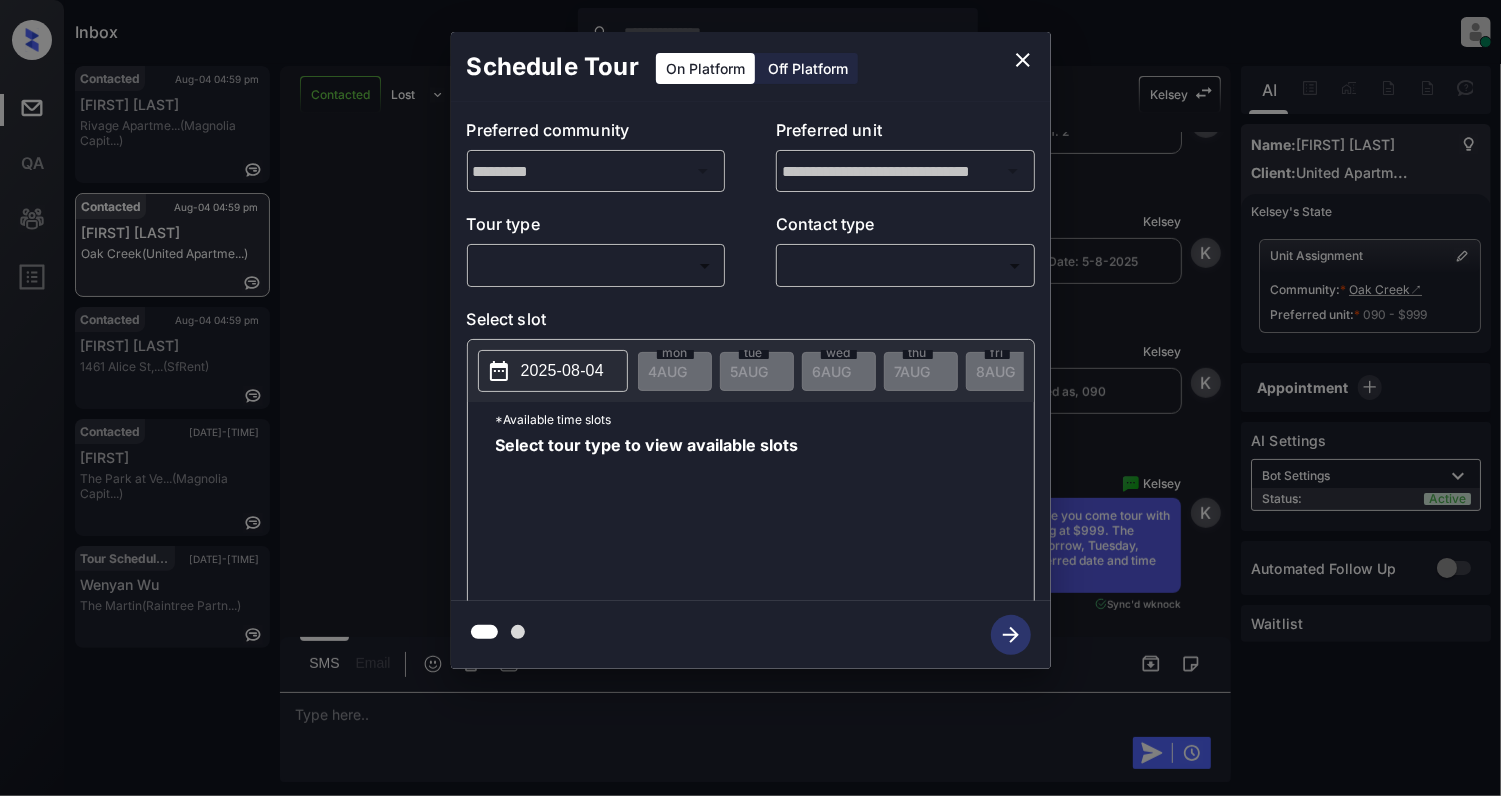 click on "Inbox Cynthia Montañez Online Set yourself   offline Set yourself   on break Profile Switch to  light  mode Sign out Contacted Aug-04 04:59 pm   Karen Gomez Rivage Apartme...  (Magnolia Capit...) Contacted Aug-04 04:59 pm   Luis Murillo Oak Creek  (United Apartme...) Contacted Aug-04 04:59 pm   Jose Tapia 1461 Alice St,...  (SfRent) Contacted Aug-04 05:01 pm   Robert The Park at Ve...  (Magnolia Capit...) Tour Scheduled Aug-04 05:09 pm   Wenyan Wu The Martin  (Raintree Partn...) Contacted Lost Lead Sentiment: Angry Upon sliding the acknowledgement:  Lead will move to lost stage. * ​ SMS and call option will be set to opt out. AFM will be turned off for the lead. Kelsey New Message Agent Lead created via webhook in Inbound stage. Aug 04, 2025 04:48 pm A New Message Zuma Lead transferred to leasing agent: kelsey Aug 04, 2025 04:48 pm  Sync'd w  knock Z New Message Agent AFM Request sent to Kelsey. Aug 04, 2025 04:48 pm A New Message Agent Notes Note: Structured Note:
Move In Date: 2025-08-05
Bedroom: 2
A K" at bounding box center [750, 398] 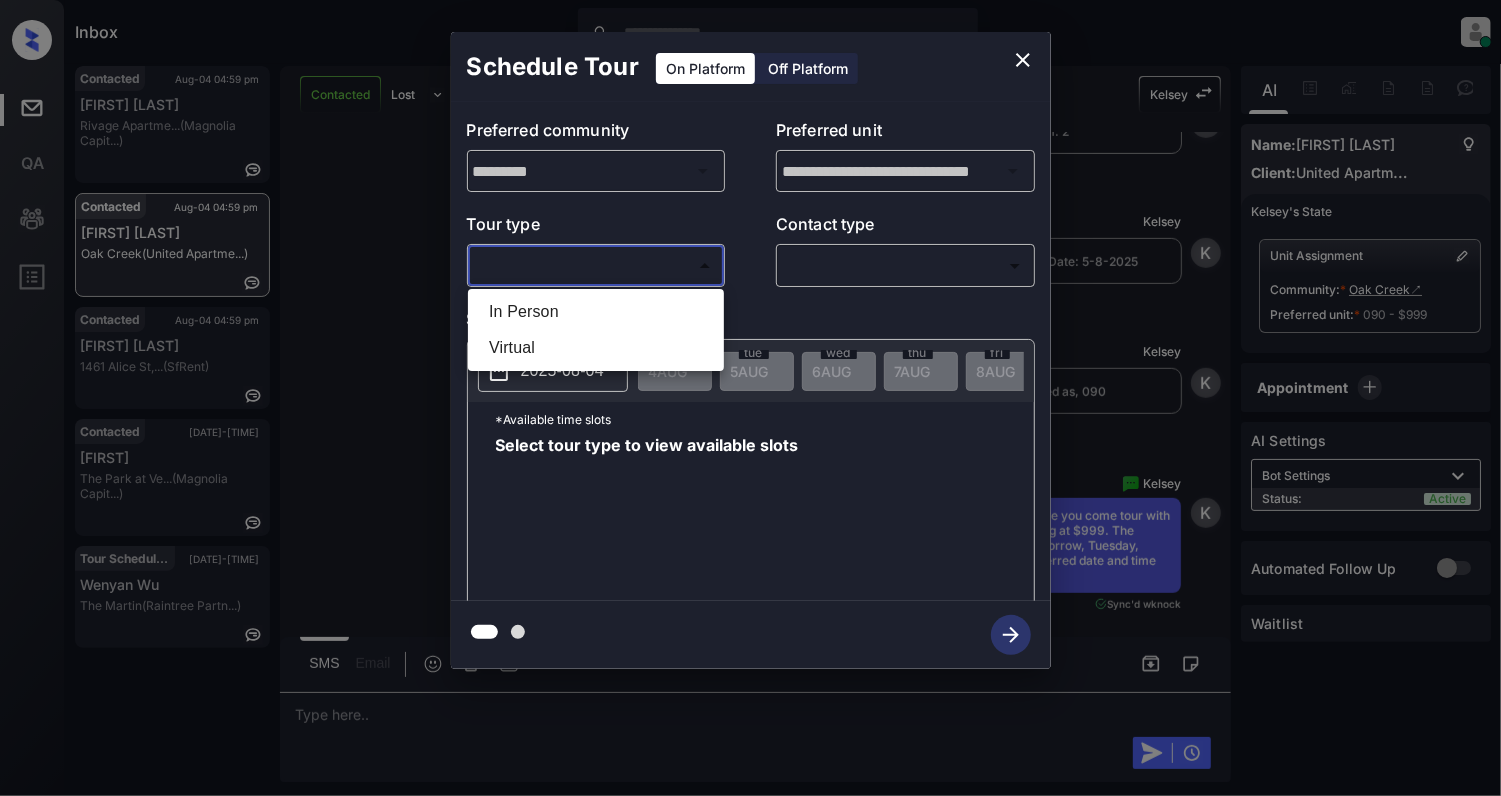 click at bounding box center (750, 398) 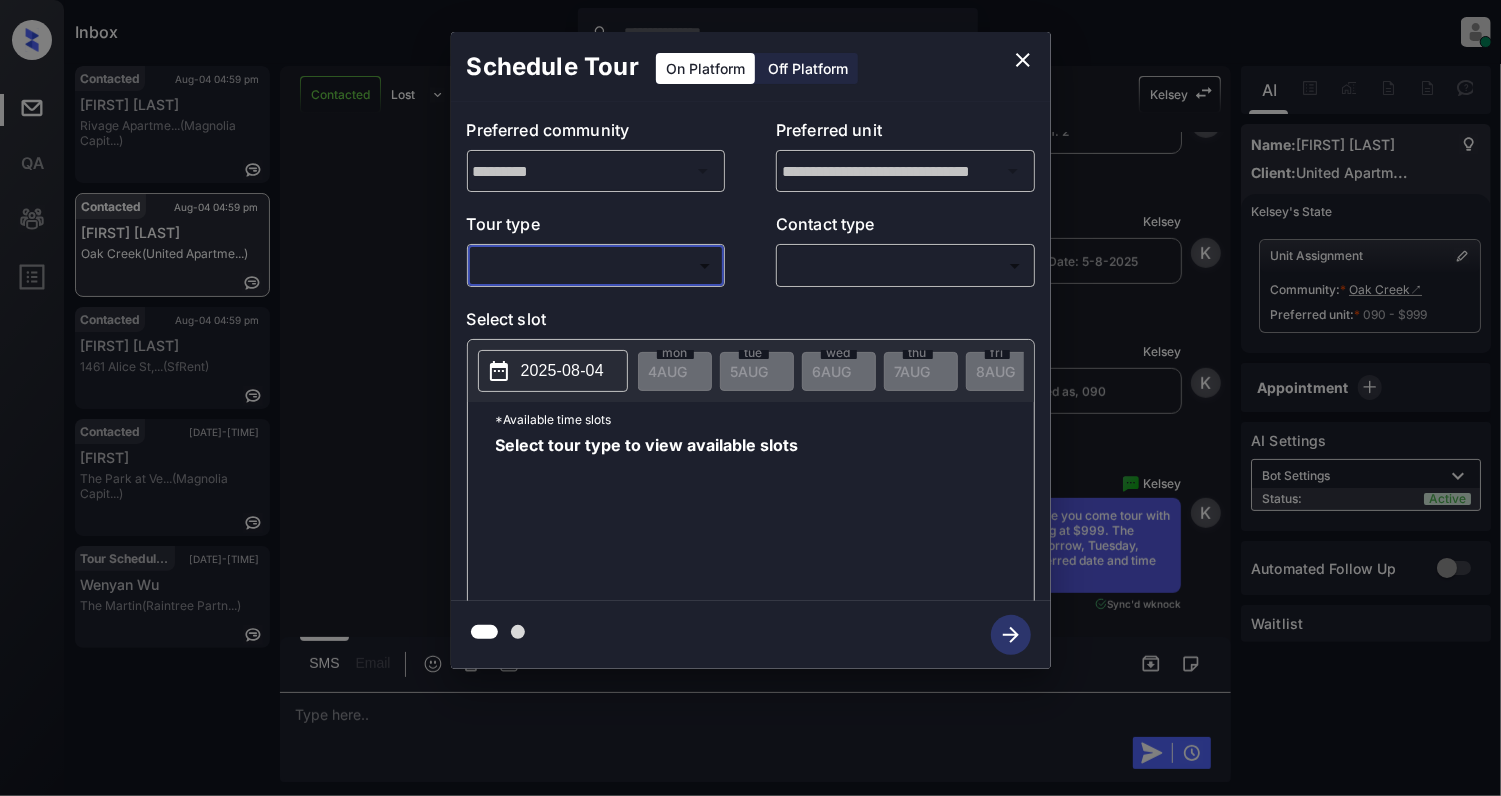 click 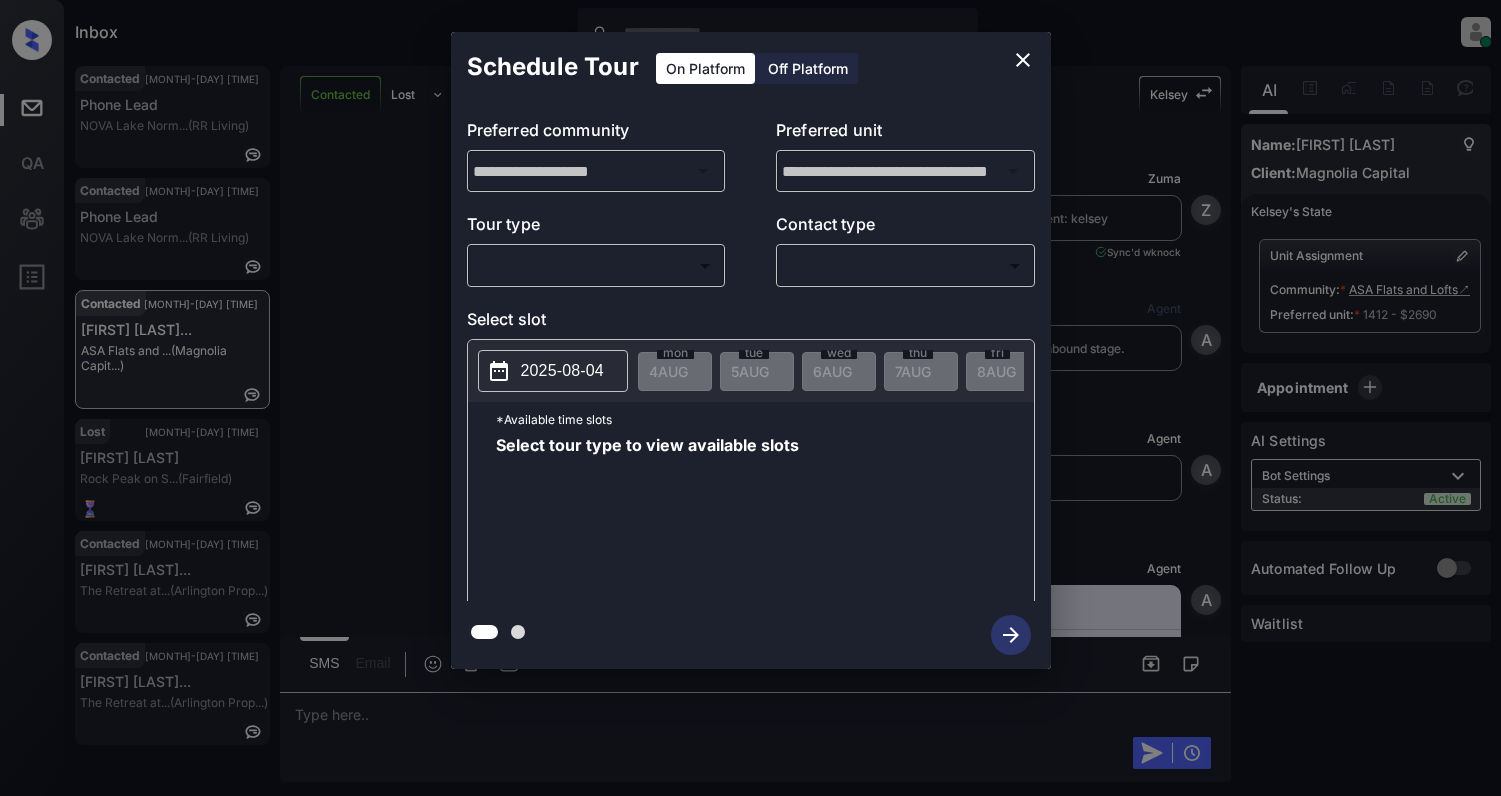 scroll, scrollTop: 0, scrollLeft: 0, axis: both 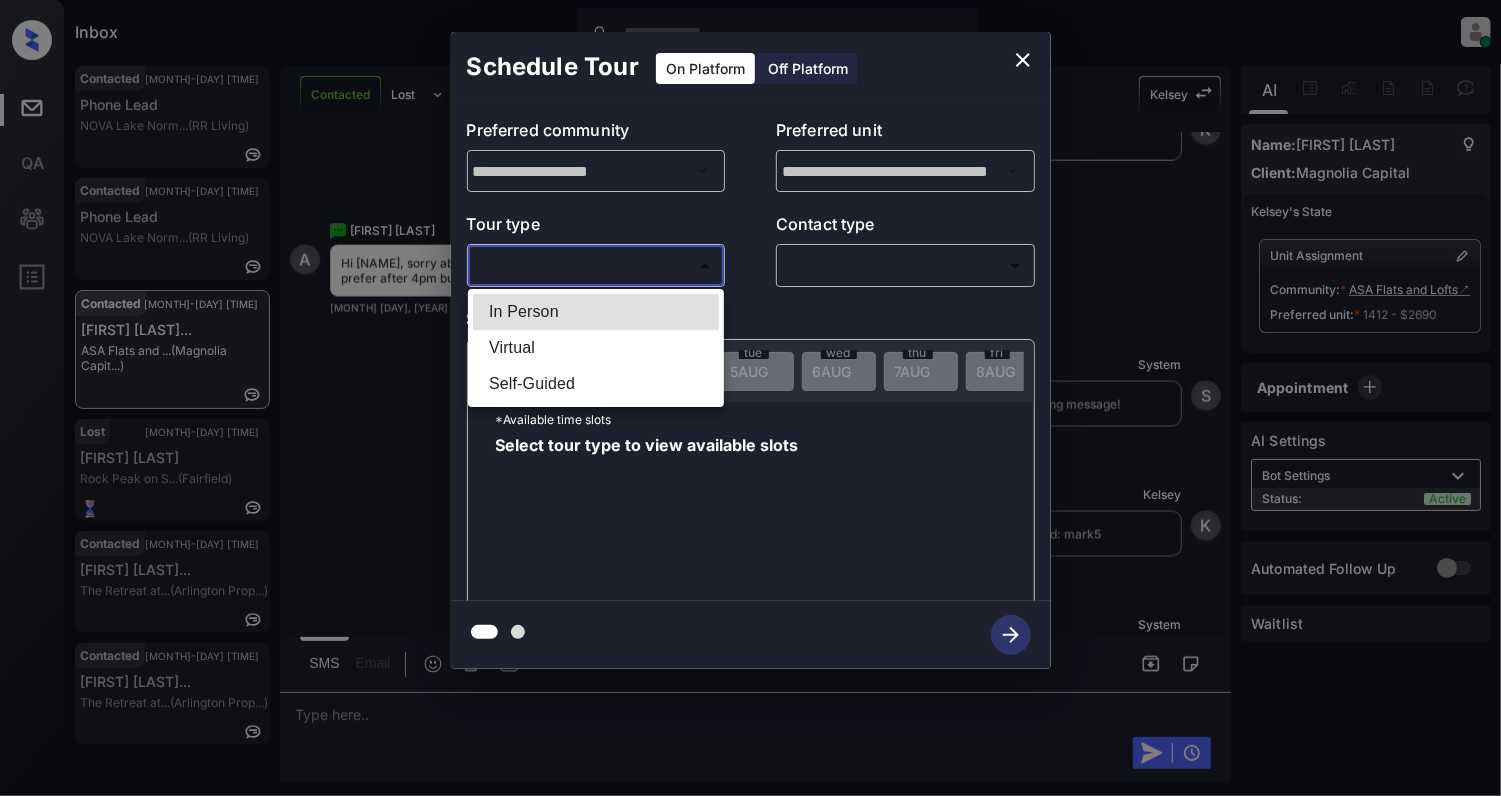 click on "Inbox [NAME] Online Set yourself   offline Set yourself   on break Profile Switch to  light  mode Sign out Contacted [MONTH]-[DAY] [TIME]   Phone Lead NOVA Lake Norm...  (RR Living) Contacted [MONTH]-[DAY] [TIME]   Phone Lead NOVA Lake Norm...  (RR Living) Contacted [MONTH]-[DAY] [TIME]   [FIRST] [LAST]... ASA Flats and ...  (Magnolia Capit...) Lost [MONTH]-[DAY] [TIME]   [FIRST] [LAST] Rock Peak on S...  (Fairfield) Contacted [MONTH]-[DAY] [TIME]   [FIRST] [LAST] The Retreat at...  (Arlington Prop...) Contacted [MONTH]-[DAY] [TIME]   [FIRST] [LAST] The Retreat at...  (Arlington Prop...) Contacted Lost Lead Sentiment: Angry Upon sliding the acknowledgement:  Lead will move to lost stage. * 	SMS and call option will be set to opt out. AFM will be turned off for the lead. [NAME] New Message Zuma Lead transferred to leasing agent: [NAME] [MONTH] [DAY], [YEAR] [TIME]  Sync'd w  knock Z New Message Agent Lead created via webhook in Inbound stage. [MONTH] [DAY], [YEAR] [TIME] A New Message Agent AFM Request sent to [NAME]. A New Message A K" at bounding box center (750, 398) 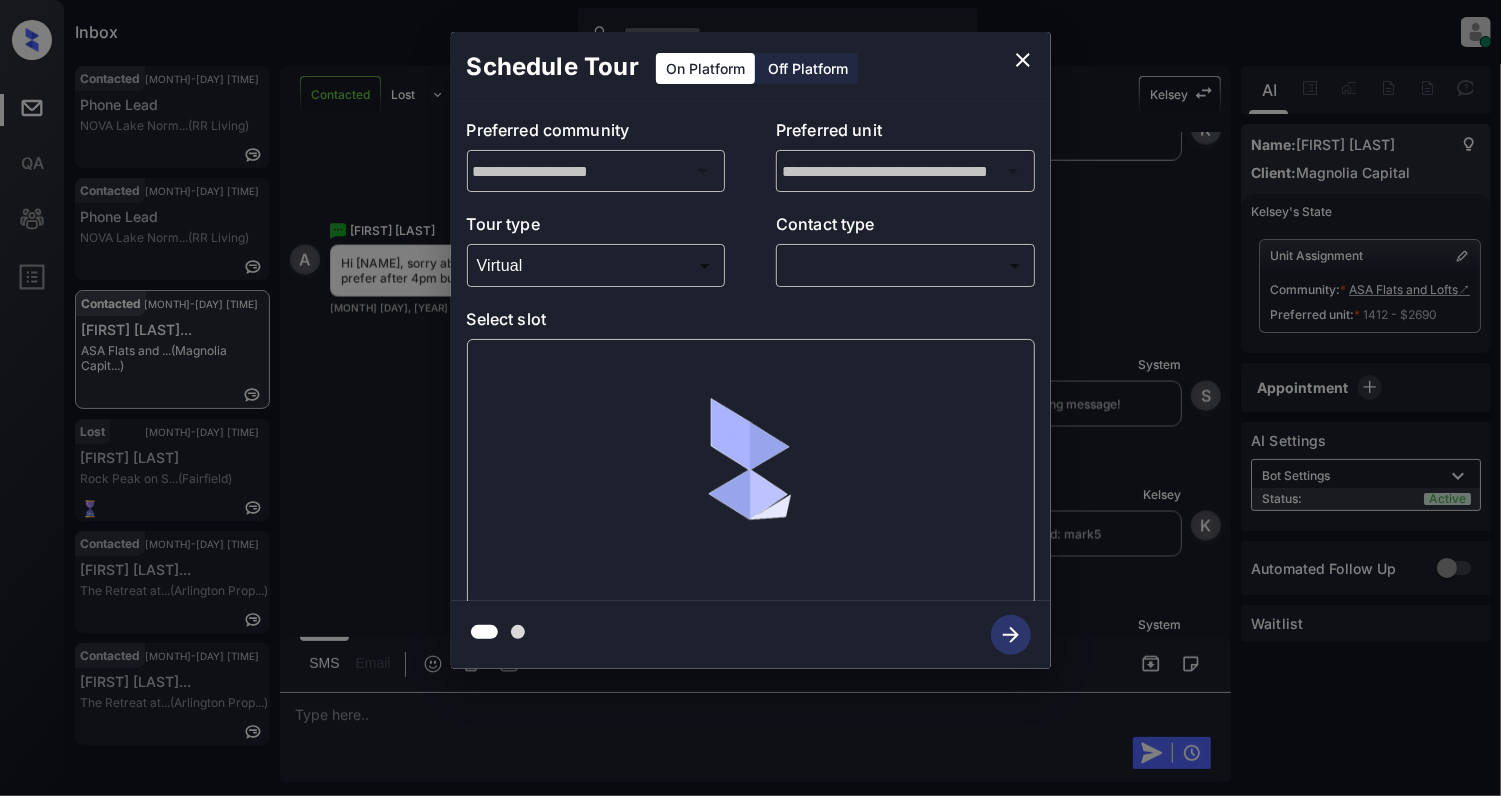 click on "**********" at bounding box center (751, 351) 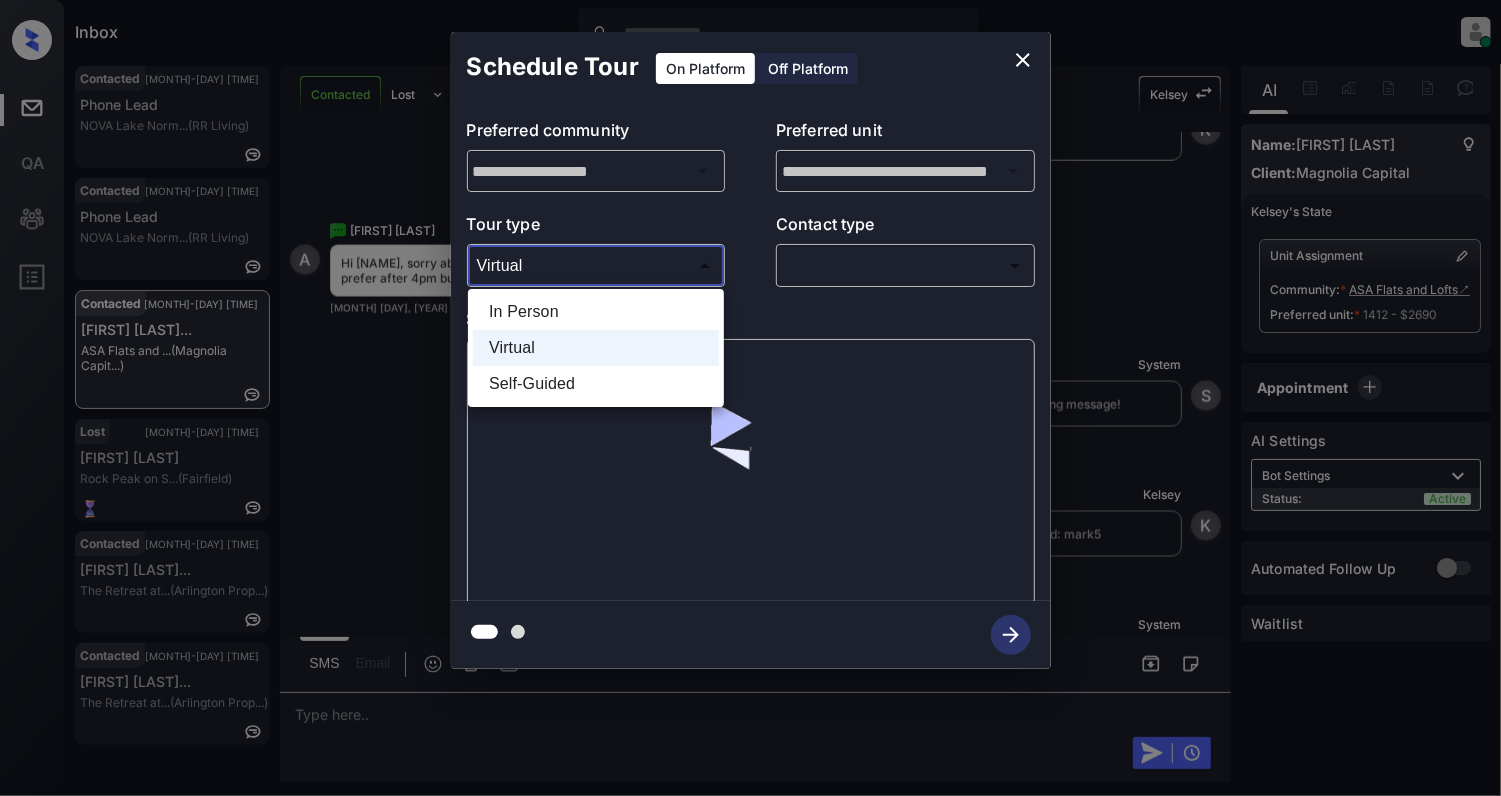 click on "Inbox [NAME] Online Set yourself   offline Set yourself   on break Profile Switch to  light  mode Sign out Contacted [MONTH]-[DAY] [TIME]   Phone Lead NOVA Lake Norm...  (RR Living) Contacted [MONTH]-[DAY] [TIME]   Phone Lead NOVA Lake Norm...  (RR Living) Contacted [MONTH]-[DAY] [TIME]   [FIRST] [LAST]... ASA Flats and ...  (Magnolia Capit...) Lost [MONTH]-[DAY] [TIME]   [FIRST] [LAST] Rock Peak on S...  (Fairfield) Contacted [MONTH]-[DAY] [TIME]   [FIRST] [LAST] The Retreat at...  (Arlington Prop...) Contacted [MONTH]-[DAY] [TIME]   [FIRST] [LAST] The Retreat at...  (Arlington Prop...) Contacted Lost Lead Sentiment: Angry Upon sliding the acknowledgement:  Lead will move to lost stage. * 	SMS and call option will be set to opt out. AFM will be turned off for the lead. [NAME] New Message Zuma Lead transferred to leasing agent: [NAME] [MONTH] [DAY], [YEAR] [TIME]  Sync'd w  knock Z New Message Agent Lead created via webhook in Inbound stage. [MONTH] [DAY], [YEAR] [TIME] A New Message Agent AFM Request sent to [NAME]. A New Message A K" at bounding box center [750, 398] 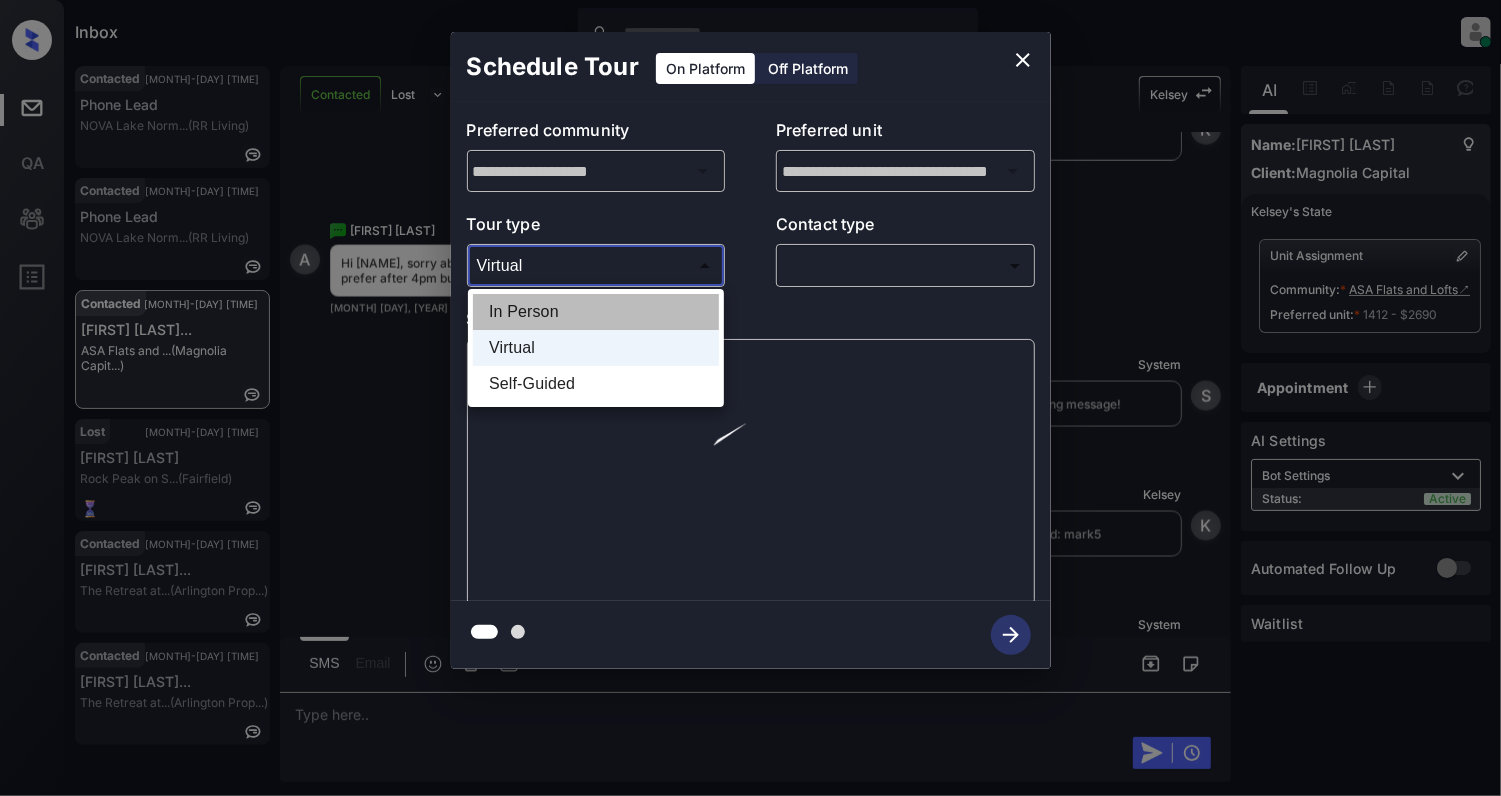 click on "In Person" at bounding box center [596, 312] 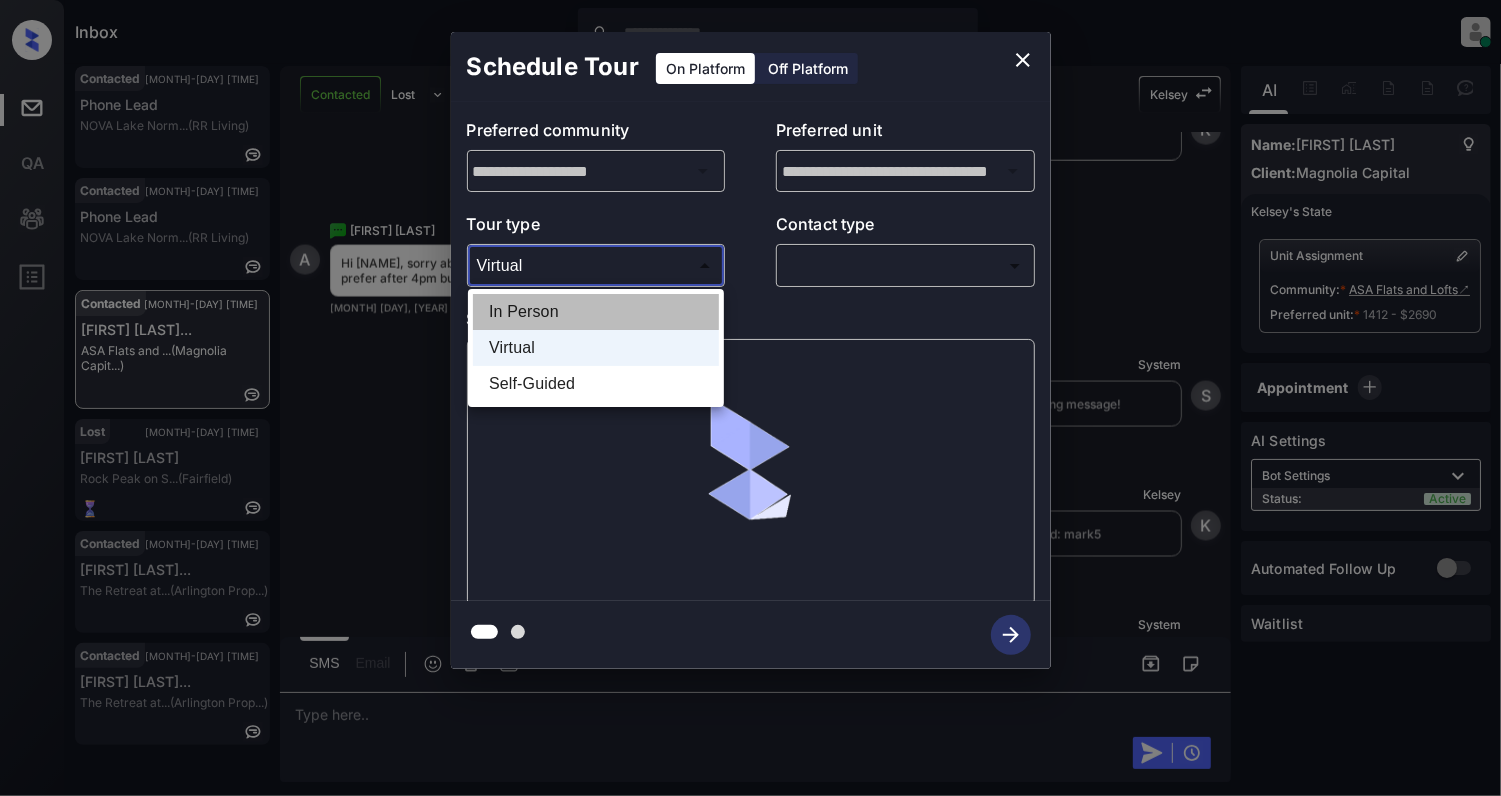 type on "********" 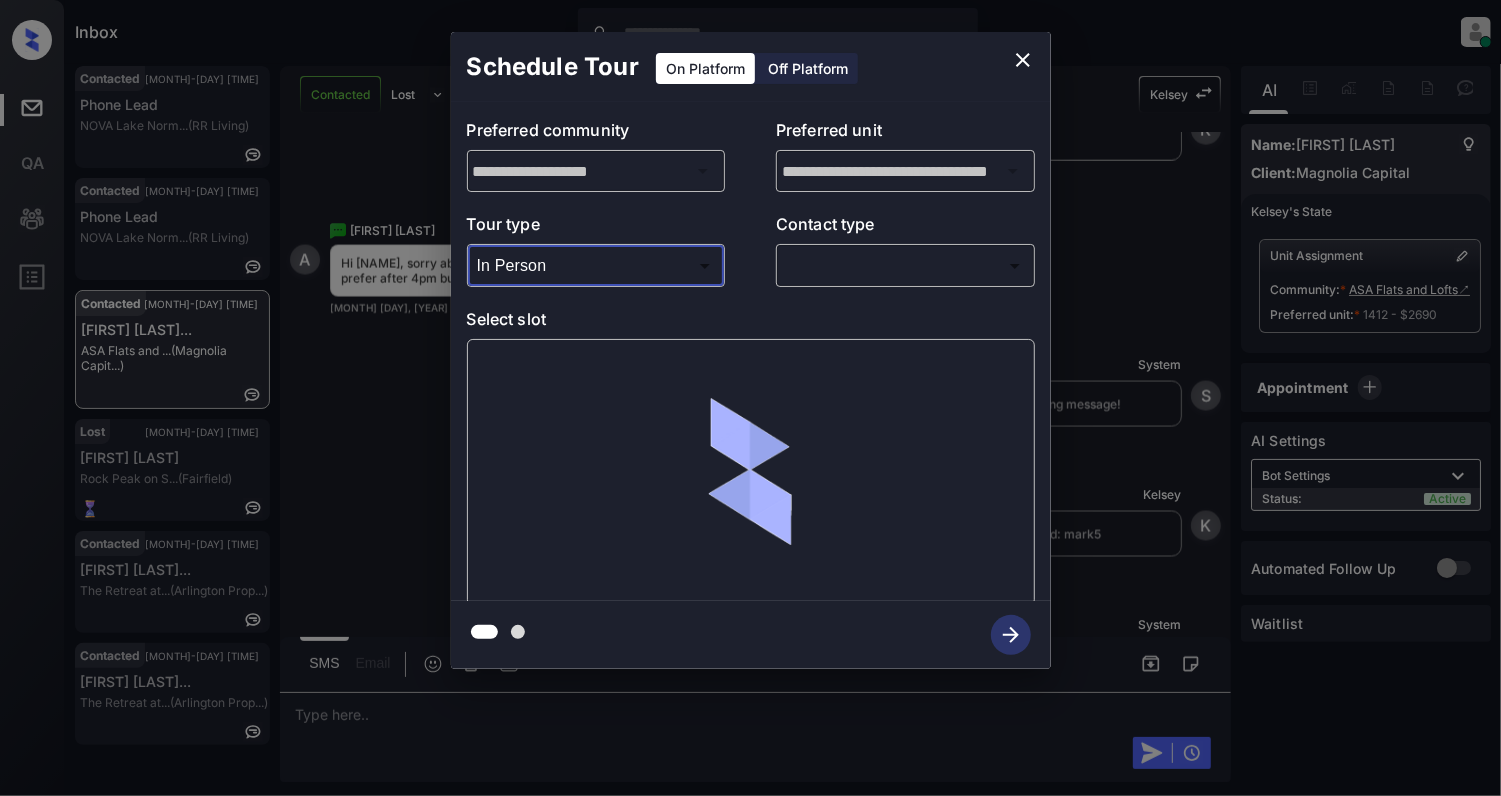 click on "Inbox [NAME] Online Set yourself   offline Set yourself   on break Profile Switch to  light  mode Sign out Contacted [MONTH]-[DAY] [TIME]   Phone Lead NOVA Lake Norm...  (RR Living) Contacted [MONTH]-[DAY] [TIME]   Phone Lead NOVA Lake Norm...  (RR Living) Contacted [MONTH]-[DAY] [TIME]   [FIRST] [LAST]... ASA Flats and ...  (Magnolia Capit...) Lost [MONTH]-[DAY] [TIME]   [FIRST] [LAST] Rock Peak on S...  (Fairfield) Contacted [MONTH]-[DAY] [TIME]   [FIRST] [LAST] The Retreat at...  (Arlington Prop...) Contacted [MONTH]-[DAY] [TIME]   [FIRST] [LAST] The Retreat at...  (Arlington Prop...) Contacted Lost Lead Sentiment: Angry Upon sliding the acknowledgement:  Lead will move to lost stage. * 	SMS and call option will be set to opt out. AFM will be turned off for the lead. [NAME] New Message Zuma Lead transferred to leasing agent: [NAME] [MONTH] [DAY], [YEAR] [TIME]  Sync'd w  knock Z New Message Agent Lead created via webhook in Inbound stage. [MONTH] [DAY], [YEAR] [TIME] A New Message Agent AFM Request sent to [NAME]. A New Message A K" at bounding box center (750, 398) 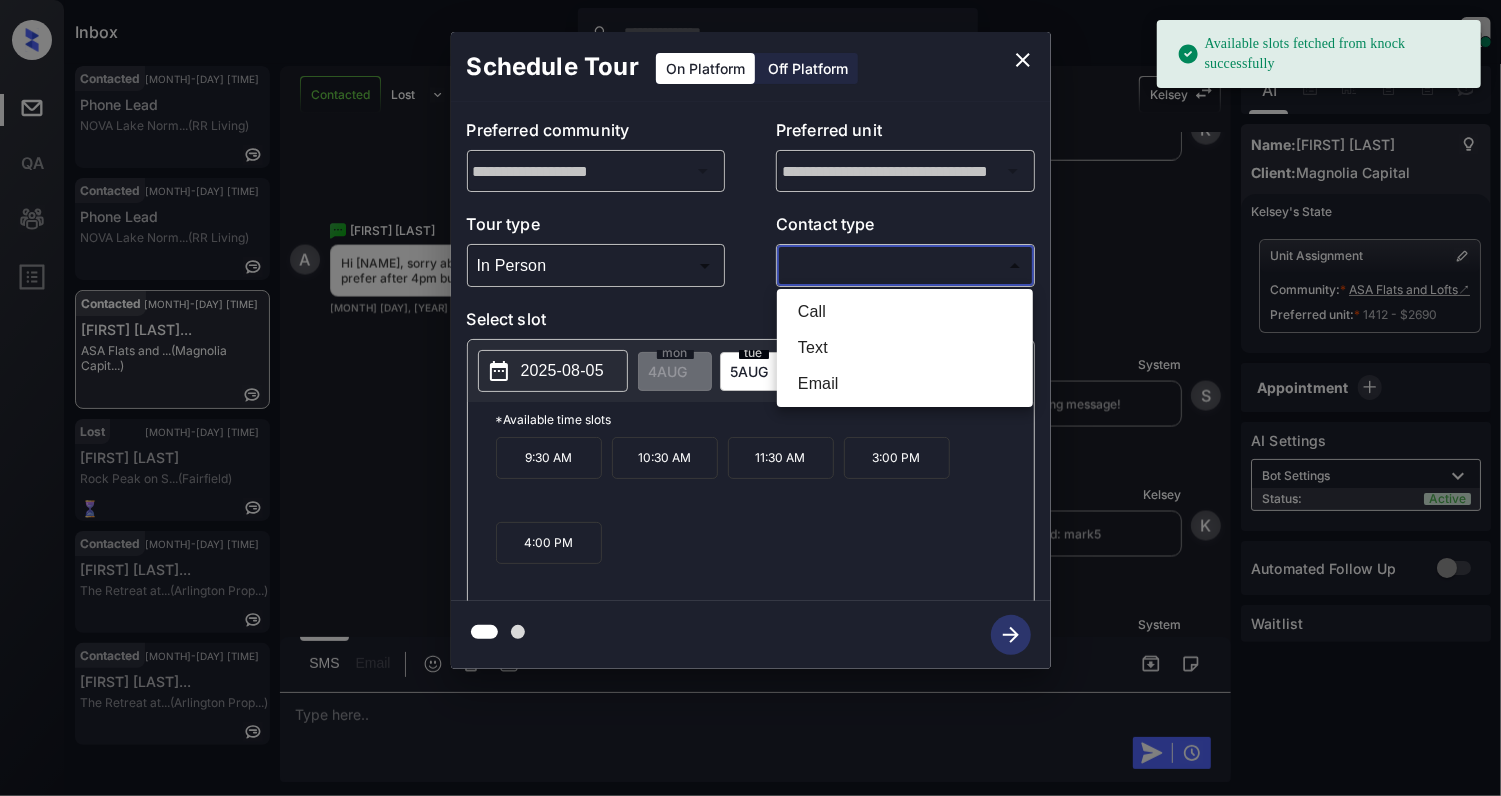 click on "Text" at bounding box center [905, 348] 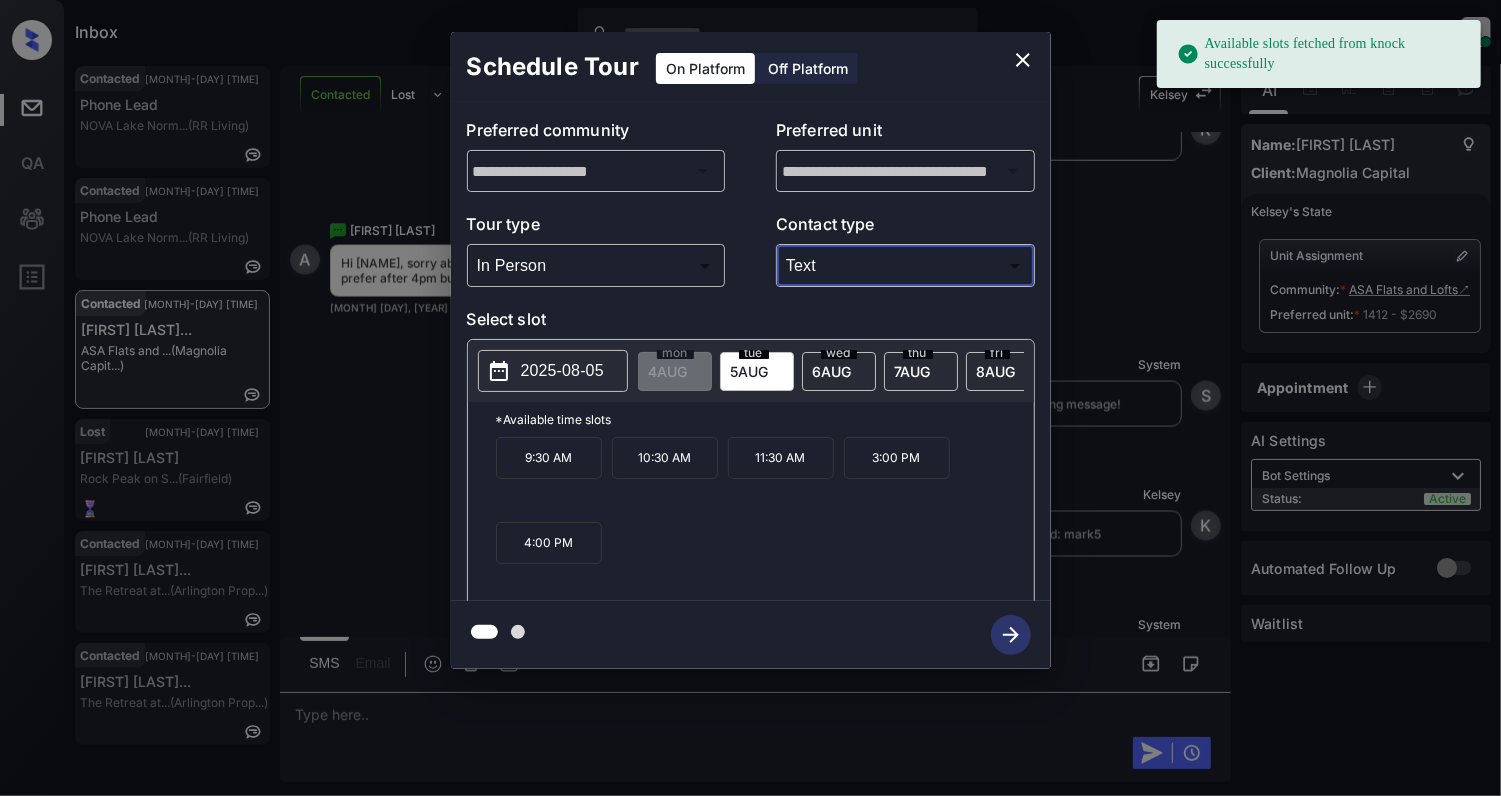 type on "****" 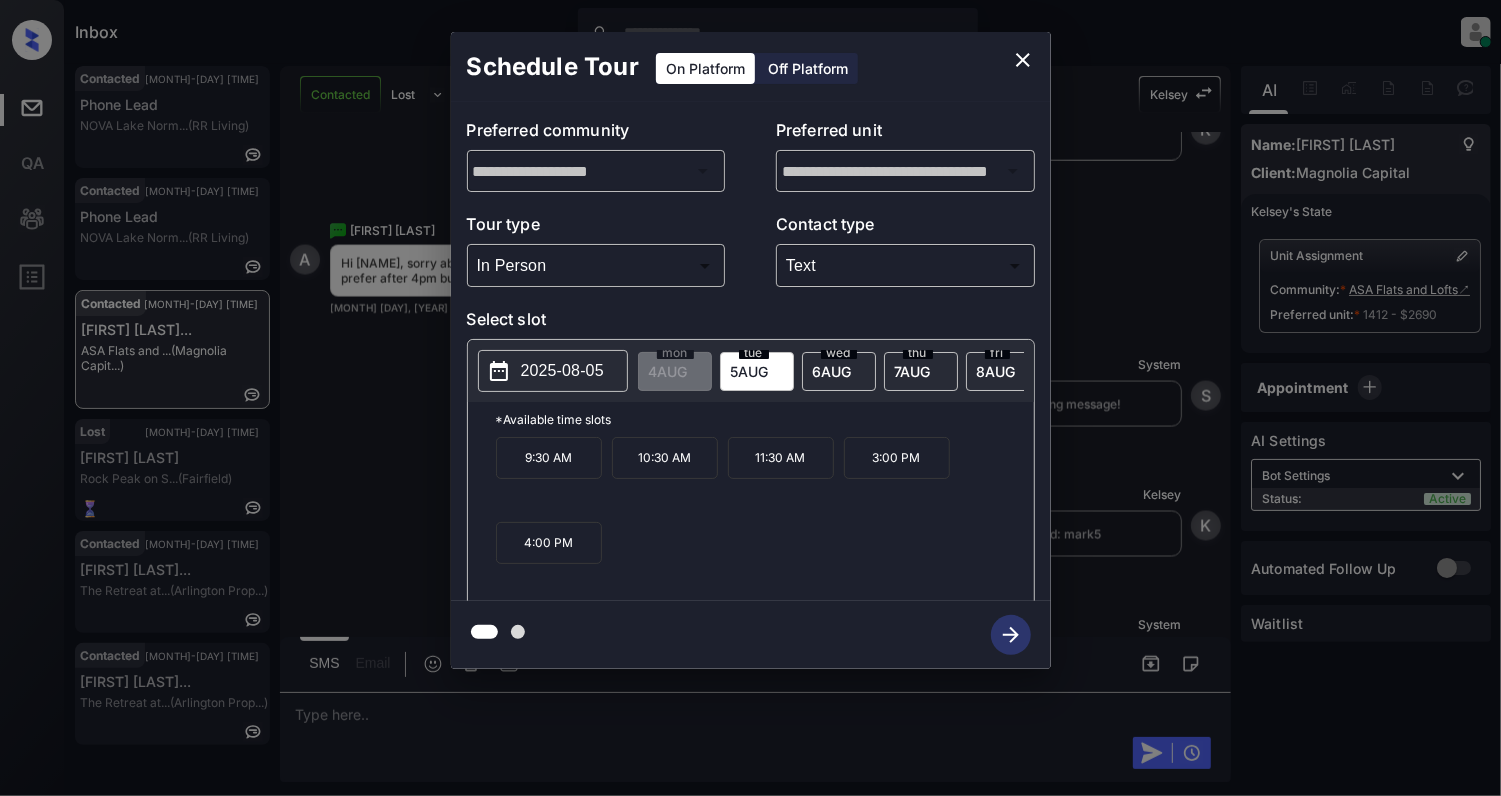 click on "wed 6 AUG" at bounding box center [839, 371] 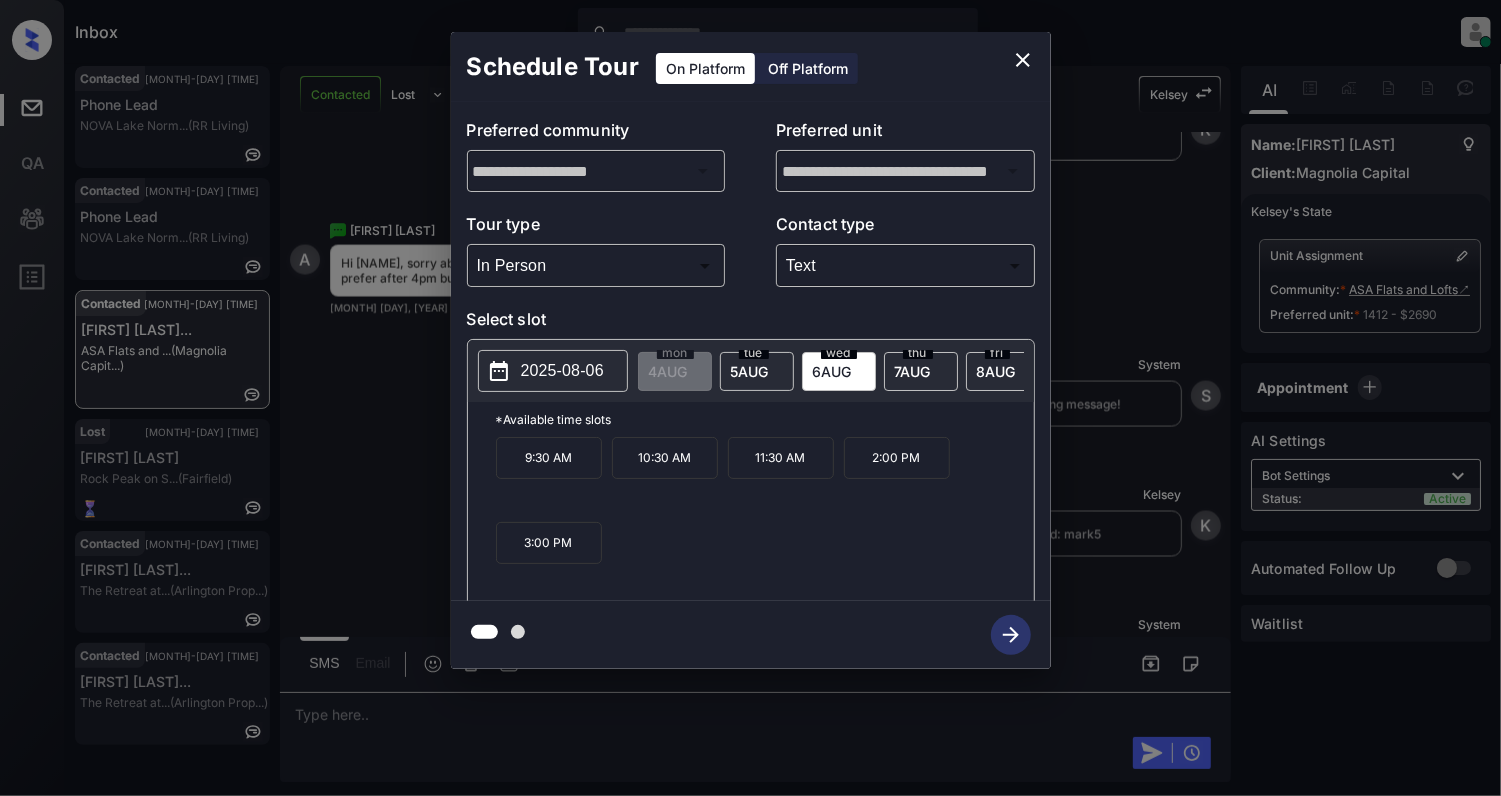 click on "7 AUG" at bounding box center [668, 371] 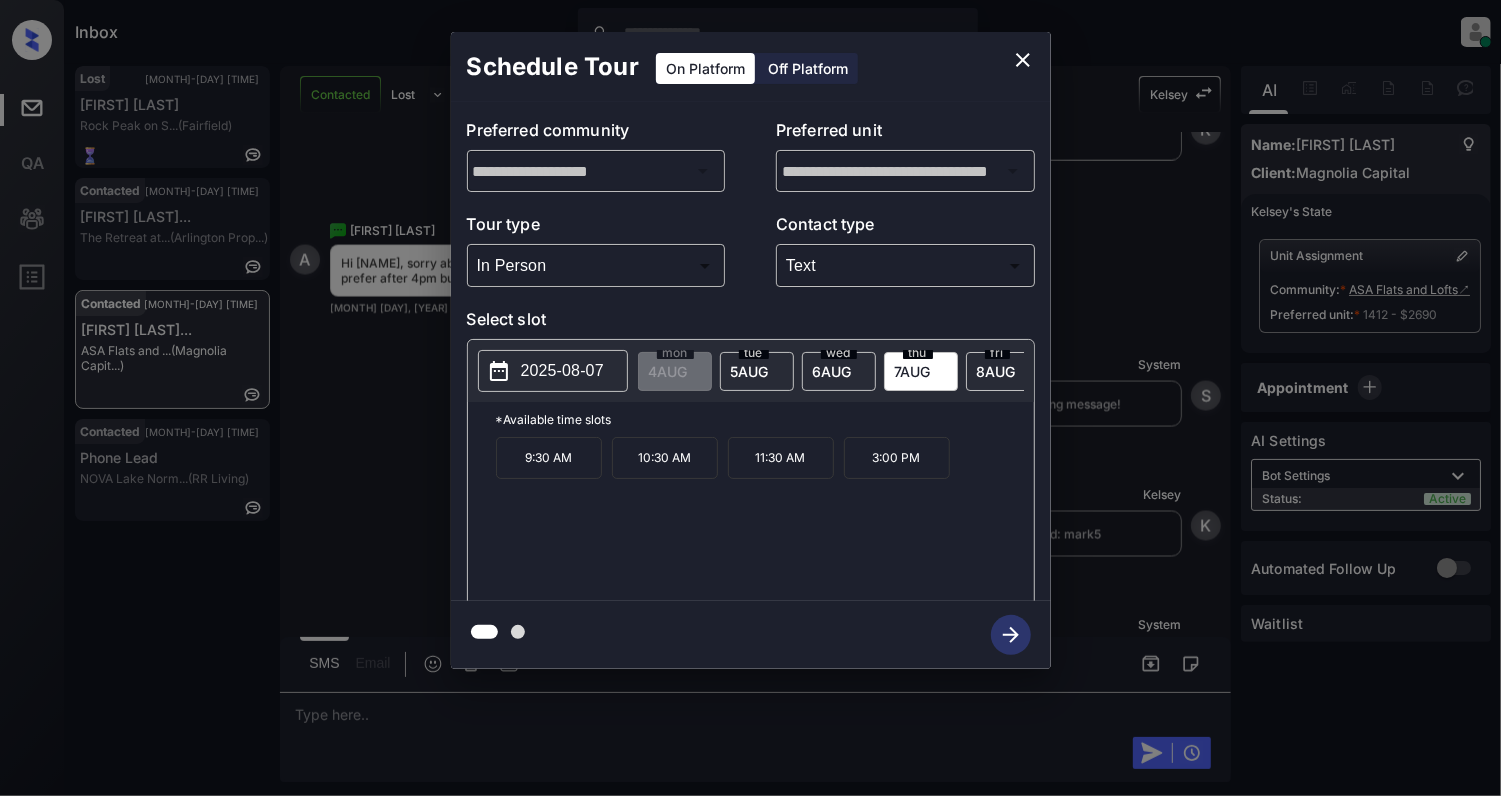 click on "5 AUG" at bounding box center [668, 371] 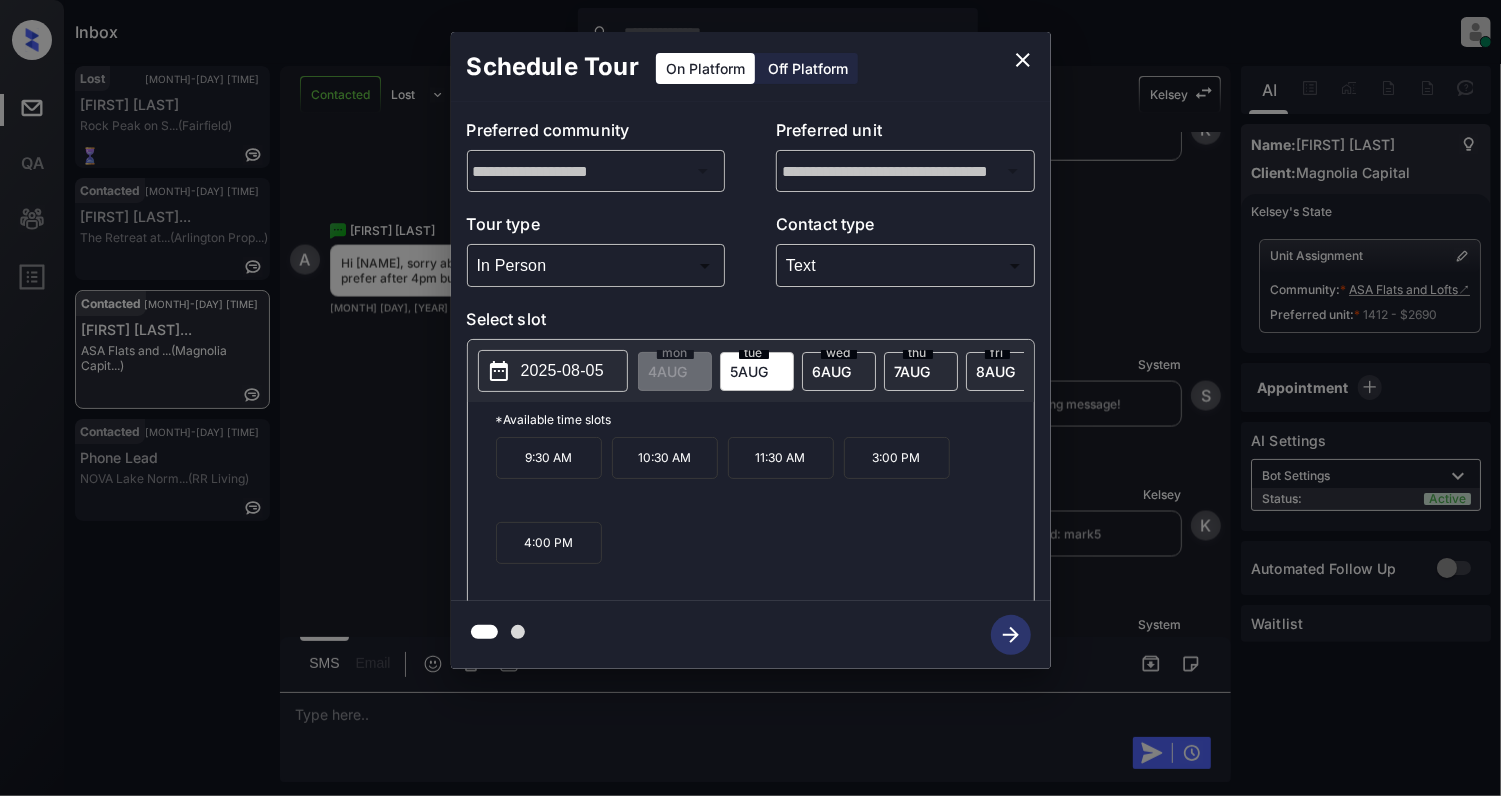 click 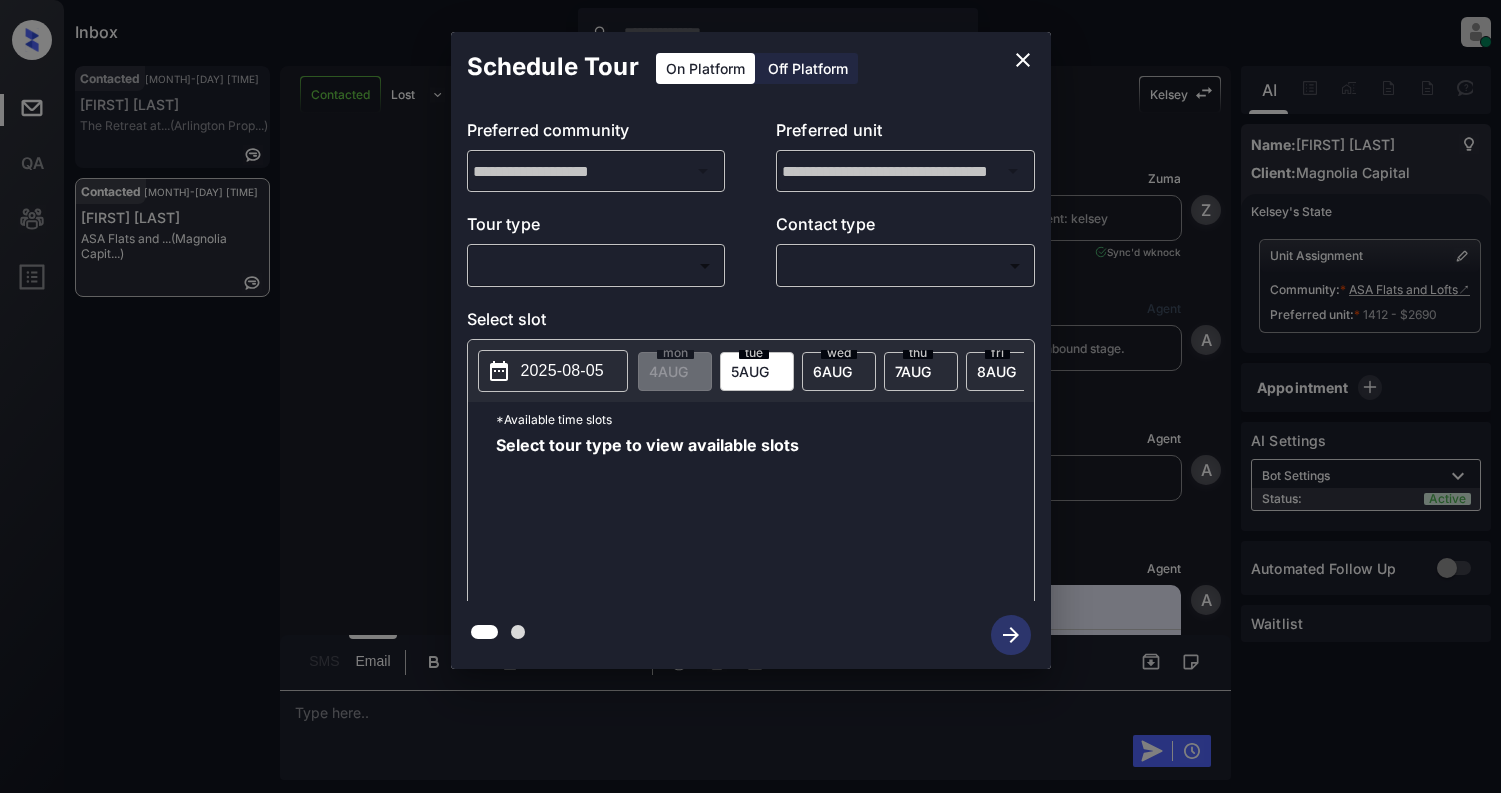 scroll, scrollTop: 0, scrollLeft: 0, axis: both 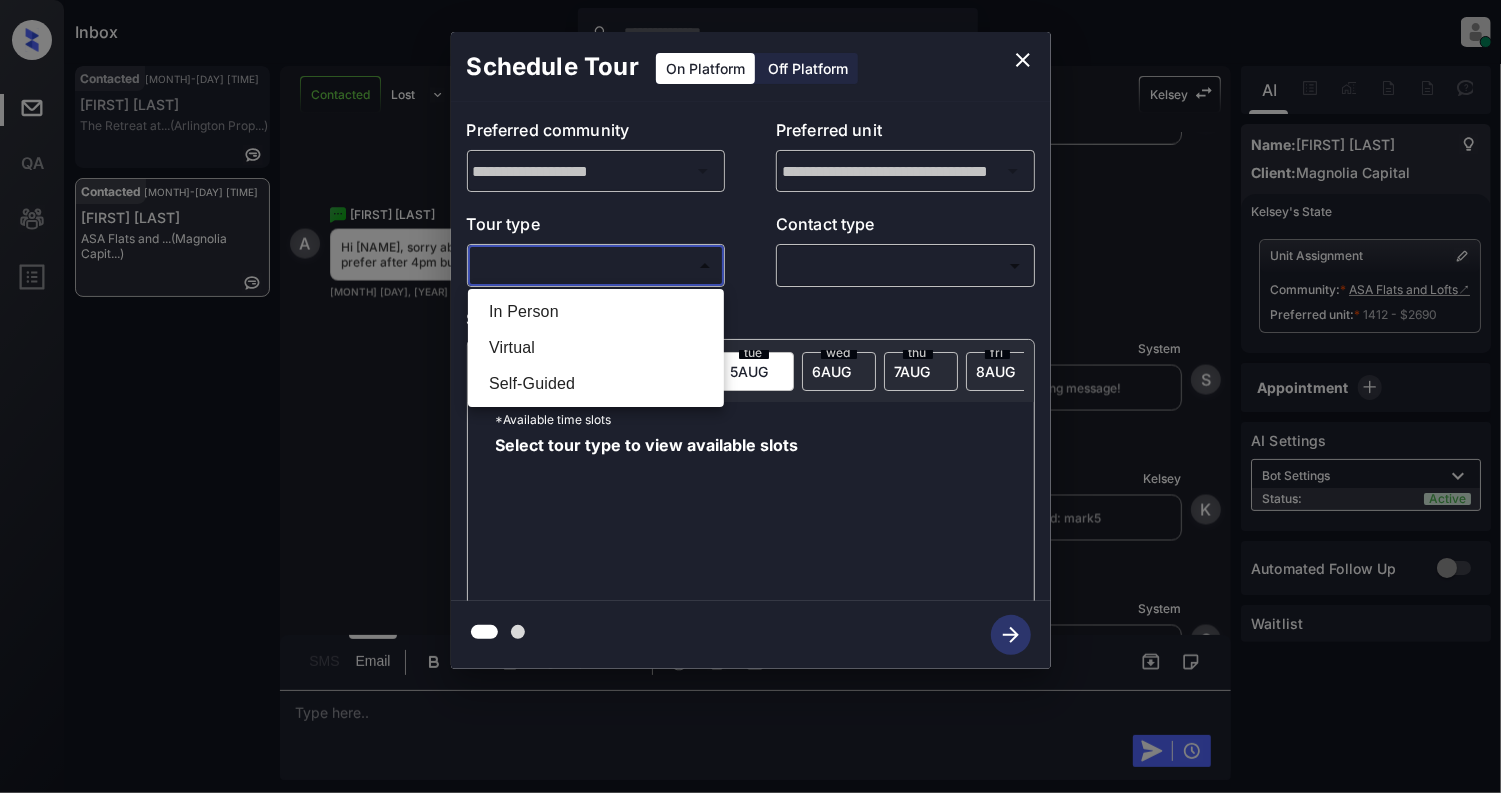click on "Inbox Cynthia Montañez Online Set yourself   offline Set yourself   on break Profile Switch to  light  mode Sign out Contacted Aug-04 05:31 pm   Candice Mckinn... The Retreat at...  (Arlington Prop...) Contacted Aug-04 05:31 pm   Aaron Blackbur... ASA Flats and ...  (Magnolia Capit...) Contacted Lost Lead Sentiment: Angry Upon sliding the acknowledgement:  Lead will move to lost stage. * ​ SMS and call option will be set to opt out. AFM will be turned off for the lead. Kelsey New Message Zuma Lead transferred to leasing agent: kelsey Aug 04, 2025 08:44 am  Sync'd w  knock Z New Message Agent Lead created via webhook in Inbound stage. Aug 04, 2025 08:44 am A New Message Agent AFM Request sent to Kelsey. Aug 04, 2025 08:44 am A New Message Agent Notes Note: Structured Note:
Move In Date: 2025-09-01
Aug 04, 2025 08:44 am A New Message Kelsey Lead Details Updated
Move In Date:  1-9-2025
Aug 04, 2025 08:45 am K New Message Kelsey Aug 04, 2025 08:45 am   | SmarterAFMV2Sms  Sync'd w  knock K New Message K" at bounding box center (750, 396) 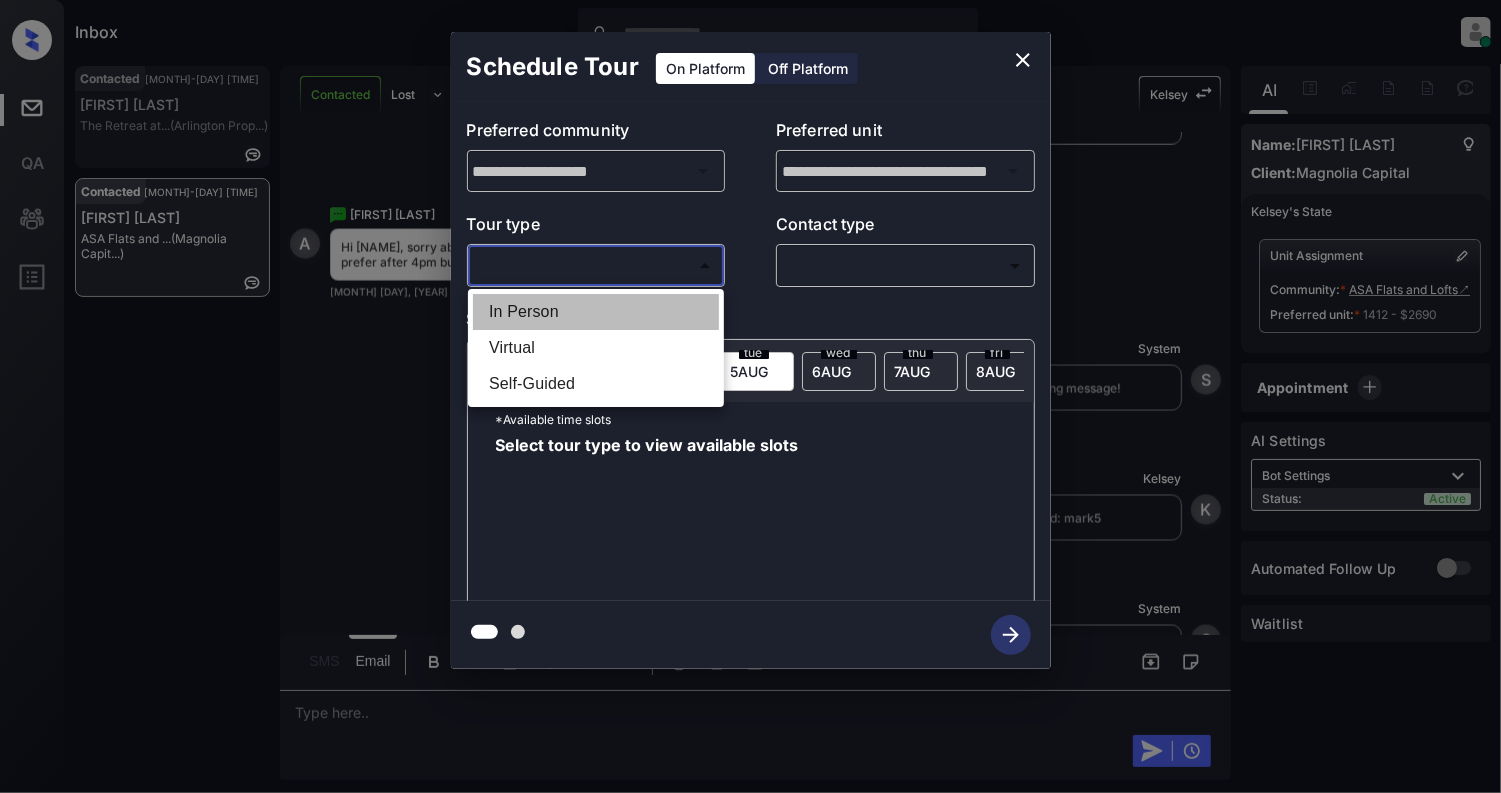 click on "In Person" at bounding box center (596, 312) 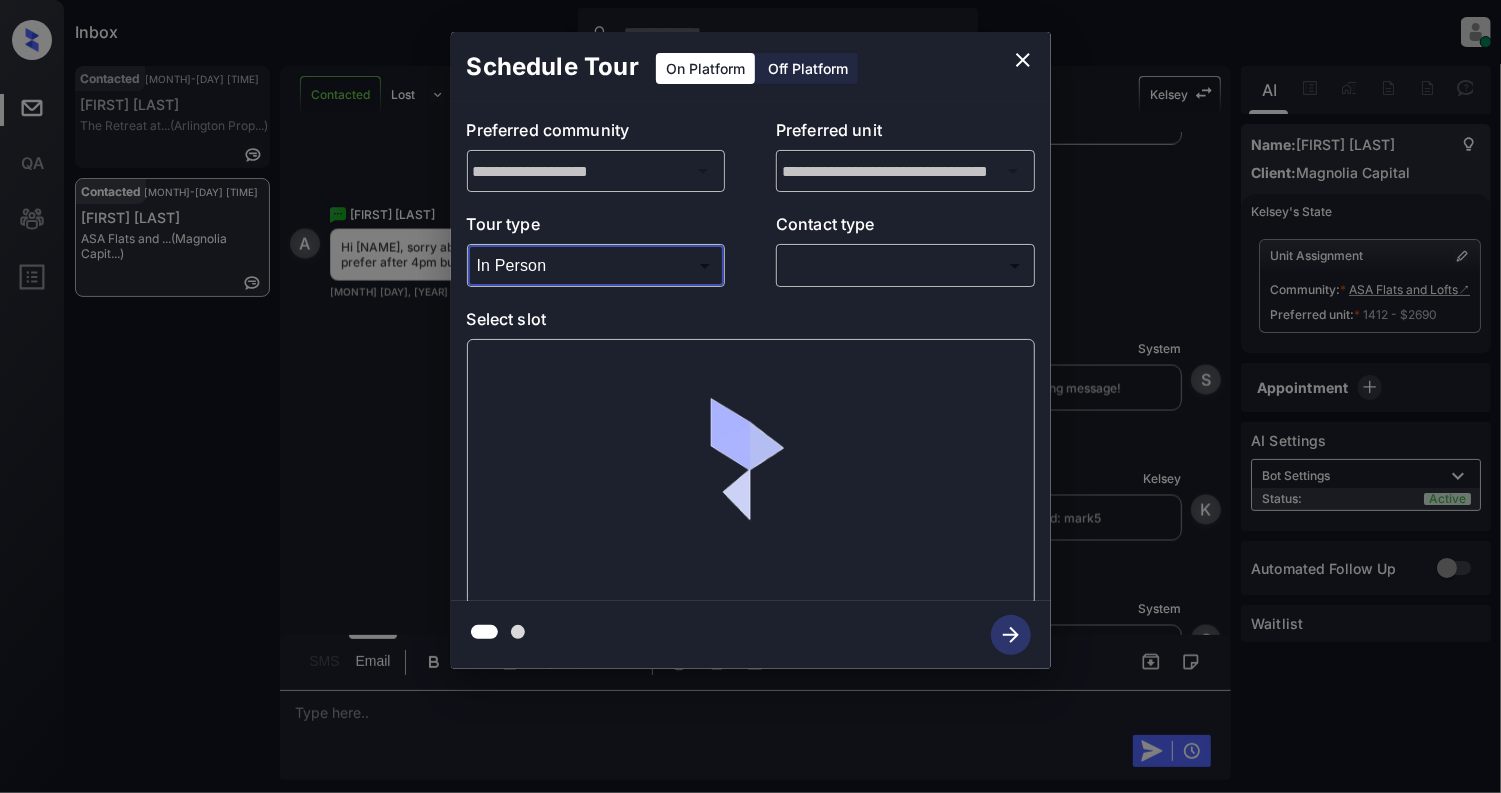 click on "Inbox Cynthia Montañez Online Set yourself   offline Set yourself   on break Profile Switch to  light  mode Sign out Contacted Aug-04 05:31 pm   Candice Mckinn... The Retreat at...  (Arlington Prop...) Contacted Aug-04 05:31 pm   Aaron Blackbur... ASA Flats and ...  (Magnolia Capit...) Contacted Lost Lead Sentiment: Angry Upon sliding the acknowledgement:  Lead will move to lost stage. * ​ SMS and call option will be set to opt out. AFM will be turned off for the lead. Kelsey New Message Zuma Lead transferred to leasing agent: kelsey Aug 04, 2025 08:44 am  Sync'd w  knock Z New Message Agent Lead created via webhook in Inbound stage. Aug 04, 2025 08:44 am A New Message Agent AFM Request sent to Kelsey. Aug 04, 2025 08:44 am A New Message Agent Notes Note: Structured Note:
Move In Date: 2025-09-01
Aug 04, 2025 08:44 am A New Message Kelsey Lead Details Updated
Move In Date:  1-9-2025
Aug 04, 2025 08:45 am K New Message Kelsey Aug 04, 2025 08:45 am   | SmarterAFMV2Sms  Sync'd w  knock K New Message K" at bounding box center (750, 396) 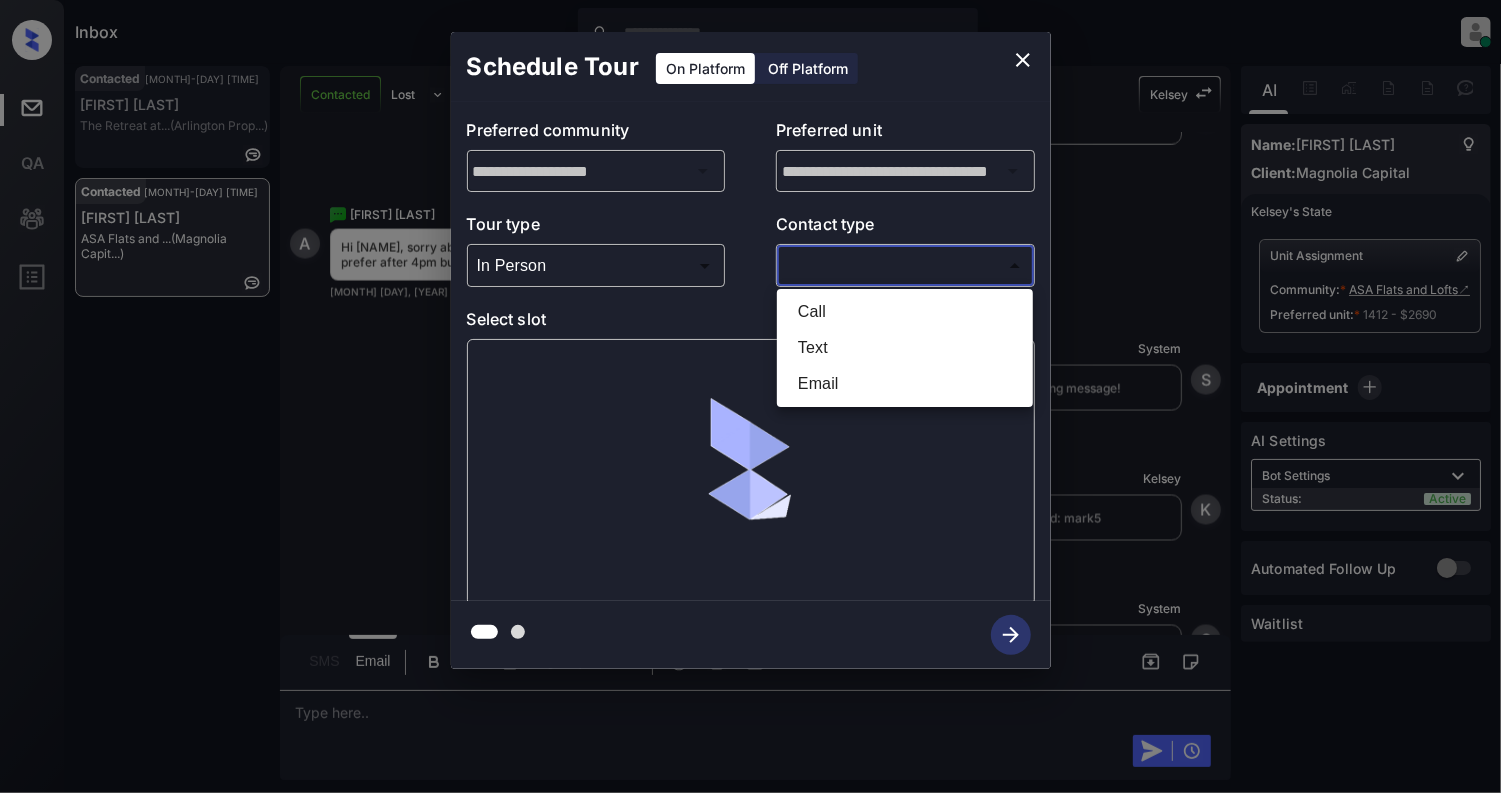 click on "Text" at bounding box center [905, 348] 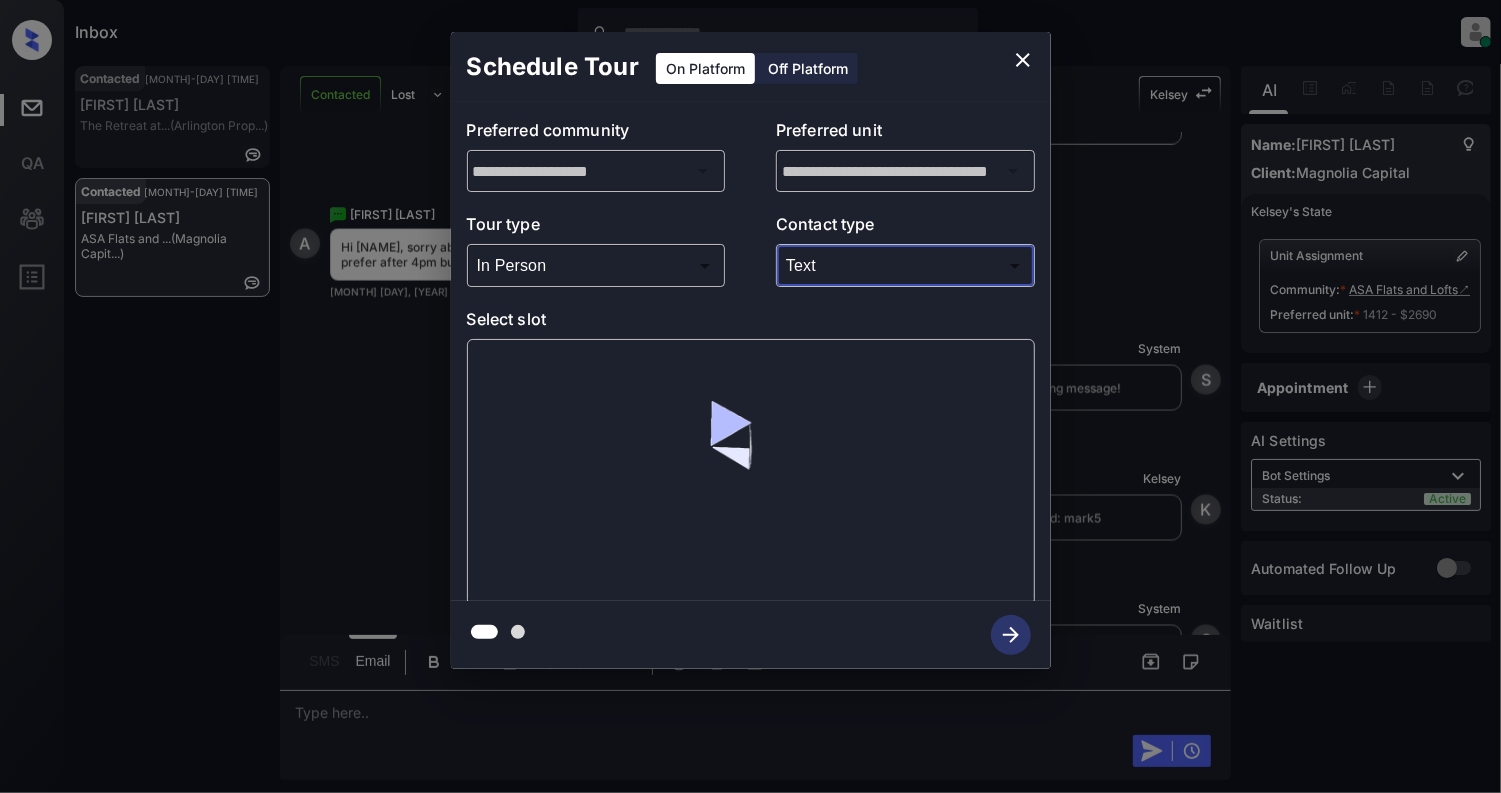 type on "****" 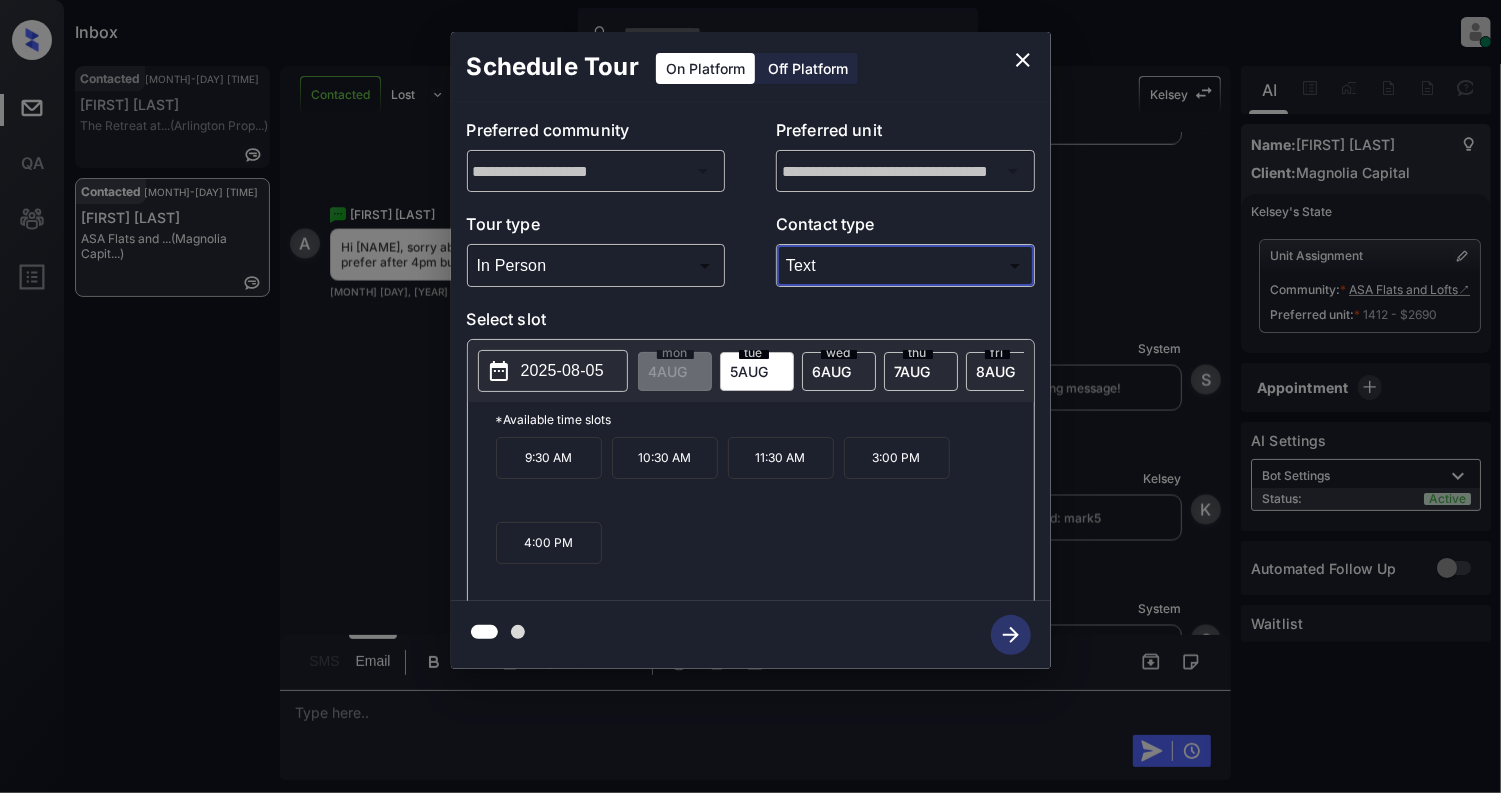 click 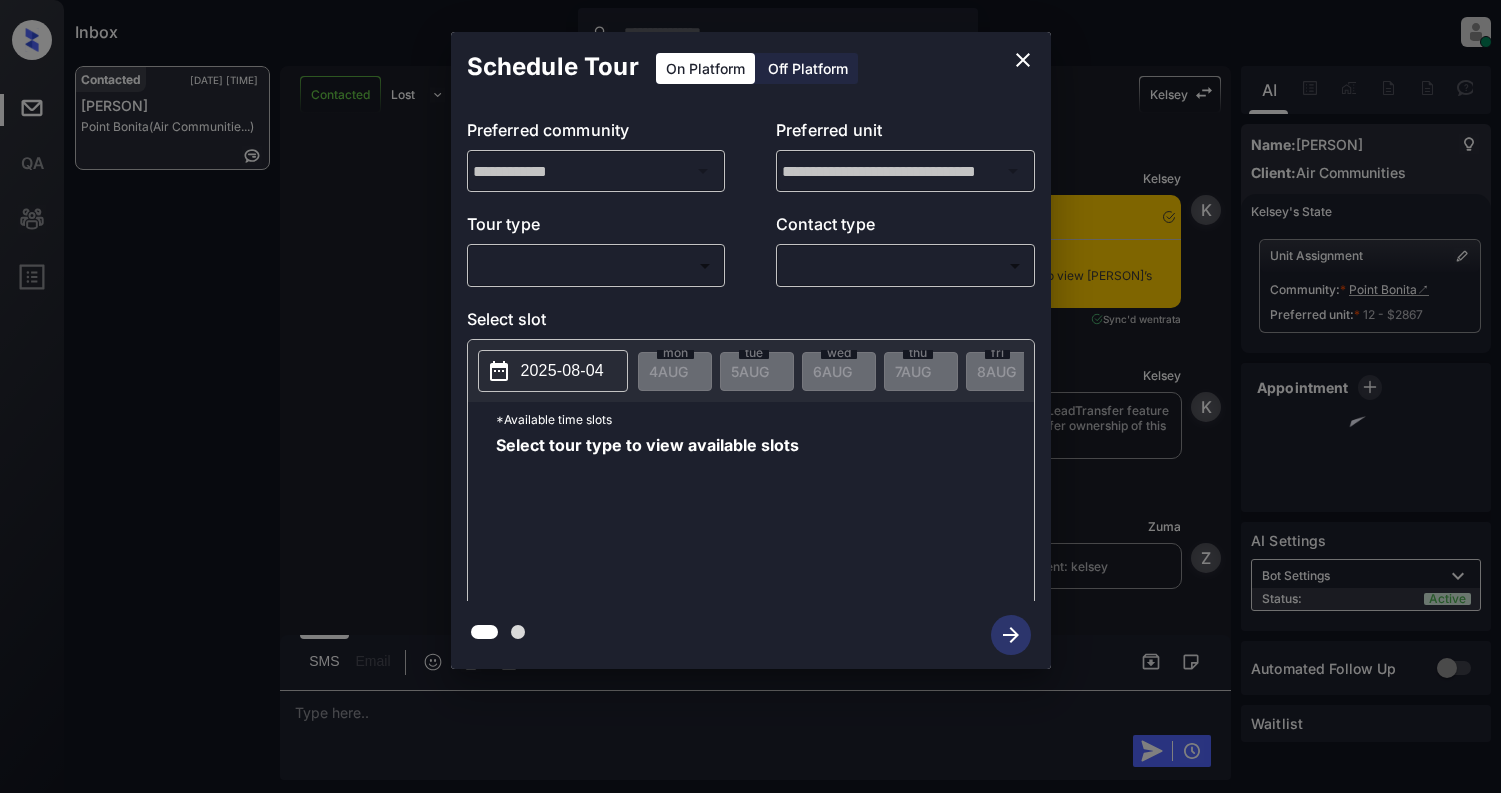 scroll, scrollTop: 0, scrollLeft: 0, axis: both 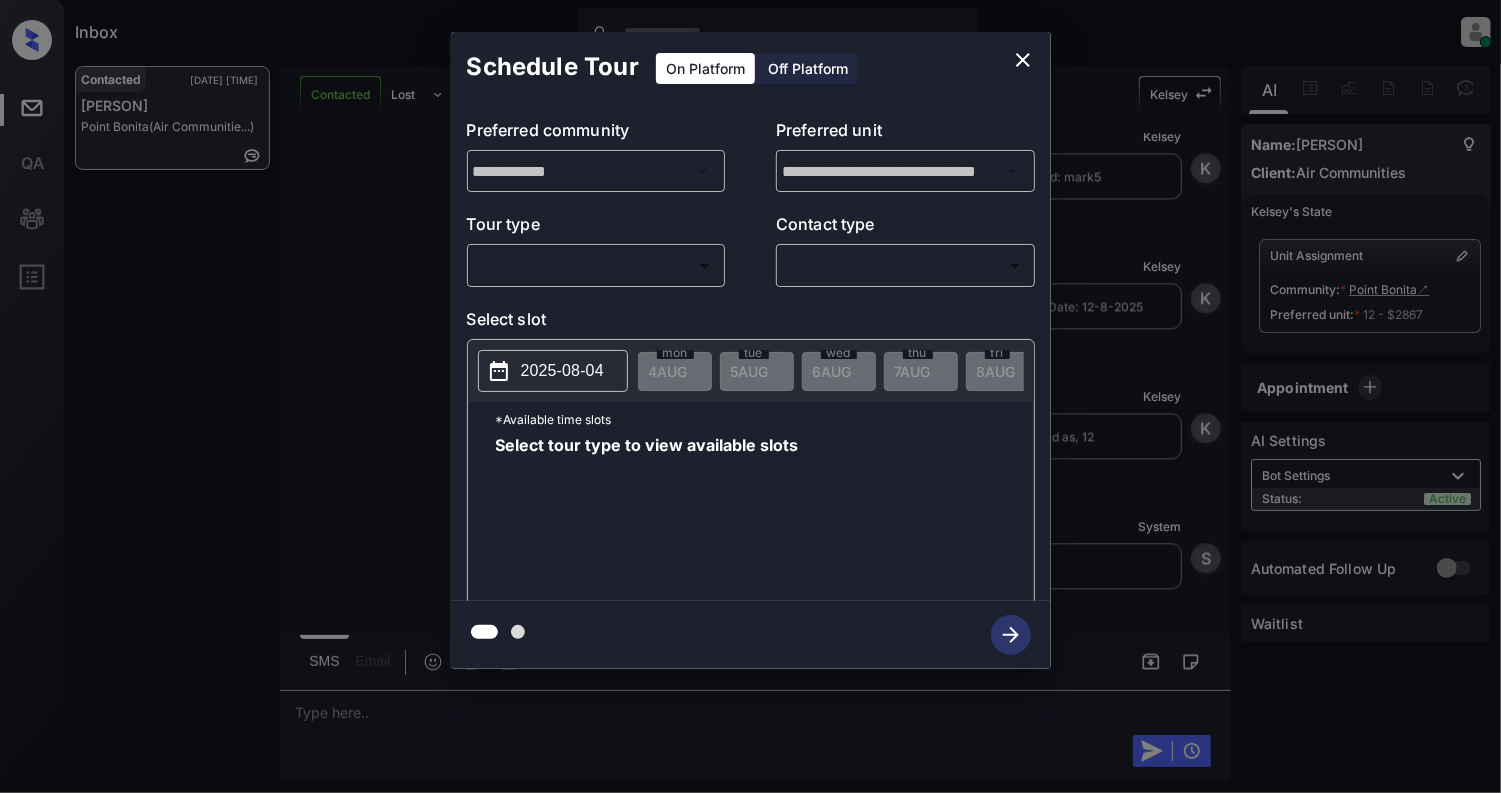 click on "Inbox Cynthia Montañez Online Set yourself   offline Set yourself   on break Profile Switch to  light  mode Sign out Contacted Aug-04 05:37 pm   teresa cesena Point Bonita  (Air Communitie...) Contacted Lost Lead Sentiment: Angry Upon sliding the acknowledgement:  Lead will move to lost stage. * ​ SMS and call option will be set to opt out. AFM will be turned off for the lead. Kelsey New Message Kelsey Notes Note: <a href="https://conversation.getzuma.com/68914df0362d4a067c3ada9f">https://conversation.getzuma.com/68914df0362d4a067c3ada9f</a> - Paste this link into your browser to view Kelsey’s conversation with the prospect Aug 04, 2025 05:18 pm  Sync'd w  entrata K New Message Kelsey Due to the activation of disableLeadTransfer feature flag, Kelsey will no longer transfer ownership of this CRM guest card Aug 04, 2025 05:18 pm K New Message Zuma Lead transferred to leasing agent: kelsey Aug 04, 2025 05:18 pm Z New Message Agent Lead created via emailParser in Inbound stage. Aug 04, 2025 05:18 pm A Agent" at bounding box center (750, 396) 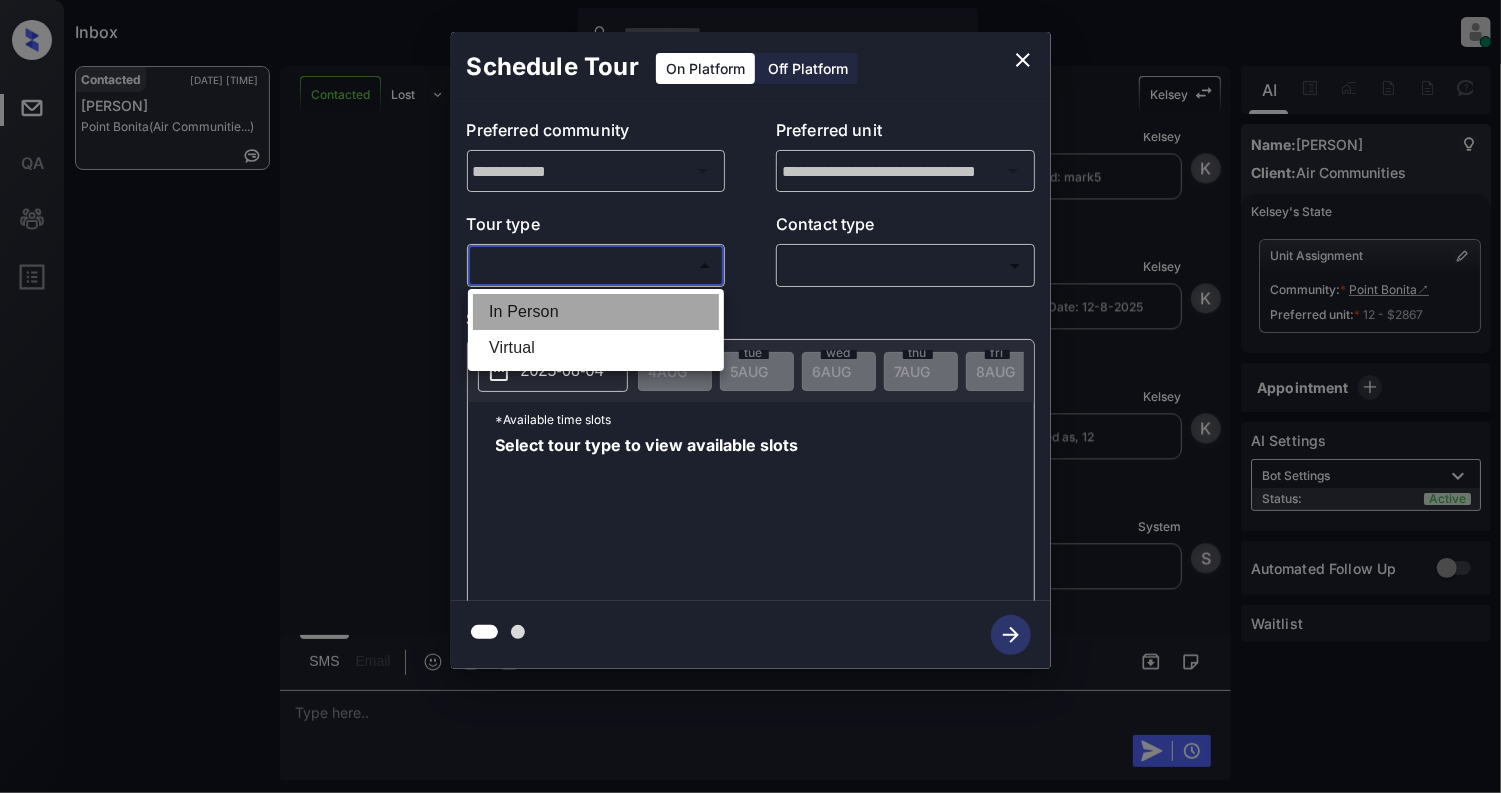click on "In Person" at bounding box center (596, 312) 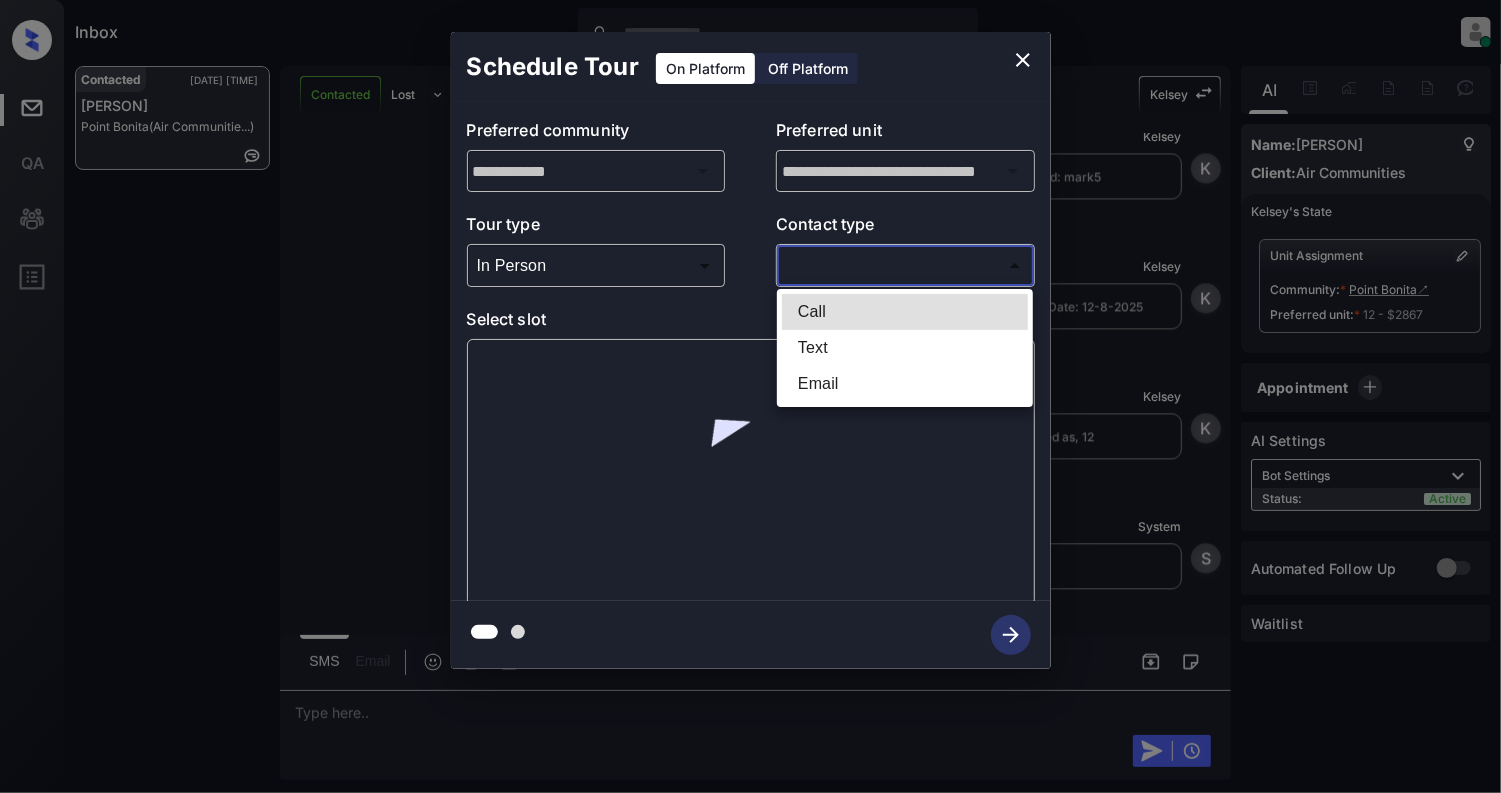 click on "Inbox Cynthia Montañez Online Set yourself   offline Set yourself   on break Profile Switch to  light  mode Sign out Contacted Aug-04 05:37 pm   teresa cesena Point Bonita  (Air Communitie...) Contacted Lost Lead Sentiment: Angry Upon sliding the acknowledgement:  Lead will move to lost stage. * ​ SMS and call option will be set to opt out. AFM will be turned off for the lead. Kelsey New Message Kelsey Notes Note: <a href="https://conversation.getzuma.com/68914df0362d4a067c3ada9f">https://conversation.getzuma.com/68914df0362d4a067c3ada9f</a> - Paste this link into your browser to view Kelsey’s conversation with the prospect Aug 04, 2025 05:18 pm  Sync'd w  entrata K New Message Kelsey Due to the activation of disableLeadTransfer feature flag, Kelsey will no longer transfer ownership of this CRM guest card Aug 04, 2025 05:18 pm K New Message Zuma Lead transferred to leasing agent: kelsey Aug 04, 2025 05:18 pm Z New Message Agent Lead created via emailParser in Inbound stage. Aug 04, 2025 05:18 pm A Agent" at bounding box center [750, 396] 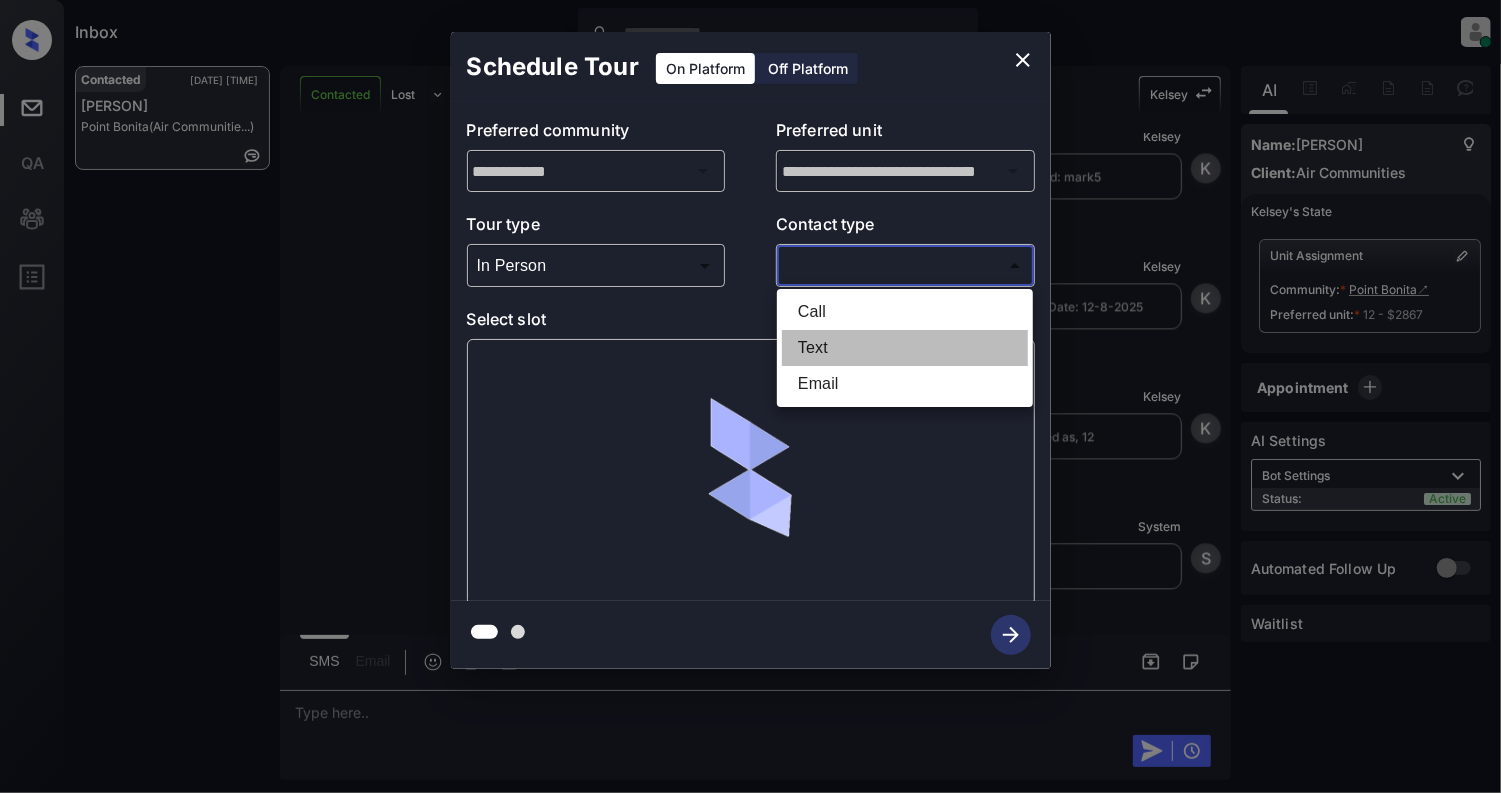 click on "Text" at bounding box center [905, 348] 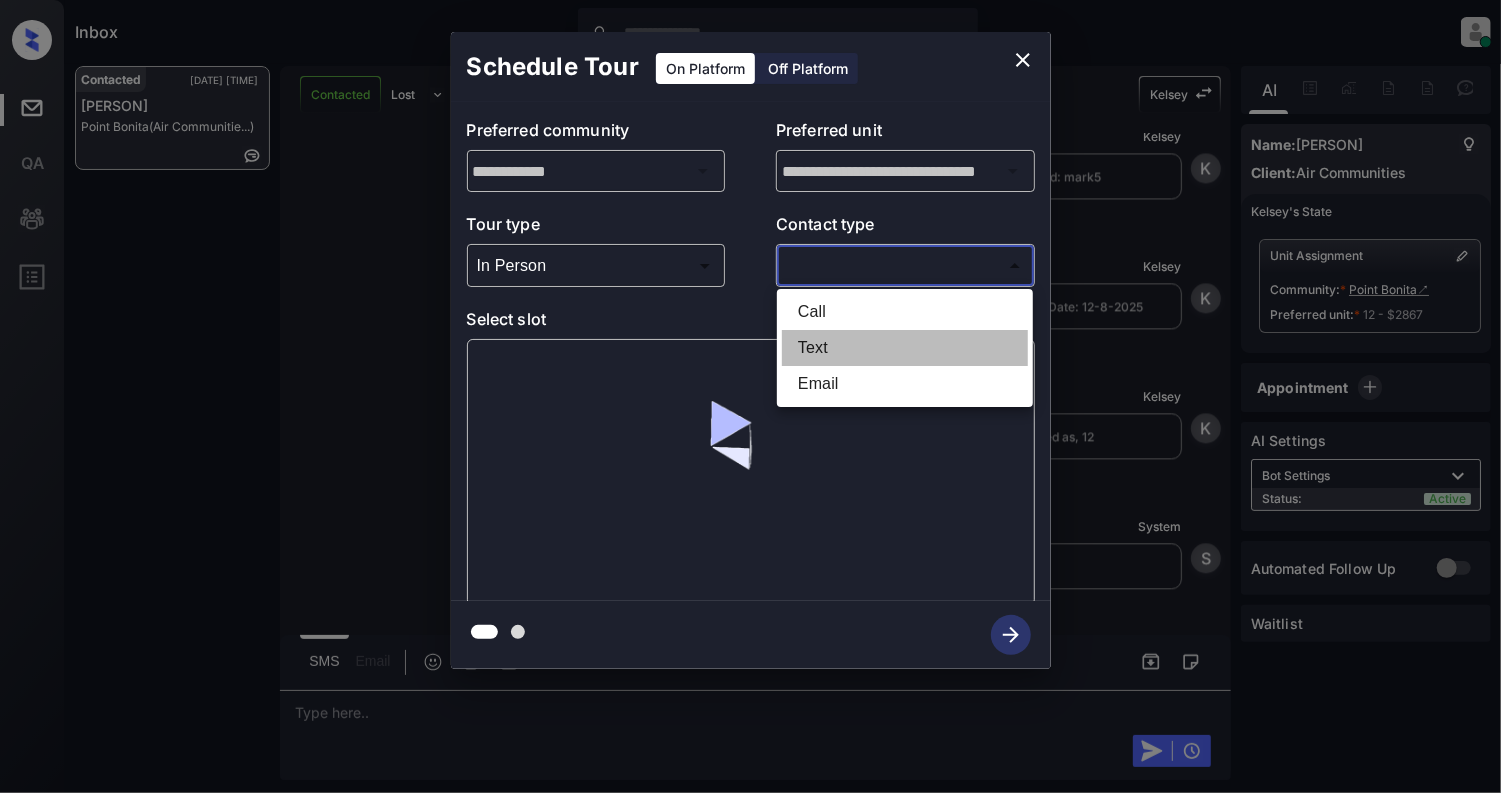 type on "****" 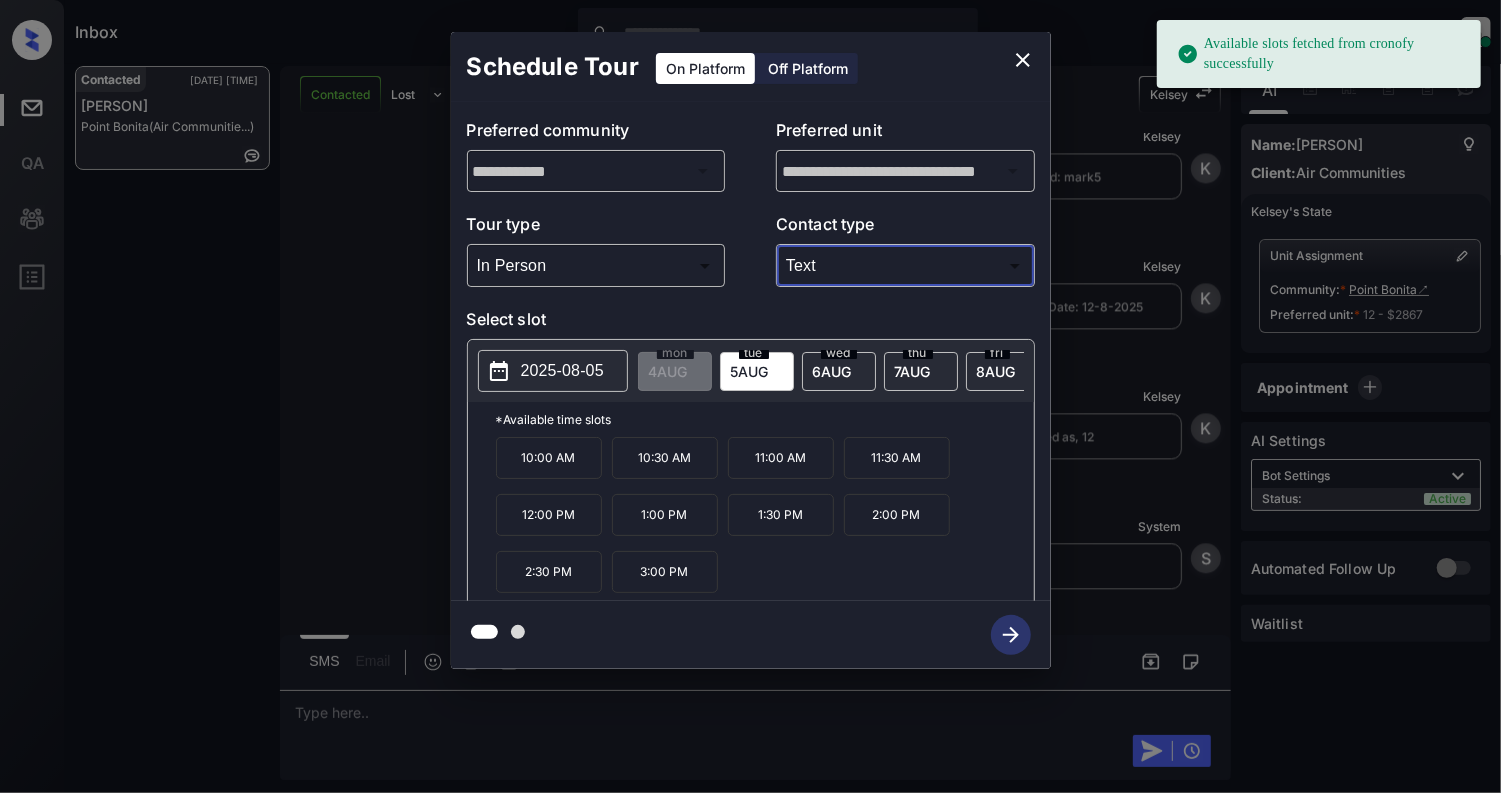 click on "2025-08-05" at bounding box center (562, 371) 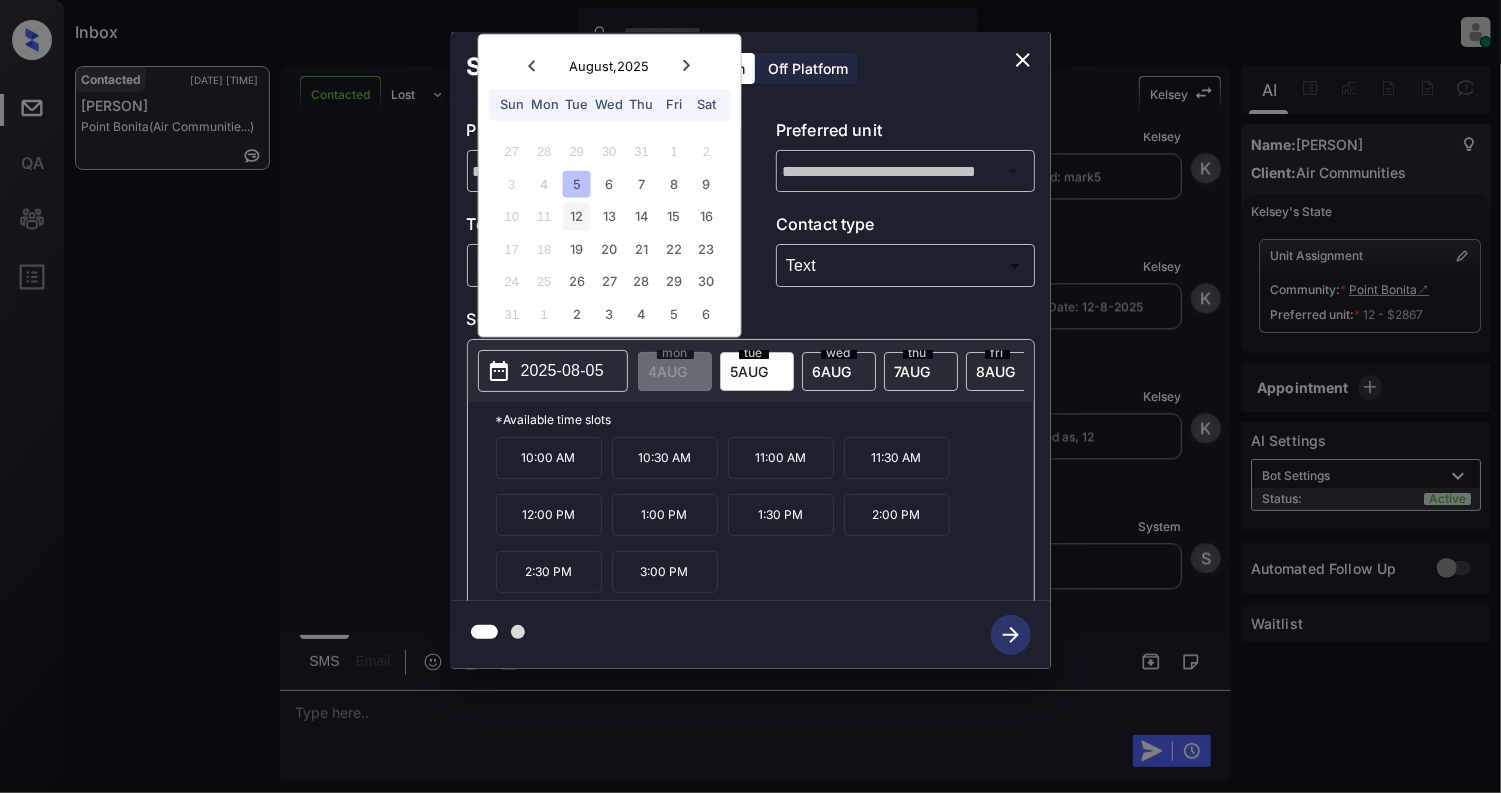 click on "12" at bounding box center [576, 216] 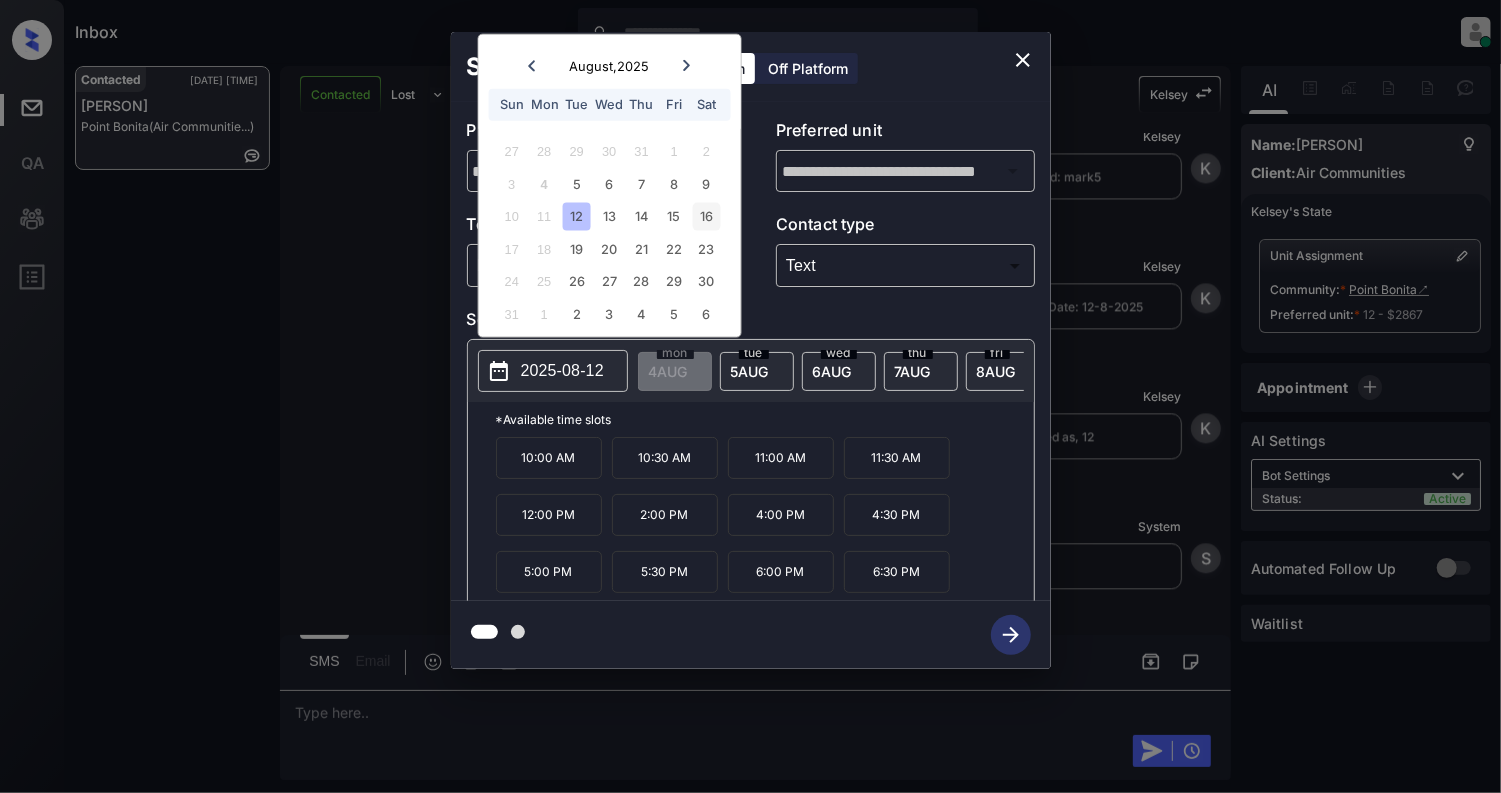 click on "16" at bounding box center [706, 216] 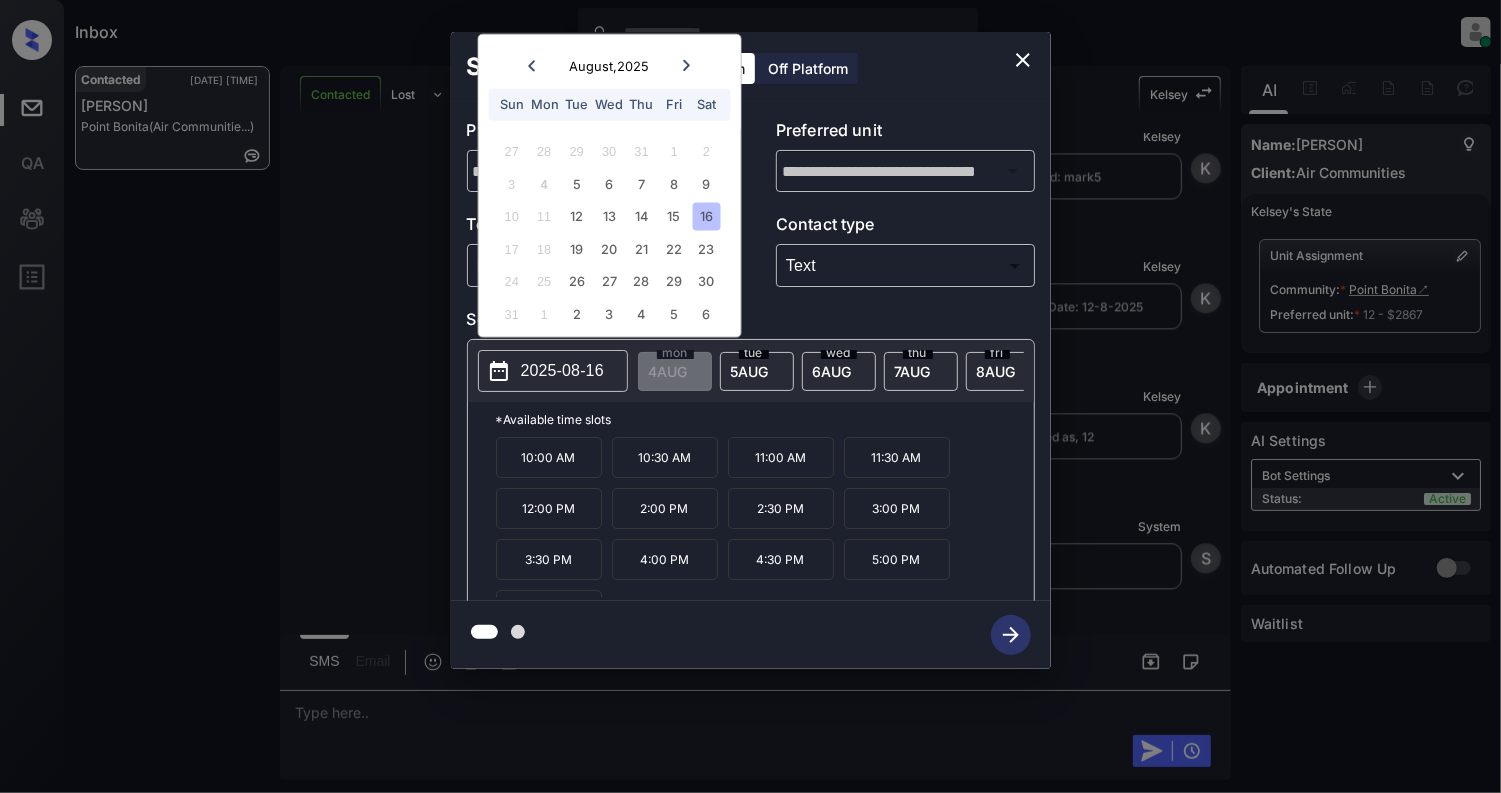 click at bounding box center (1023, 60) 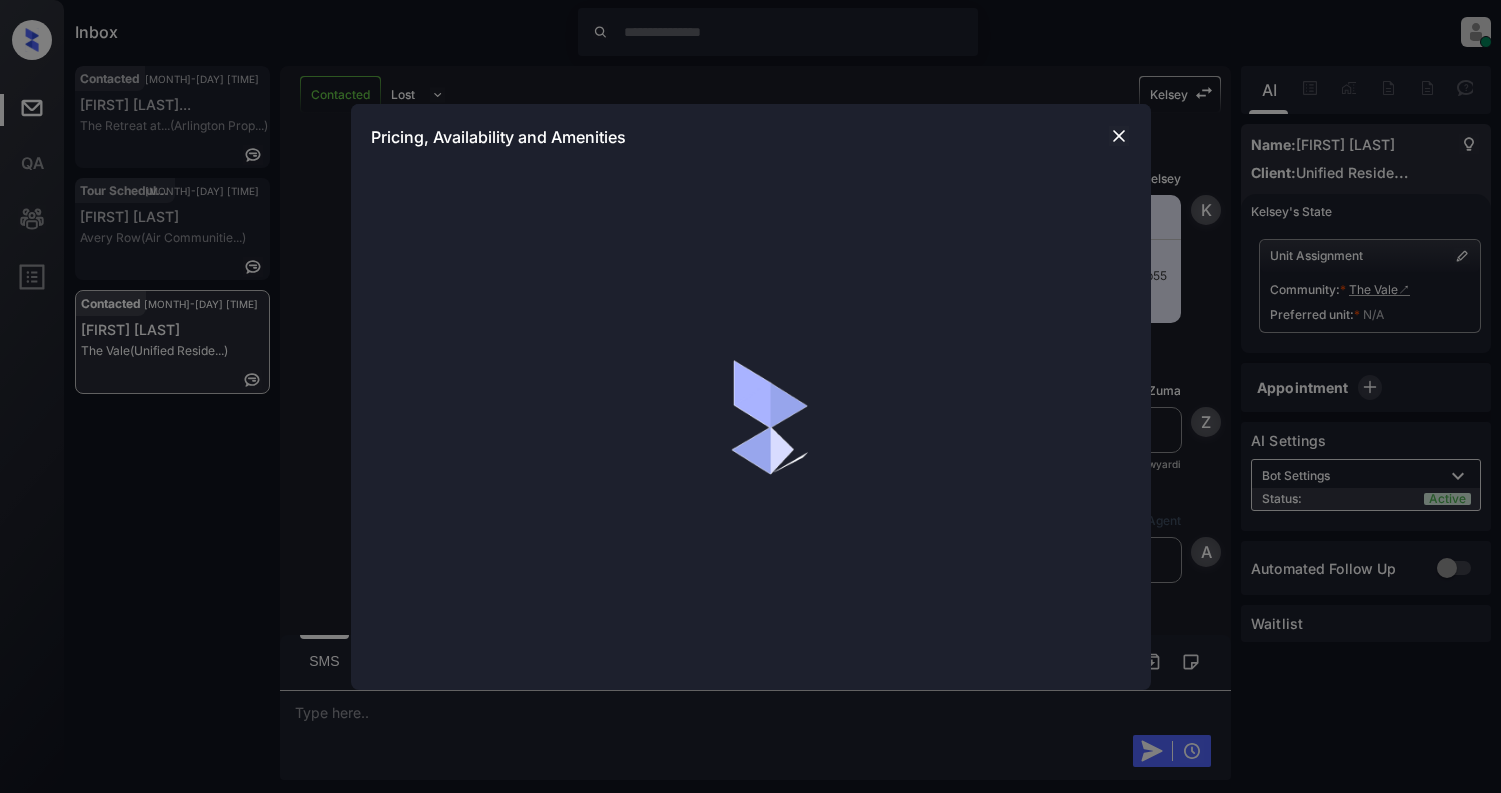 scroll, scrollTop: 0, scrollLeft: 0, axis: both 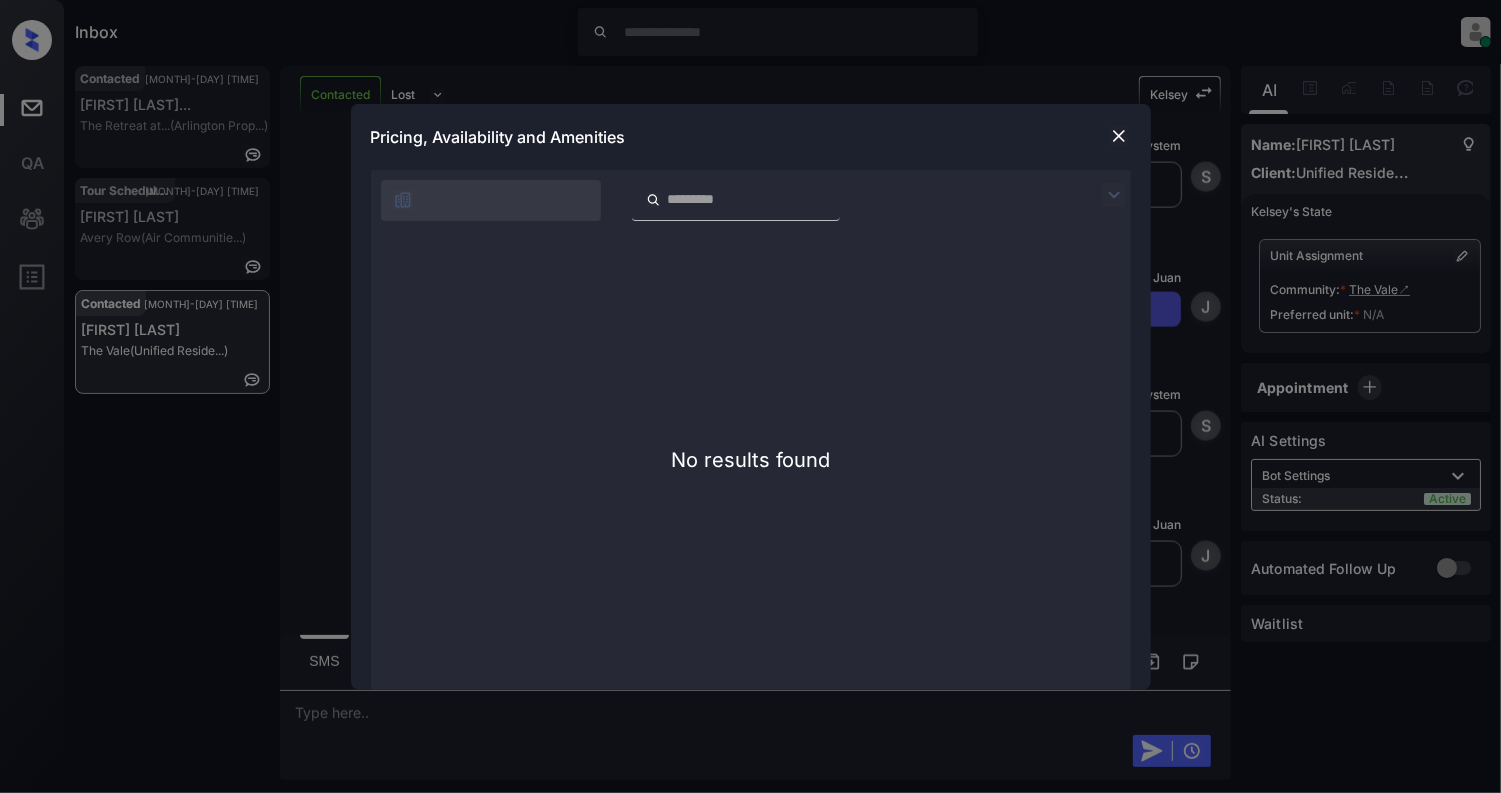 click at bounding box center (1119, 136) 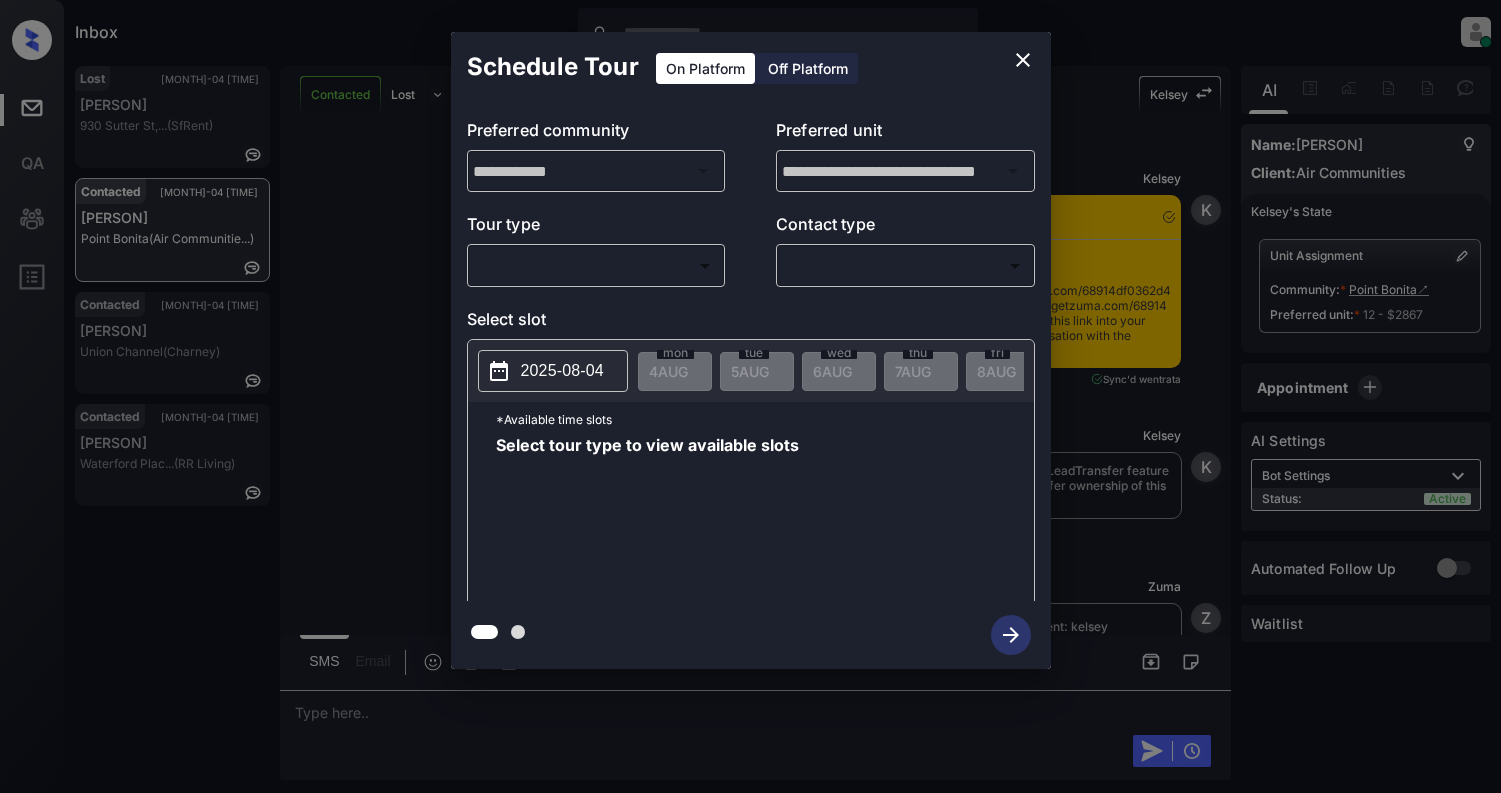 scroll, scrollTop: 0, scrollLeft: 0, axis: both 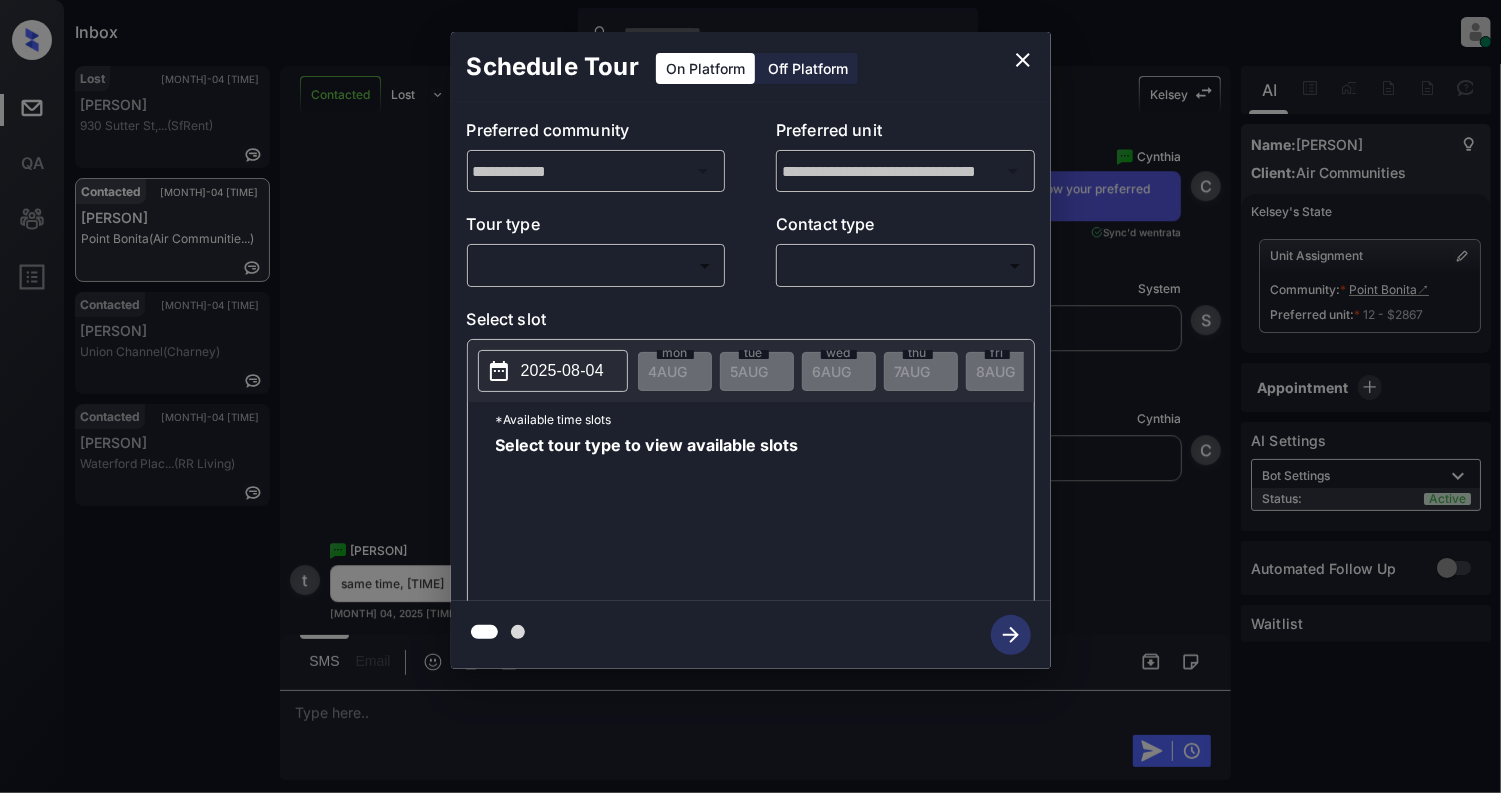 click on "Inbox [PERSON] Online Set yourself   offline Set yourself   on break Profile Switch to  light  mode Sign out Lost [MONTH]-04 [TIME]   [PERSON] 930 Sutter St,...  (SfRent) Contacted [MONTH] [TIME]   [PERSON] [LOCATION]  (Air Communitie...) Contacted [MONTH] [TIME]   [PERSON] [LOCATION]  (Charney) Contacted [MONTH] [TIME]   [PERSON] [LOCATION]...  (RR Living) Contacted Lost Lead Sentiment: Angry Upon sliding the acknowledgement:  Lead will move to lost stage. * ​ SMS and call option will be set to opt out. [PERSON] New Message [PERSON] Notes Note: <a href="https://conversation.getzuma.com/68914df0362d4a067c3ada9f">https://conversation.getzuma.com/68914df0362d4a067c3ada9f</a> - Paste this link into your browser to view [PERSON]’s conversation with the prospect [MONTH] 04, 2025 [TIME]  Sync'd w  entrata [PERSON] New Message [PERSON] Due to the activation of disableLeadTransfer feature flag, [PERSON] will no longer transfer ownership of this CRM guest card [PERSON] Z" at bounding box center (750, 396) 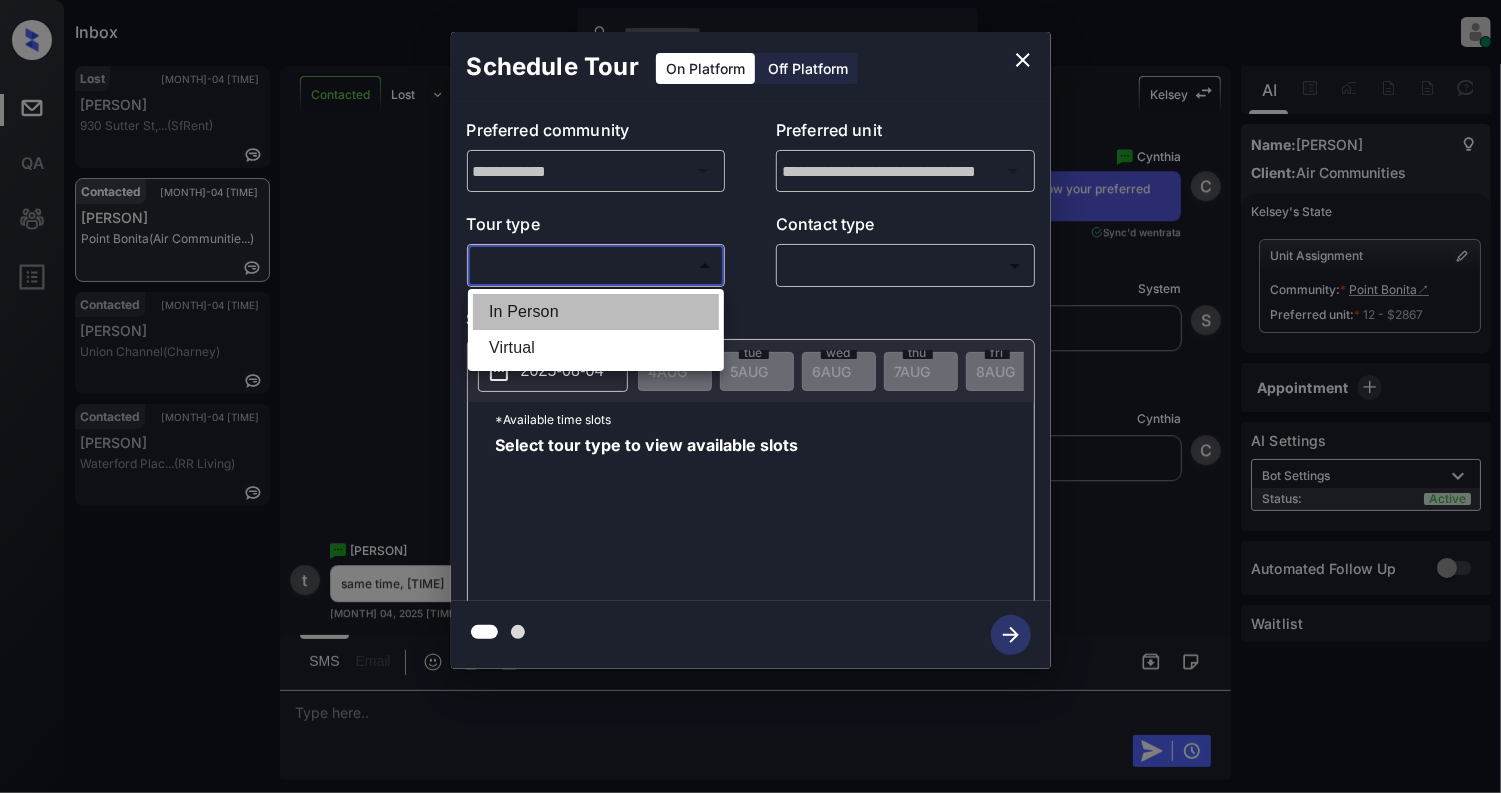 click on "In Person" at bounding box center (596, 312) 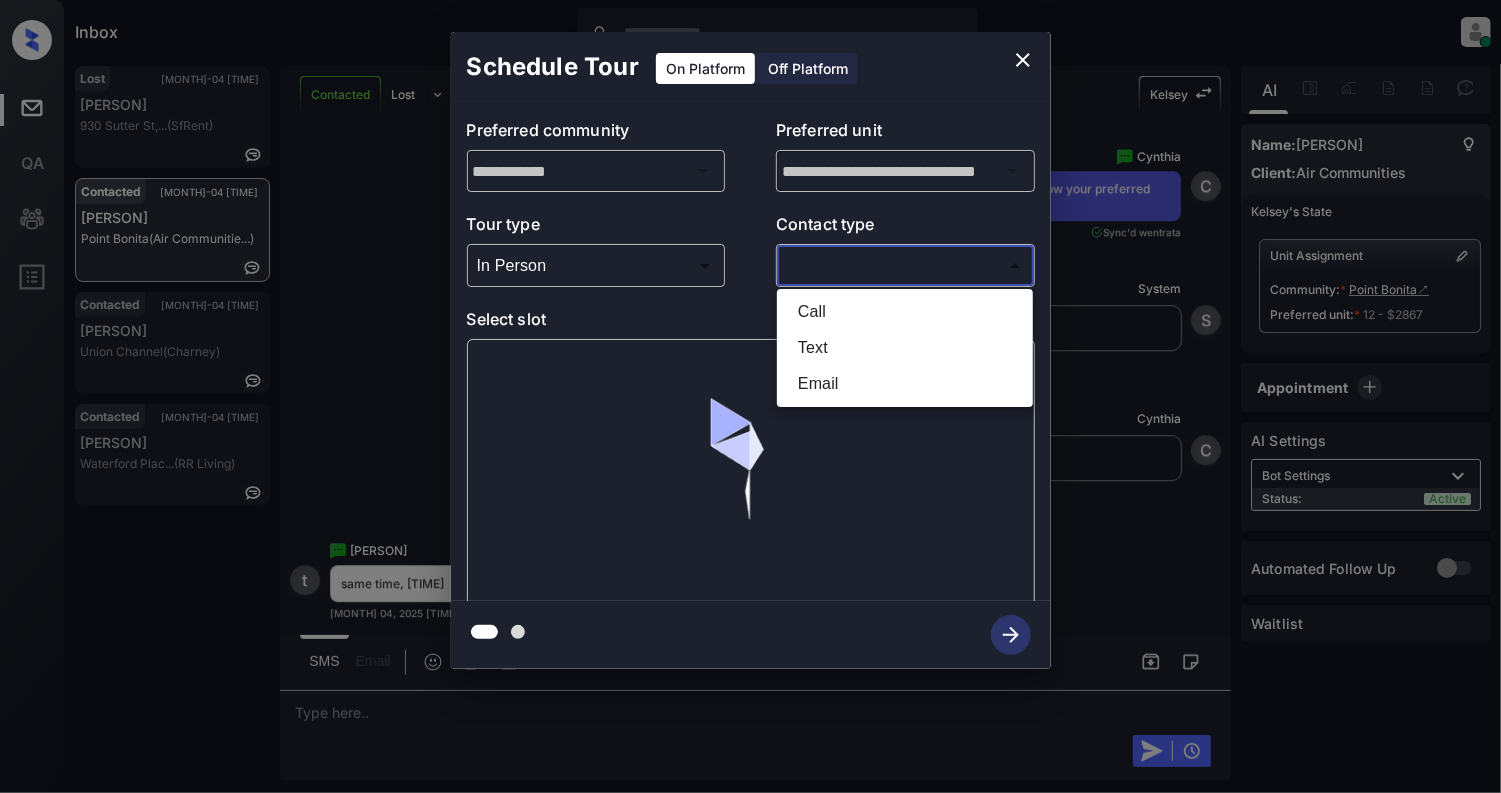 click on "Inbox [PERSON] Online Set yourself   offline Set yourself   on break Profile Switch to  light  mode Sign out Lost [MONTH]-04 [TIME]   [PERSON] 930 Sutter St,...  (SfRent) Contacted [MONTH] [TIME]   [PERSON] [LOCATION]  (Air Communitie...) Contacted [MONTH] [TIME]   [PERSON] [LOCATION]  (Charney) Contacted [MONTH] [TIME]   [PERSON] [LOCATION]...  (RR Living) Contacted Lost Lead Sentiment: Angry Upon sliding the acknowledgement:  Lead will move to lost stage. * ​ SMS and call option will be set to opt out. [PERSON] New Message [PERSON] Notes Note: <a href="https://conversation.getzuma.com/68914df0362d4a067c3ada9f">https://conversation.getzuma.com/68914df0362d4a067c3ada9f</a> - Paste this link into your browser to view [PERSON]’s conversation with the prospect [MONTH] 04, 2025 [TIME]  Sync'd w  entrata [PERSON] New Message [PERSON] Due to the activation of disableLeadTransfer feature flag, [PERSON] will no longer transfer ownership of this CRM guest card [PERSON] Z" at bounding box center (750, 396) 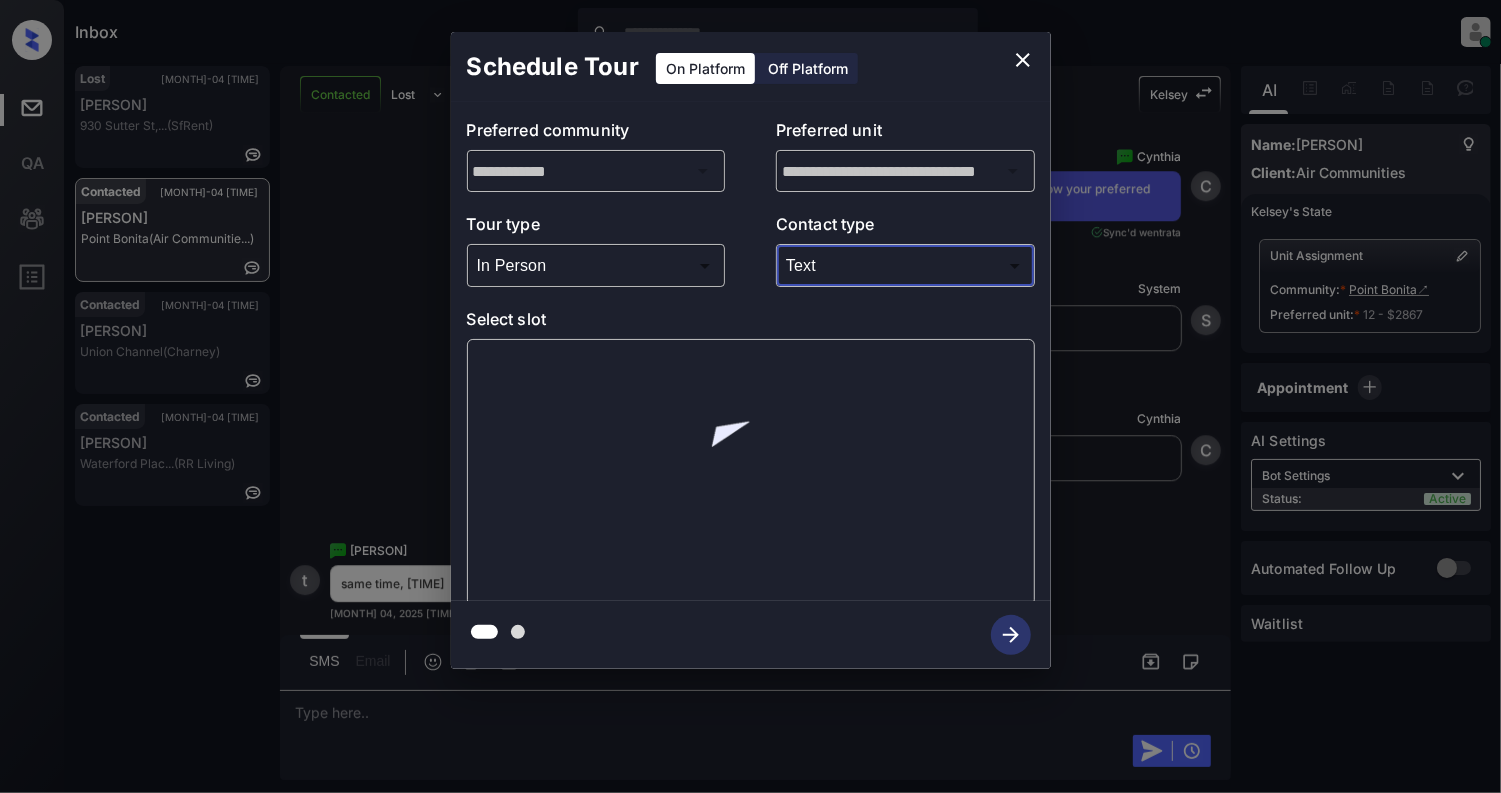 type on "****" 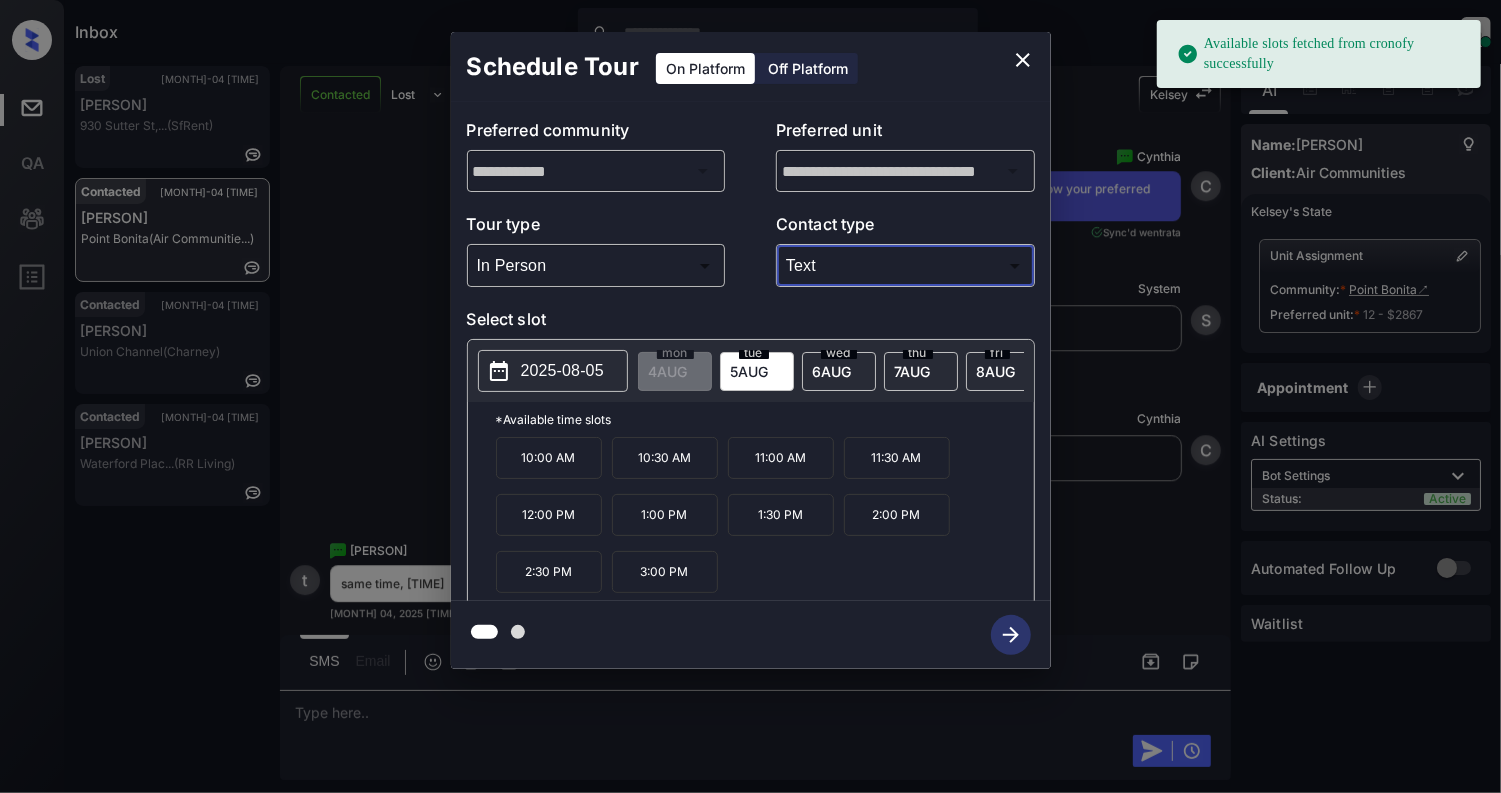 click on "2025-08-05" at bounding box center (562, 371) 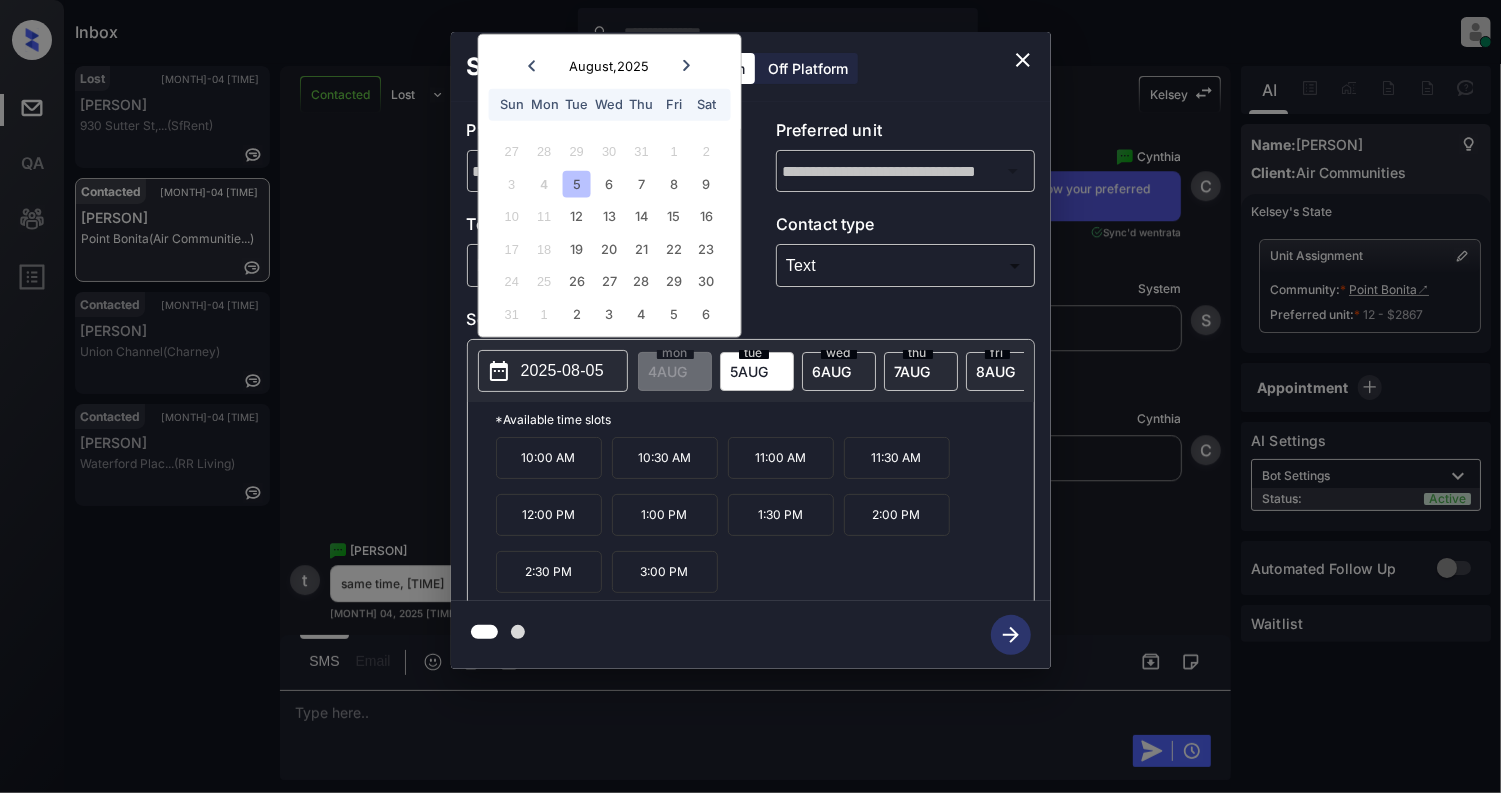 click on "10 11 12 13 14 15 16" at bounding box center (609, 216) 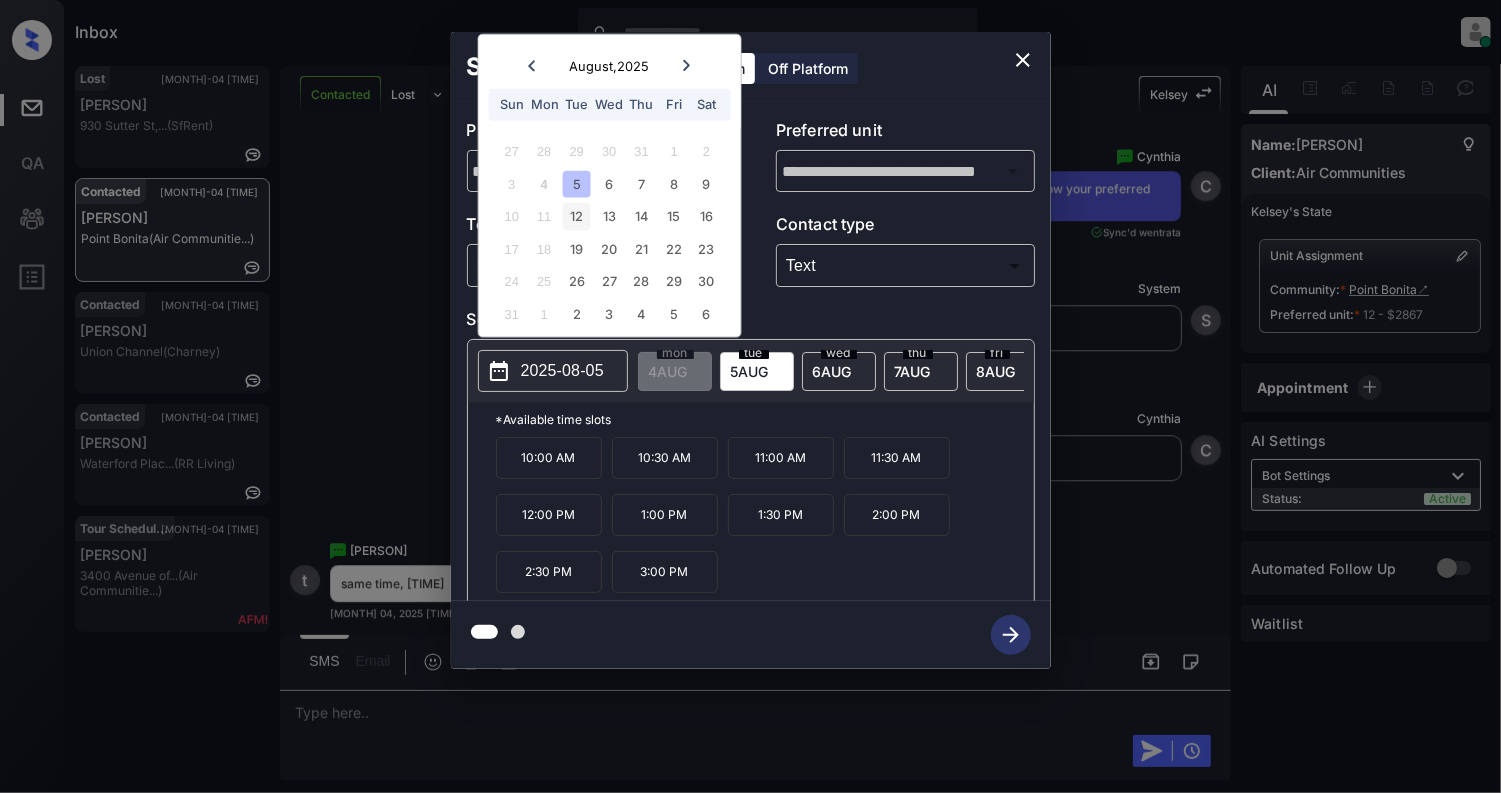 click on "12" at bounding box center (576, 216) 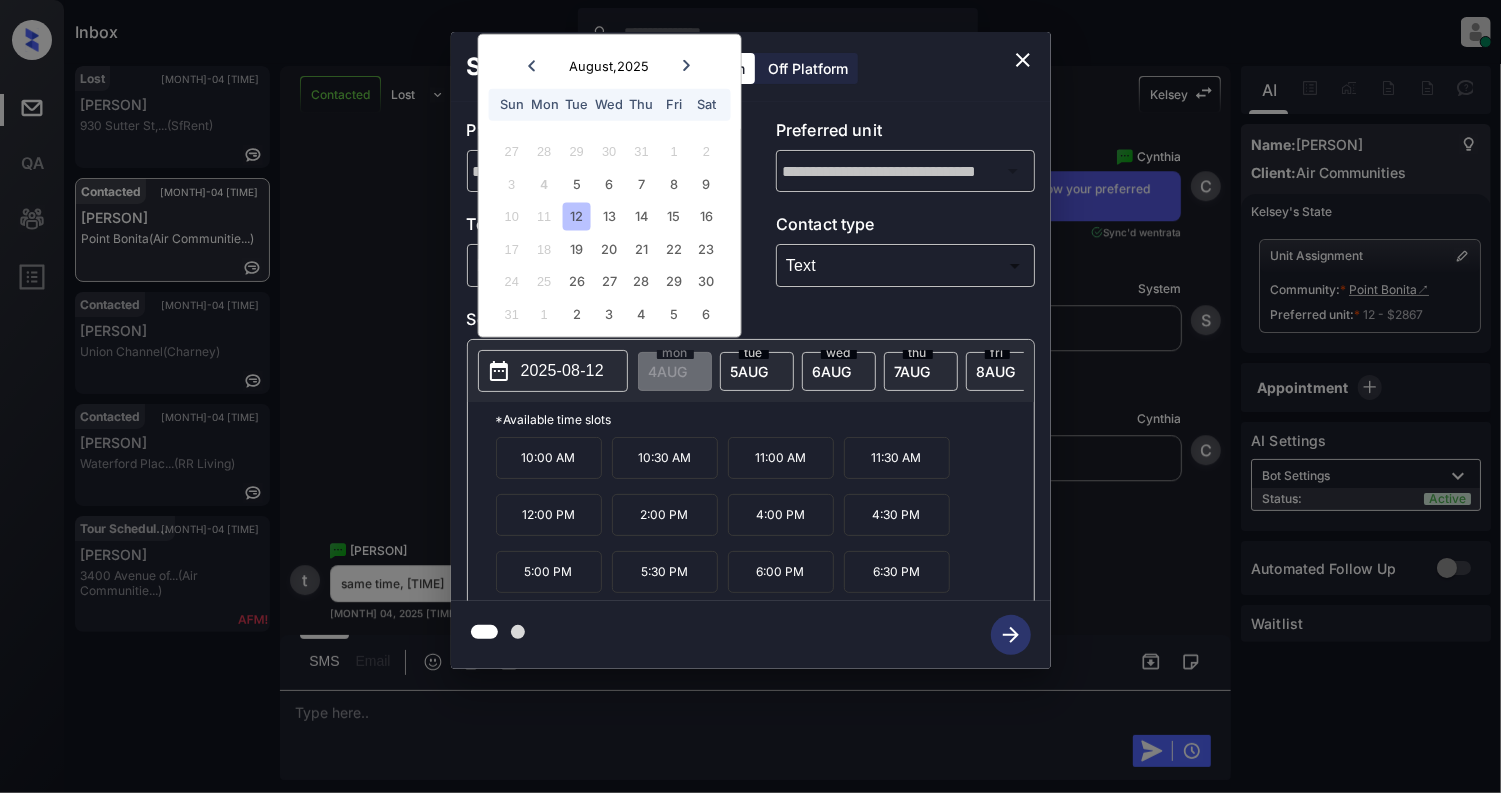 click on "**********" at bounding box center (751, 351) 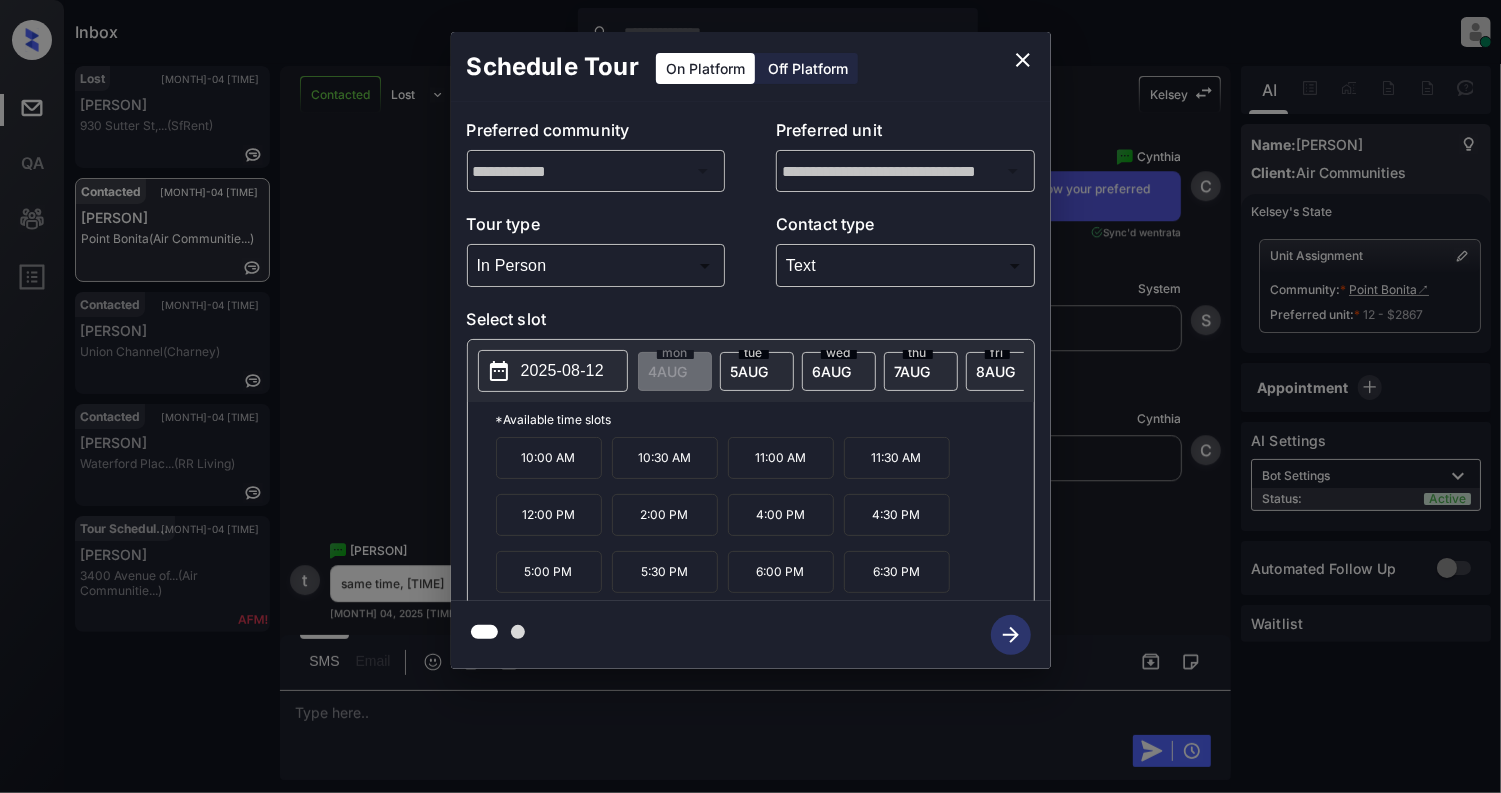 click on "4:30 PM" at bounding box center [897, 515] 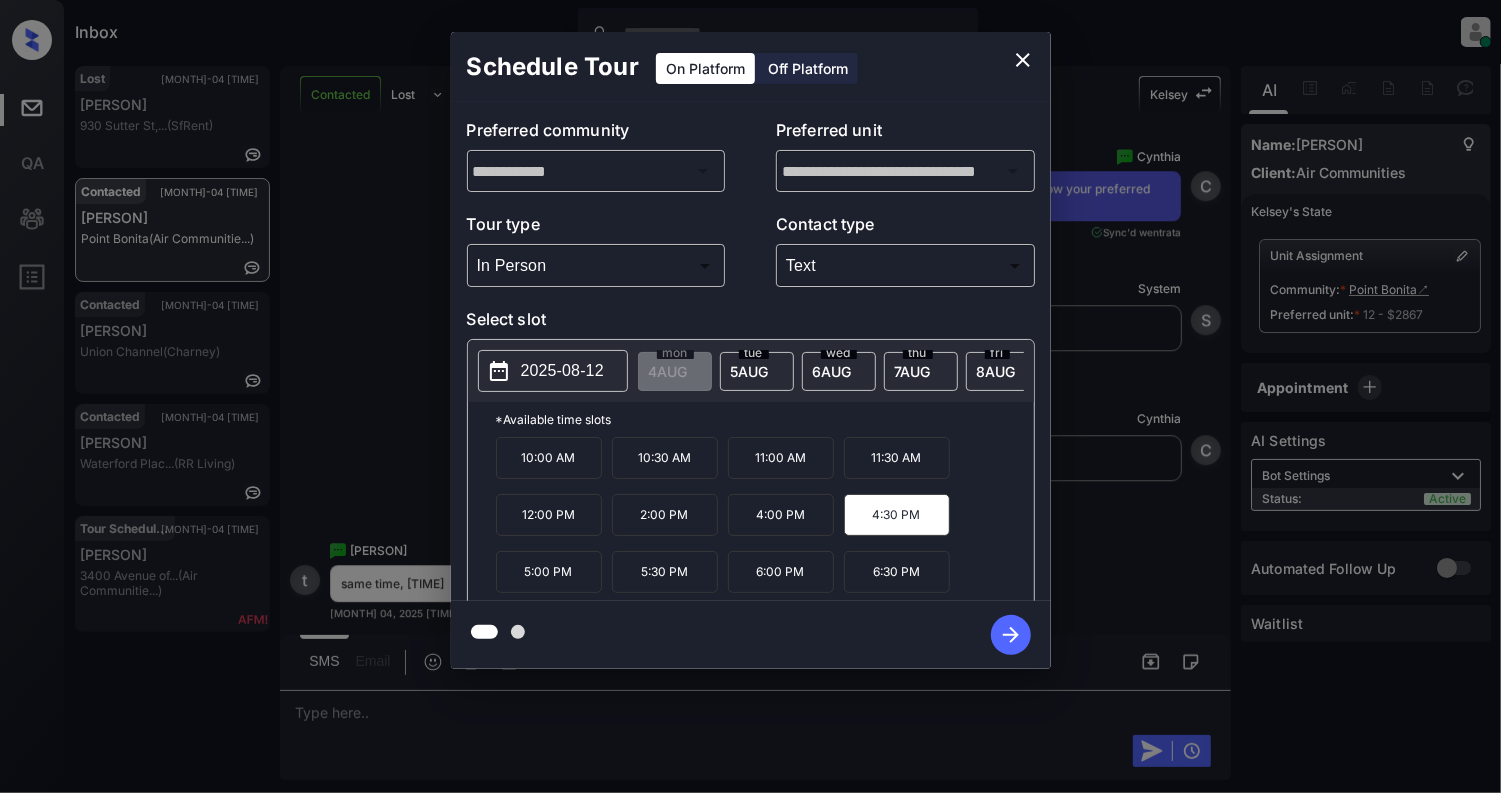 click 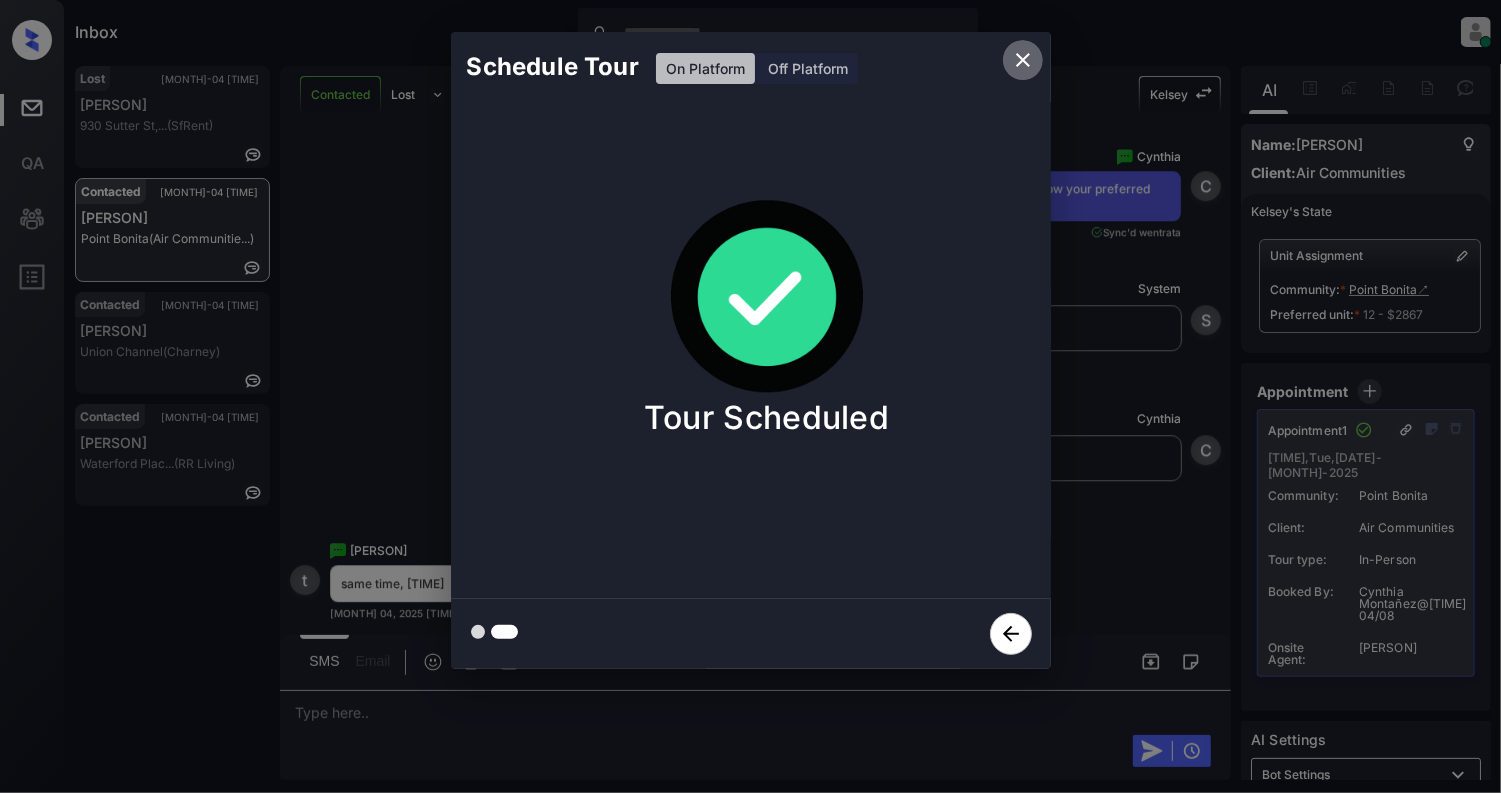 click 